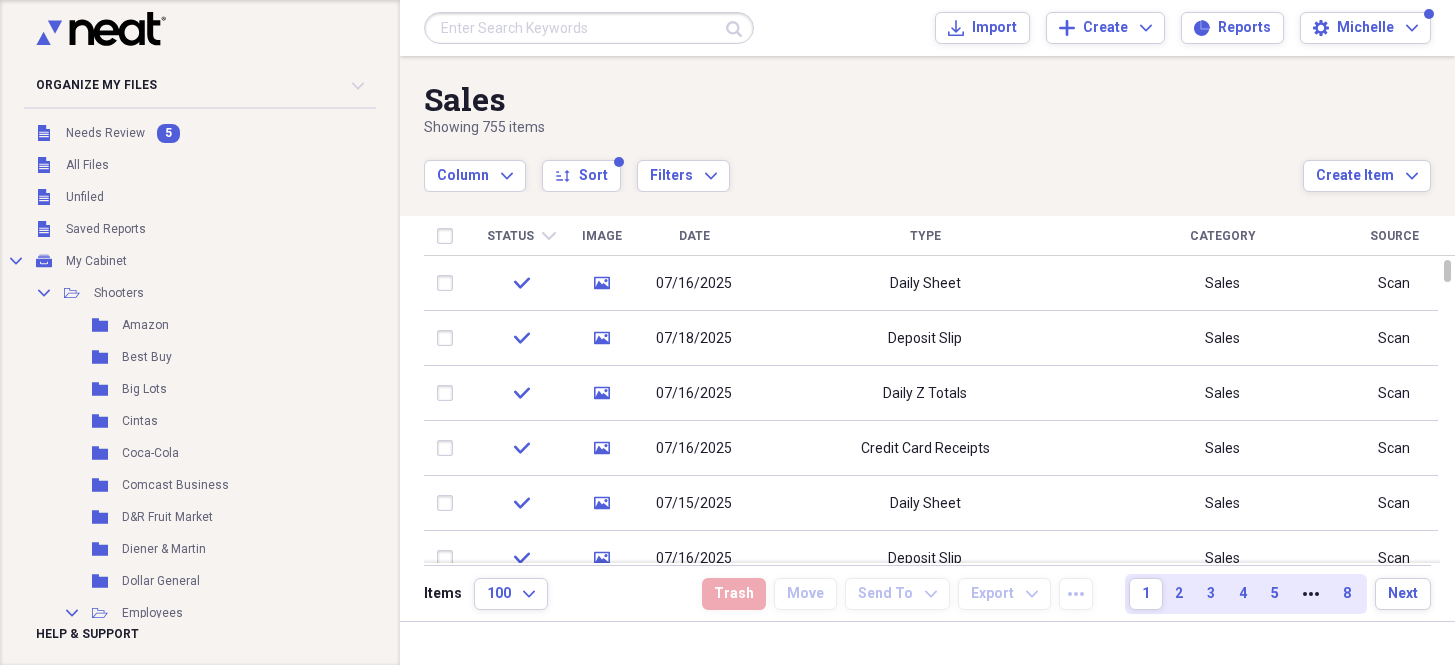 scroll, scrollTop: 0, scrollLeft: 0, axis: both 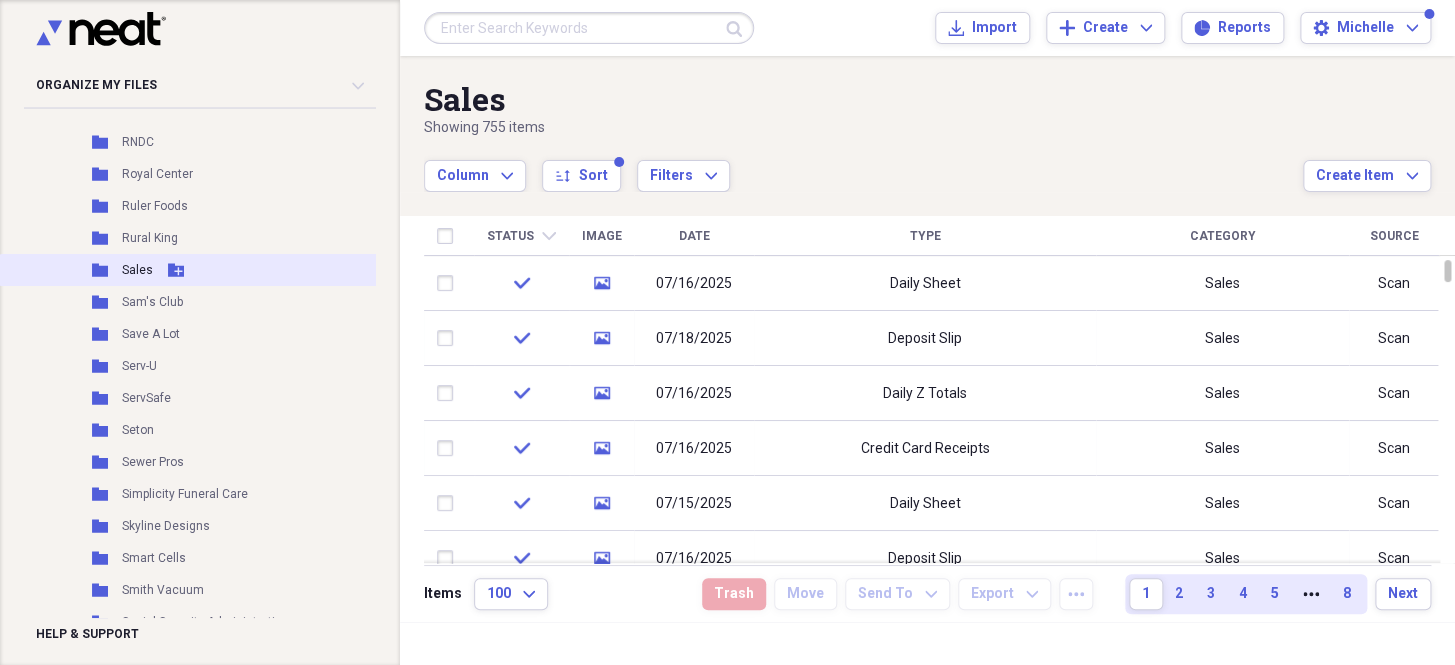 click on "Sales" at bounding box center (137, 270) 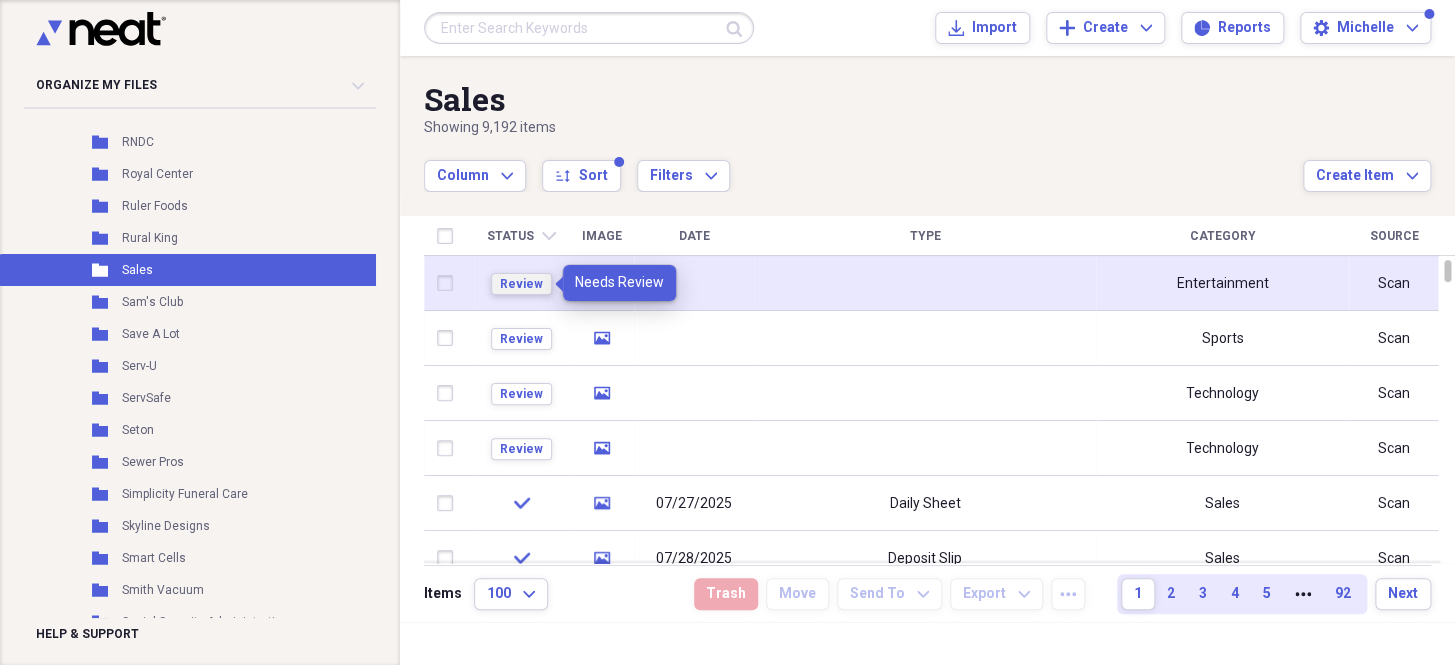 click on "Review" at bounding box center [521, 284] 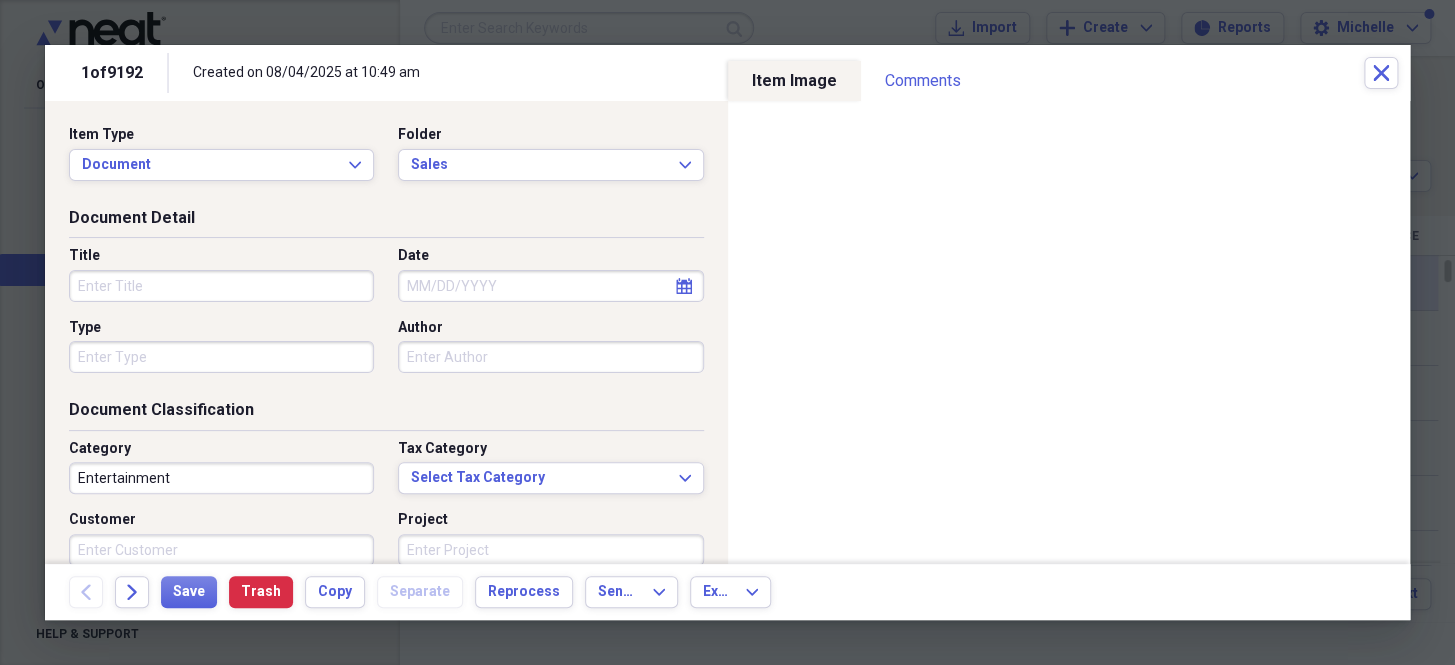 click on "Date" at bounding box center [550, 286] 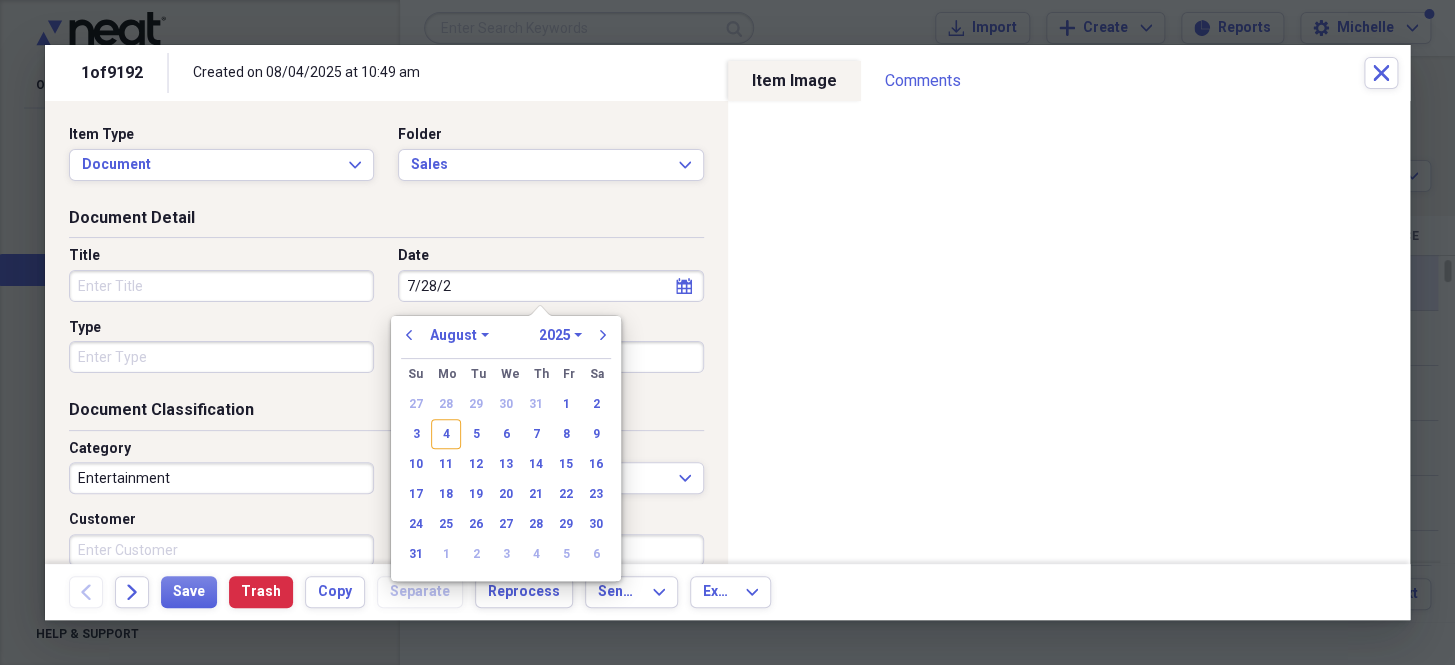 type on "7/28/25" 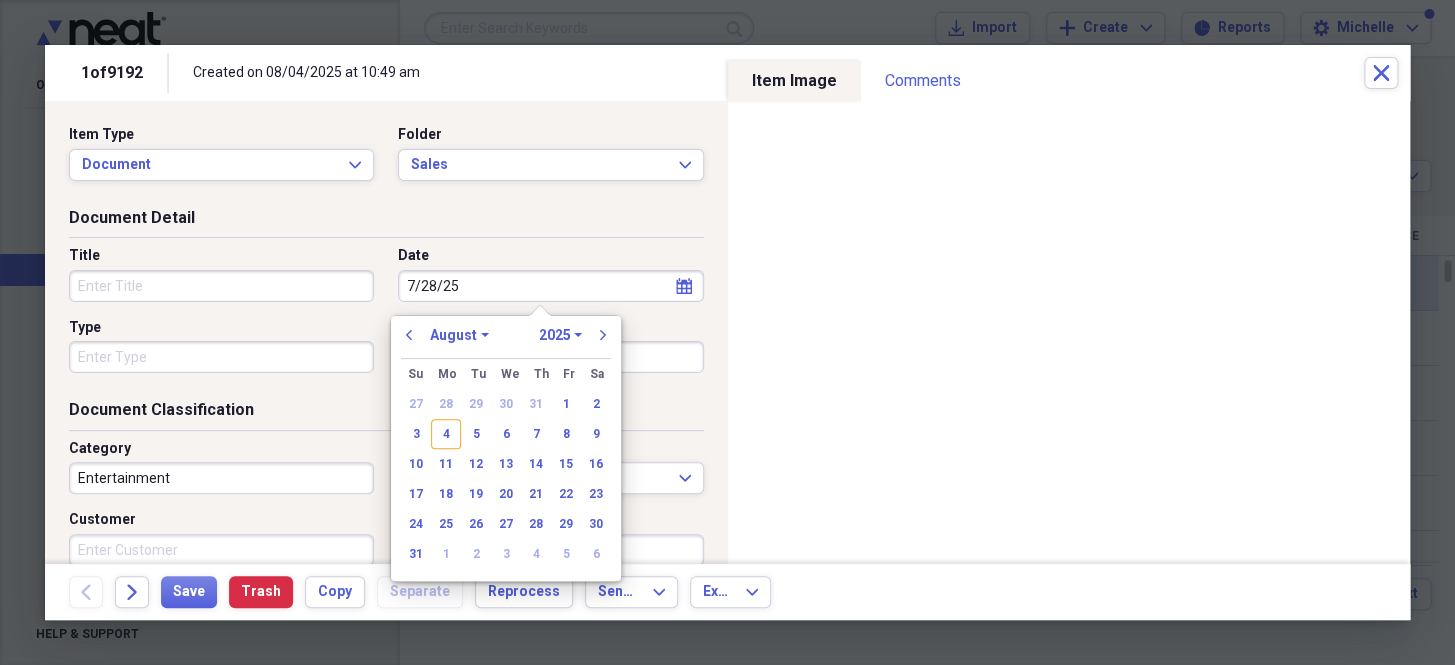 select on "6" 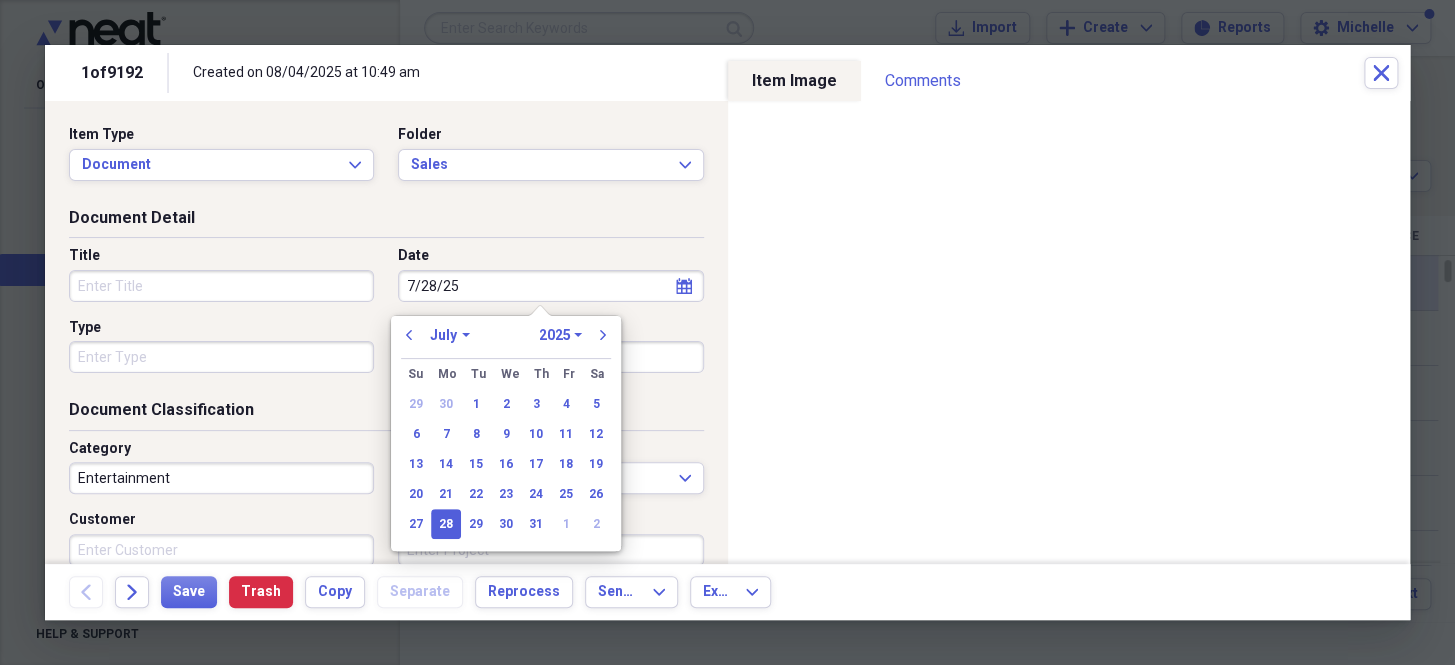drag, startPoint x: 497, startPoint y: 288, endPoint x: 187, endPoint y: 289, distance: 310.00162 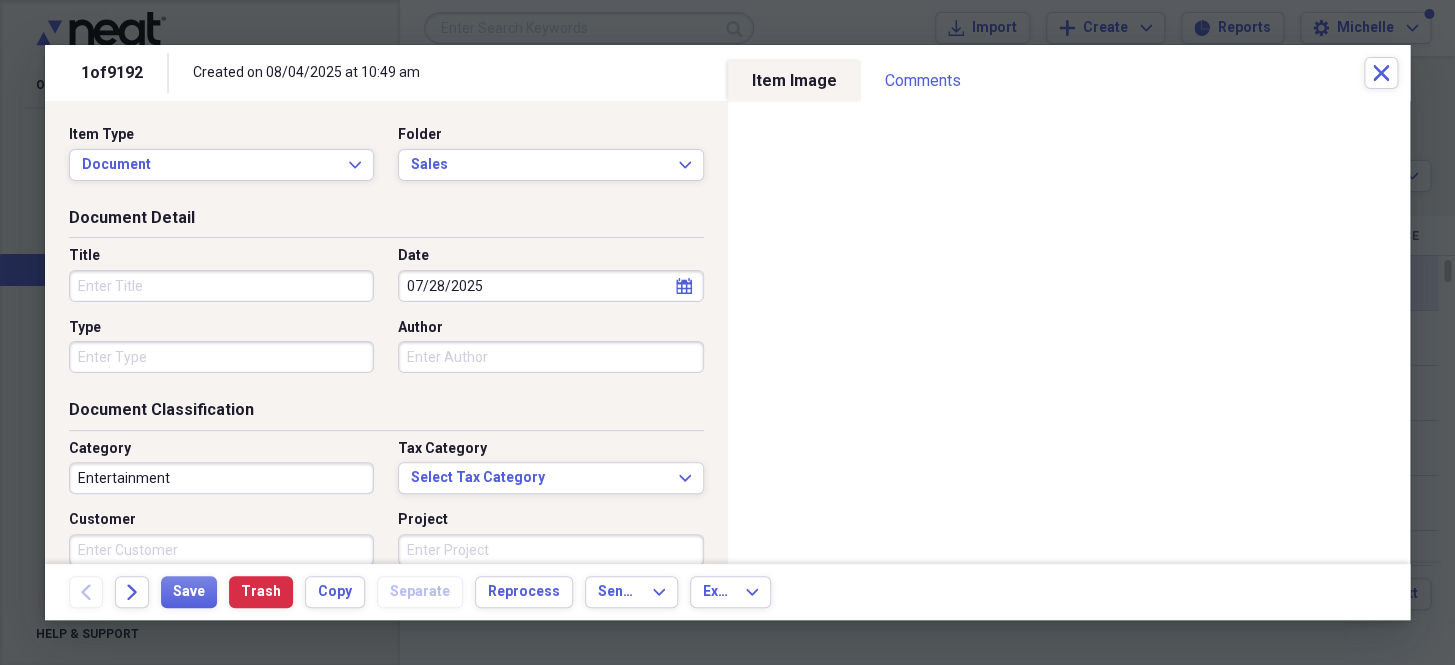 click on "Type" at bounding box center (221, 357) 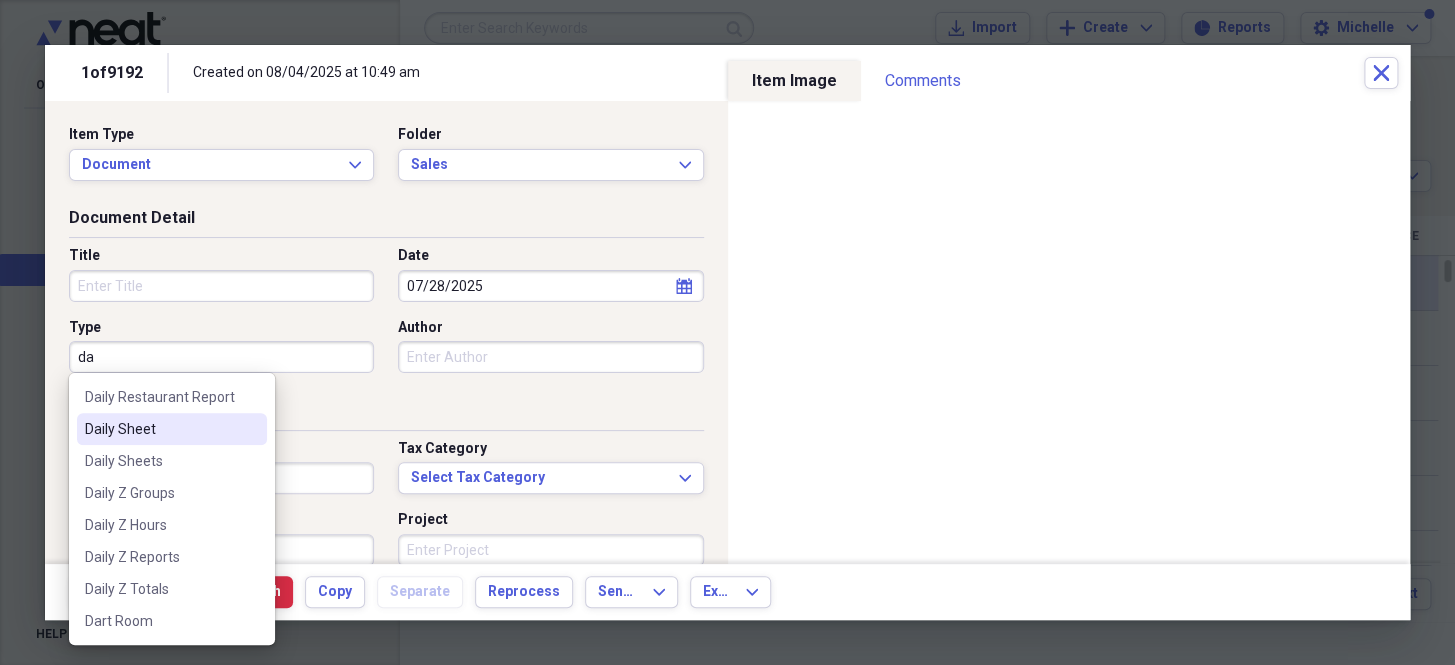 click on "Daily Sheet" at bounding box center (160, 429) 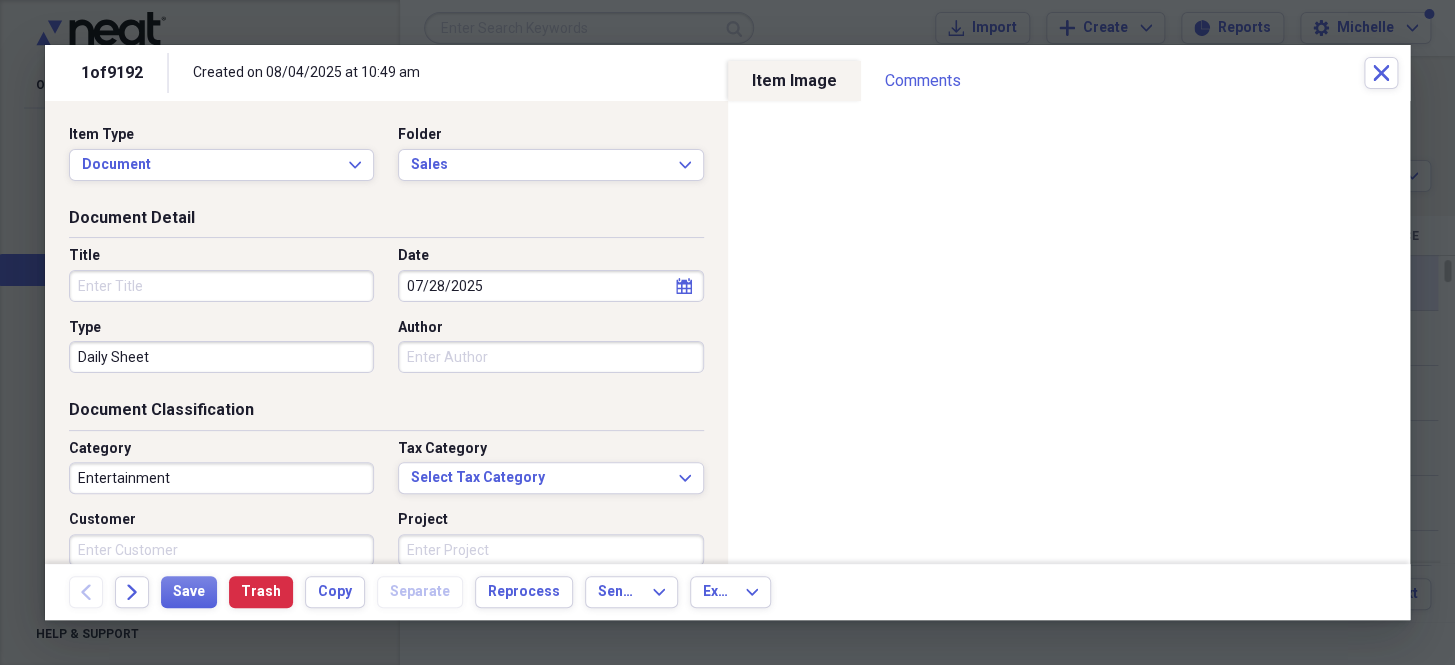 click on "Entertainment" at bounding box center [221, 478] 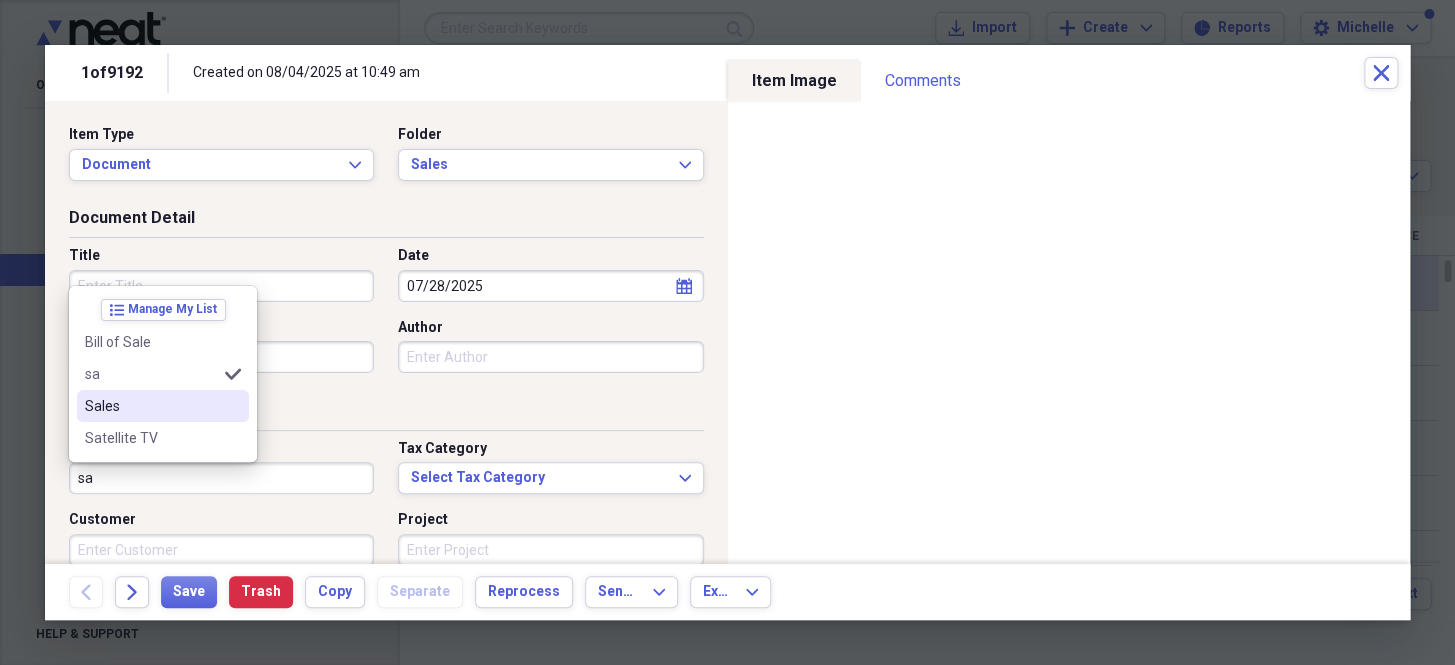 click on "Sales" at bounding box center (151, 406) 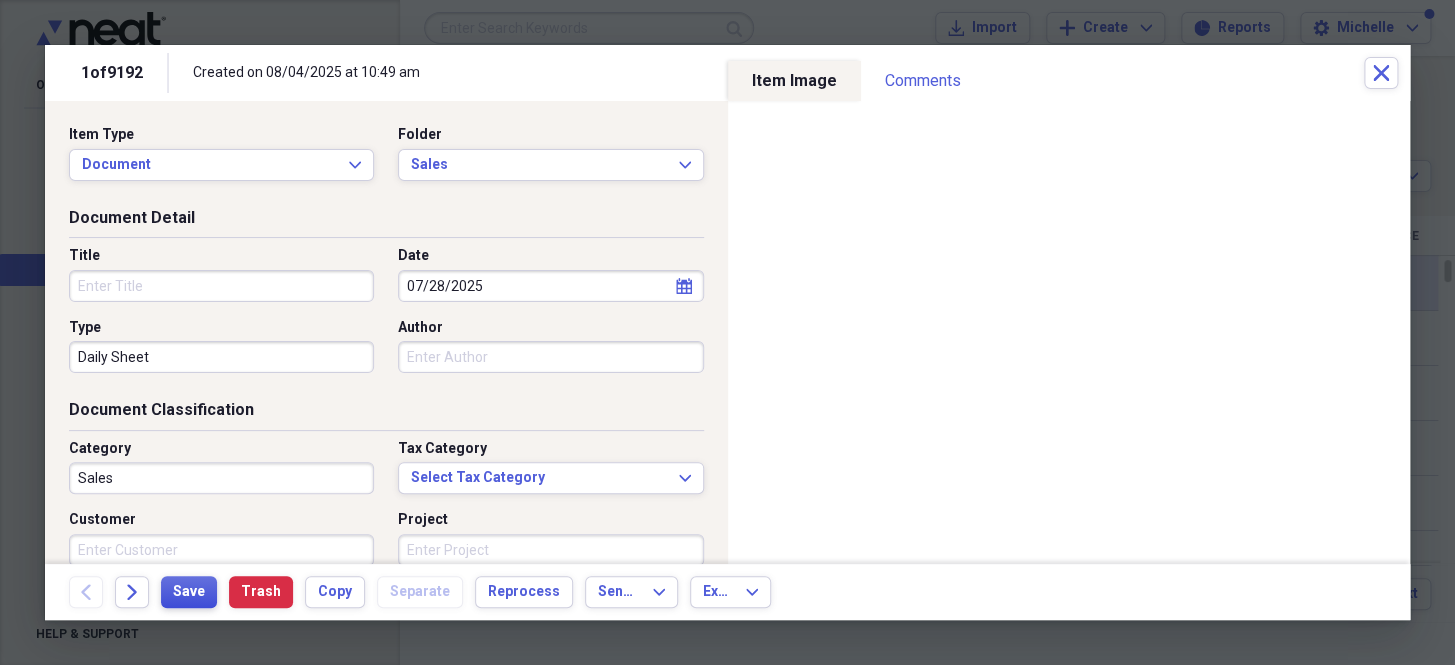 click on "Save" at bounding box center (189, 592) 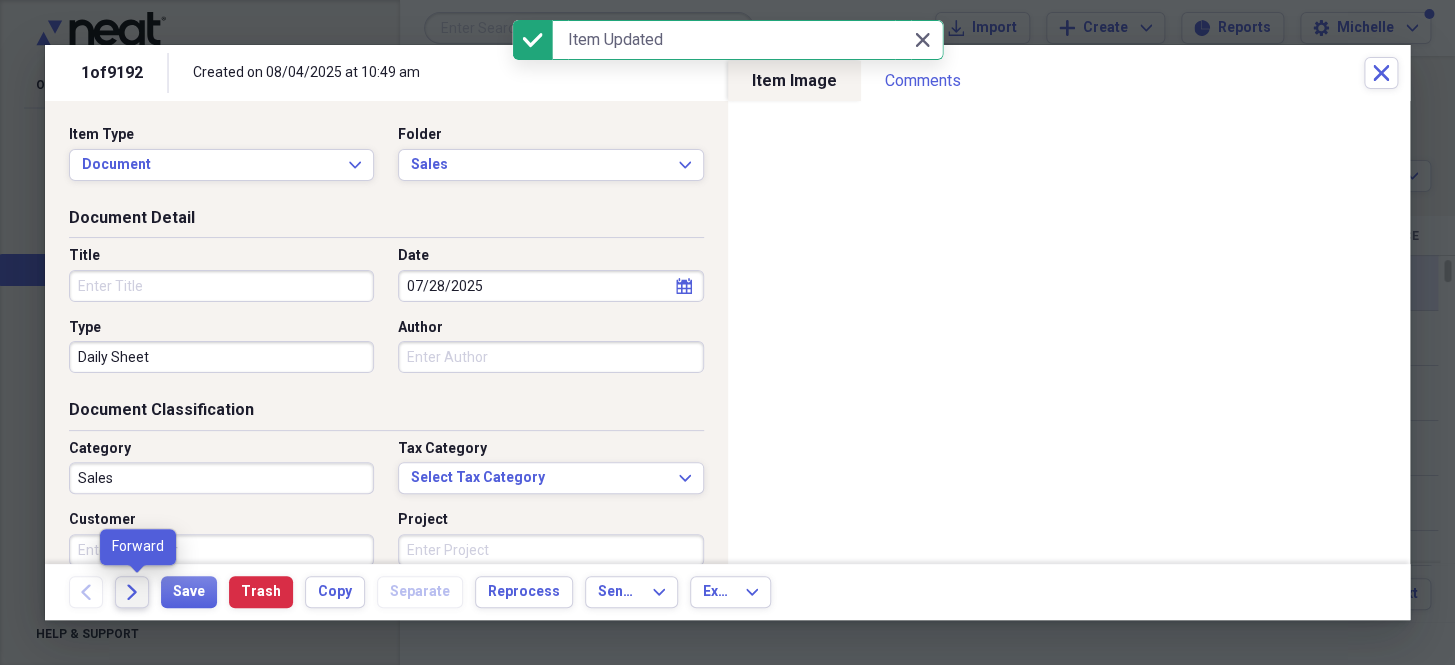 click on "Forward" 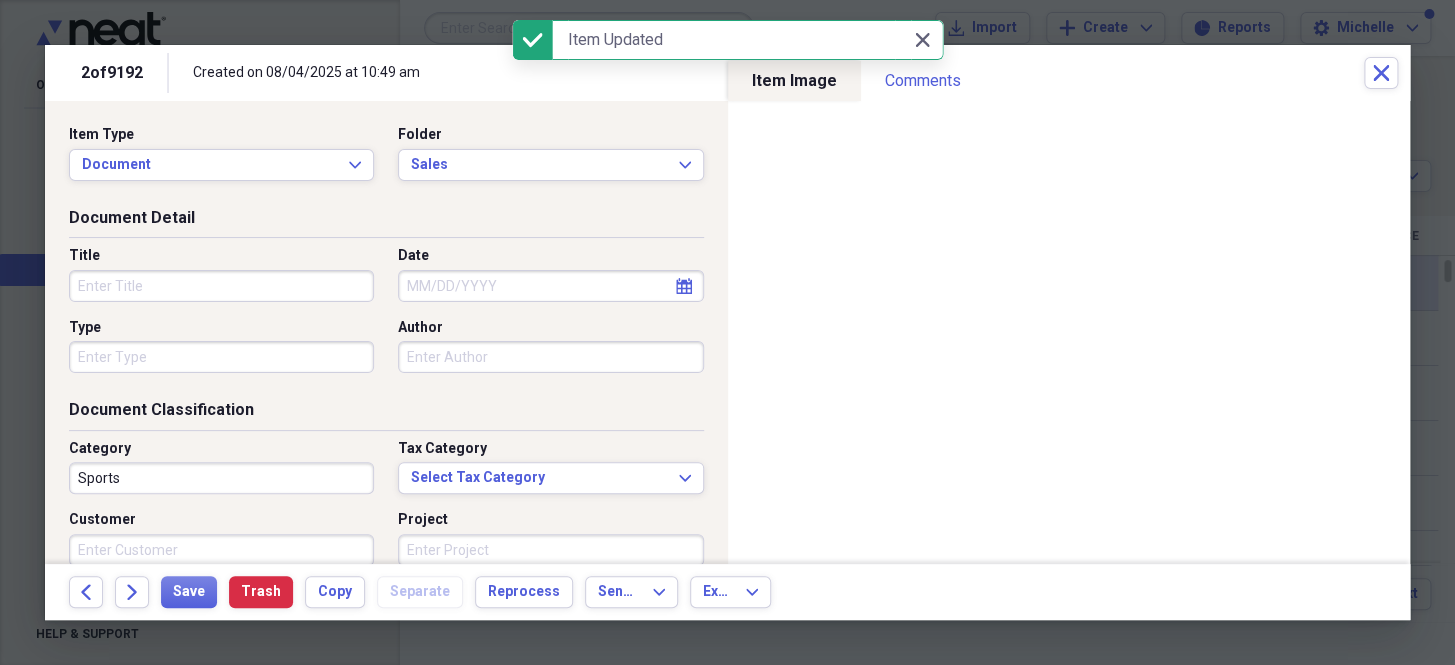click on "Date" at bounding box center [550, 286] 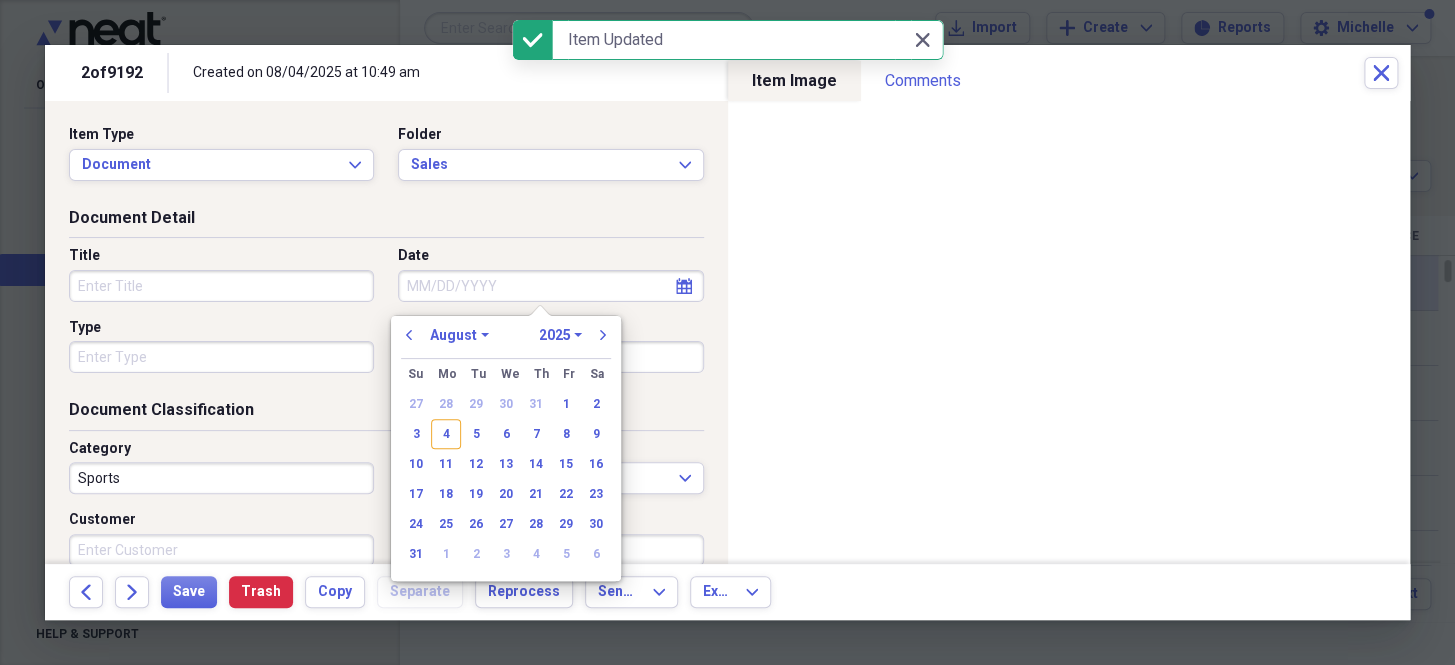 paste on "7/28/25" 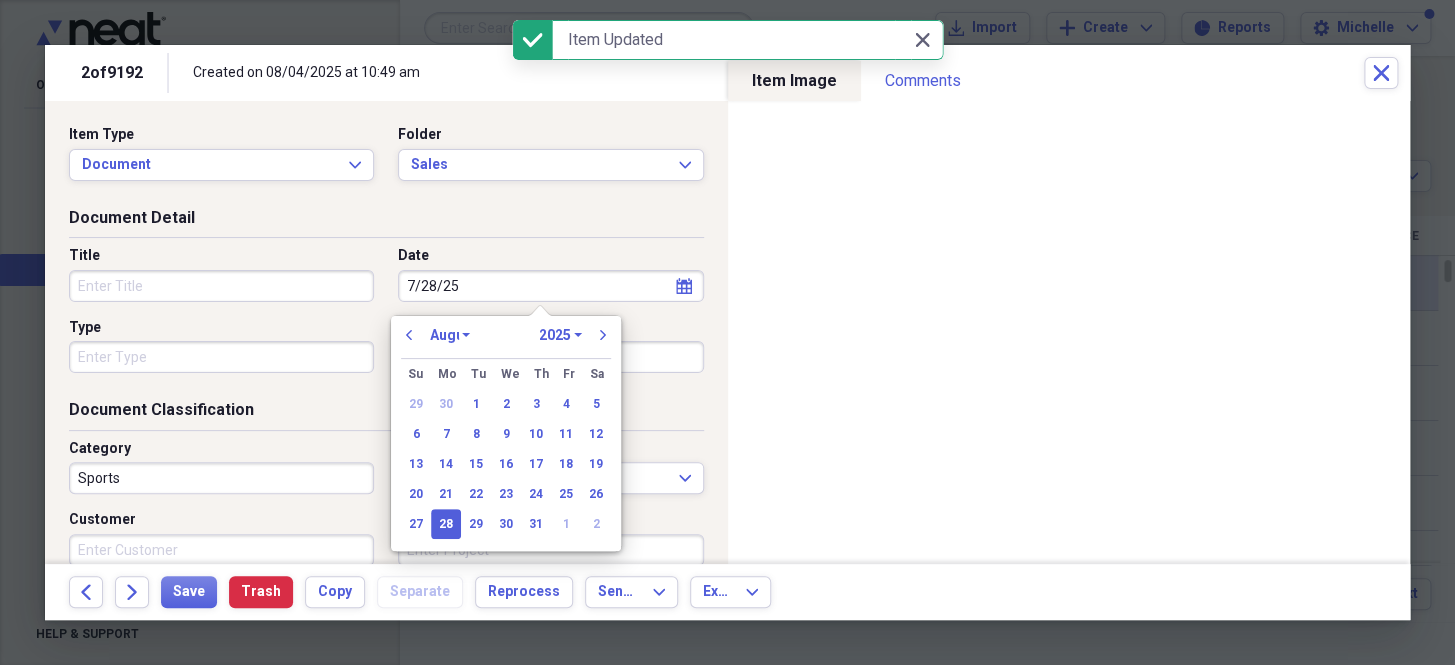 select on "6" 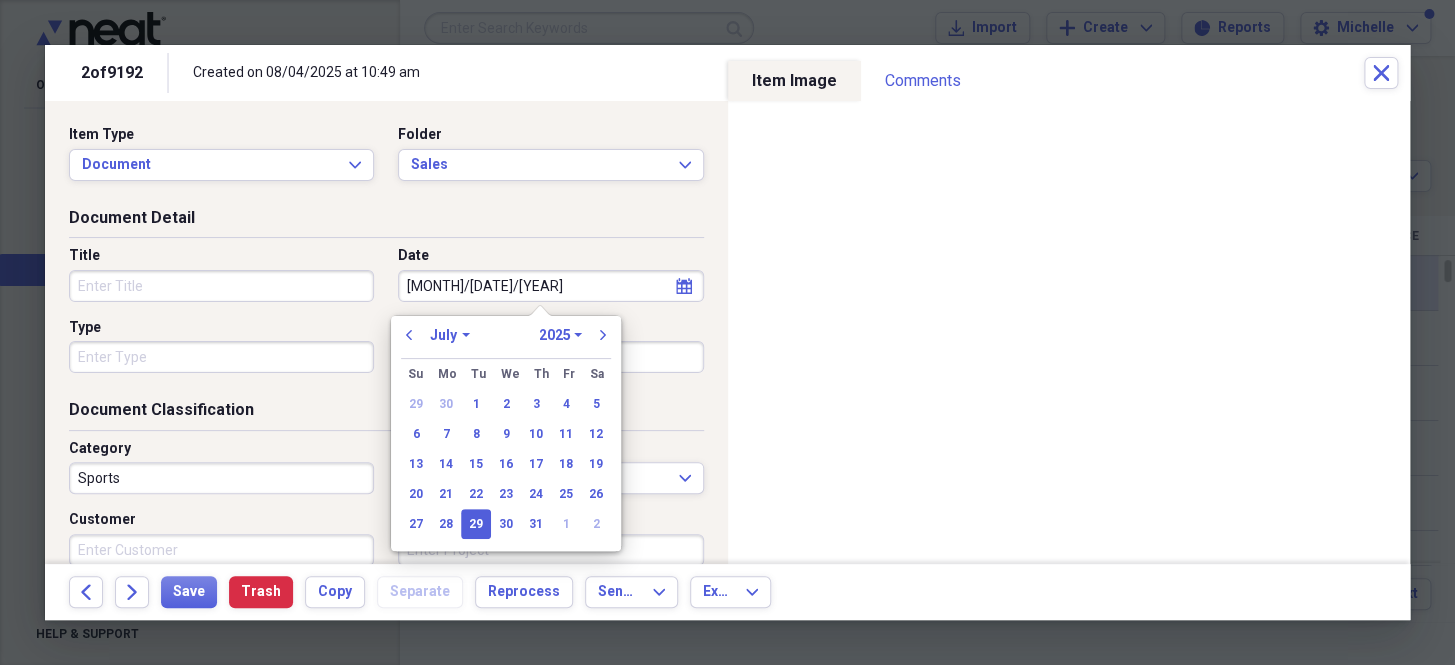 click on "Type" at bounding box center [221, 357] 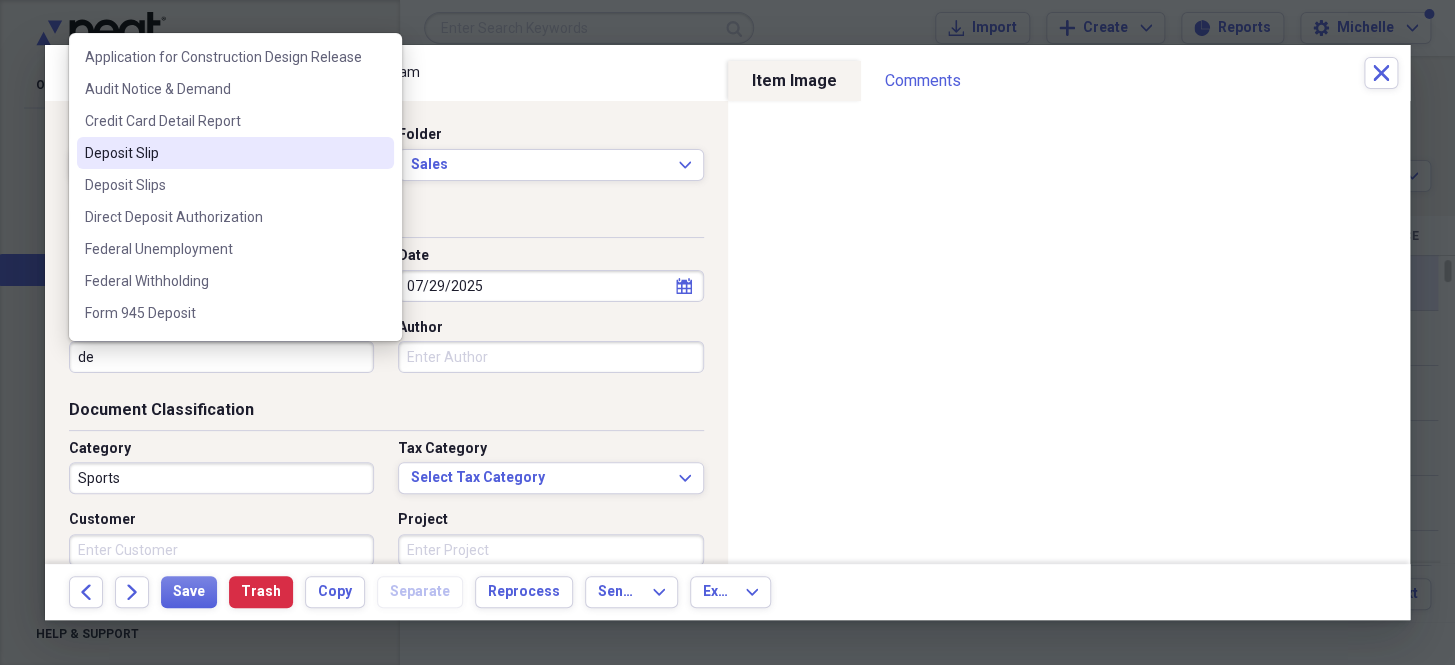 click on "Deposit Slip" at bounding box center [223, 153] 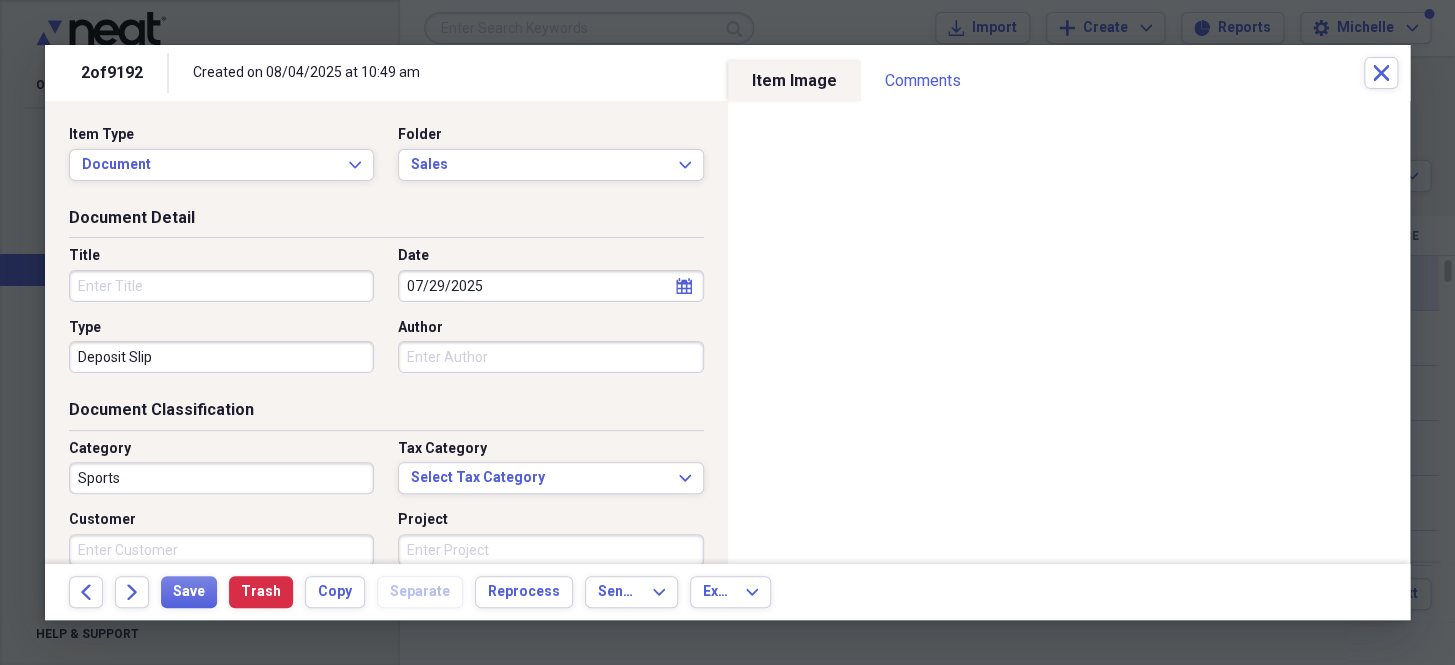 click on "Sports" at bounding box center [221, 478] 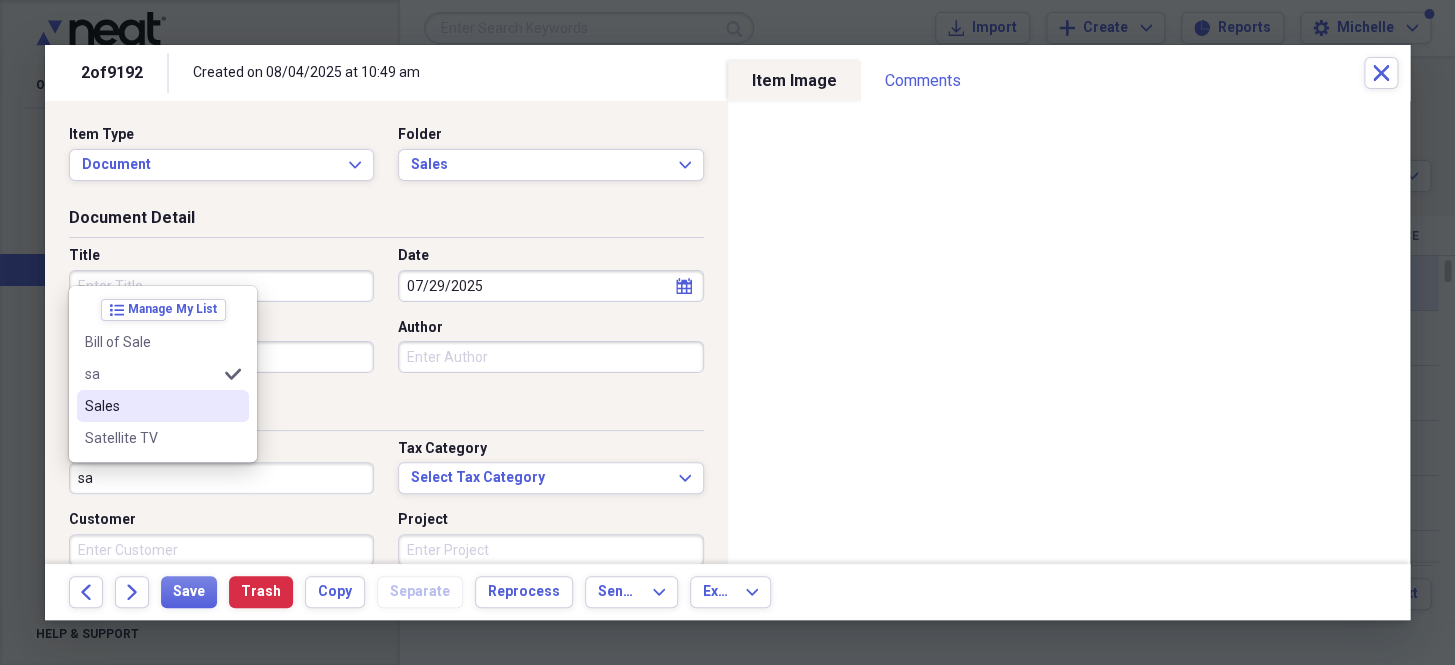 click on "Sales" at bounding box center [151, 406] 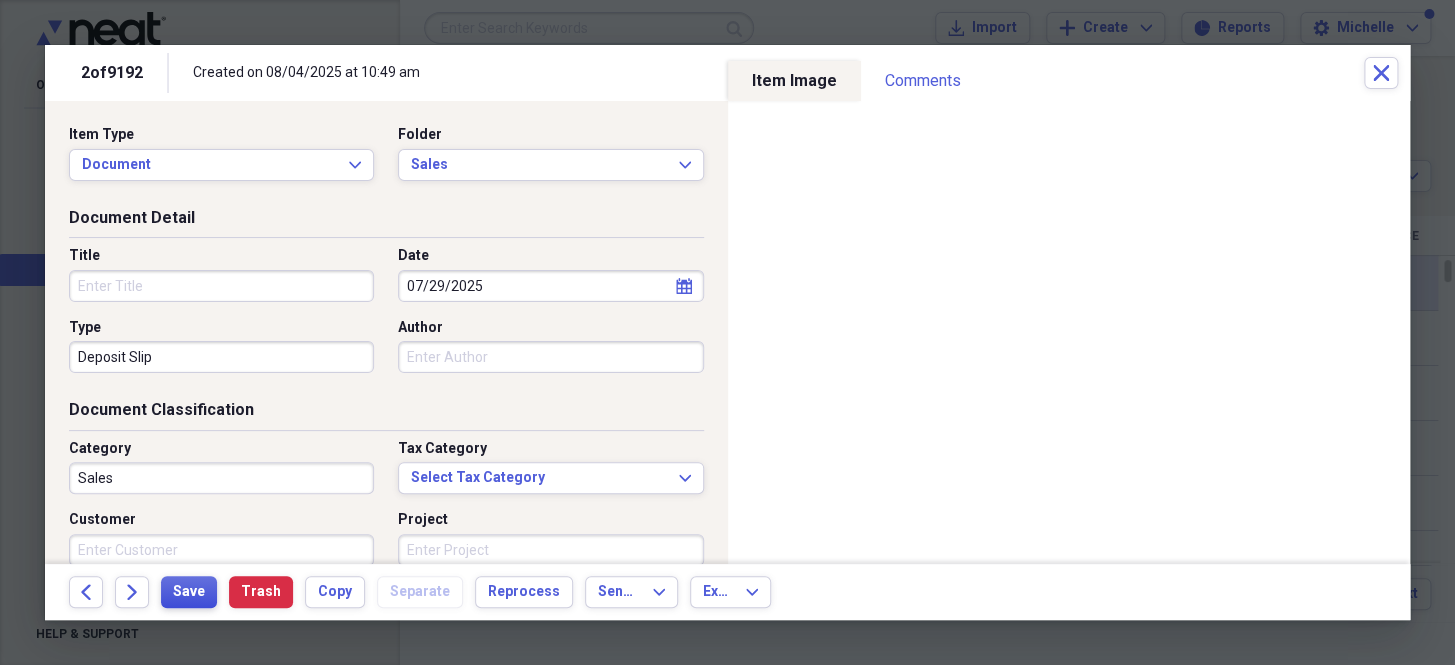 click on "Save" at bounding box center (189, 592) 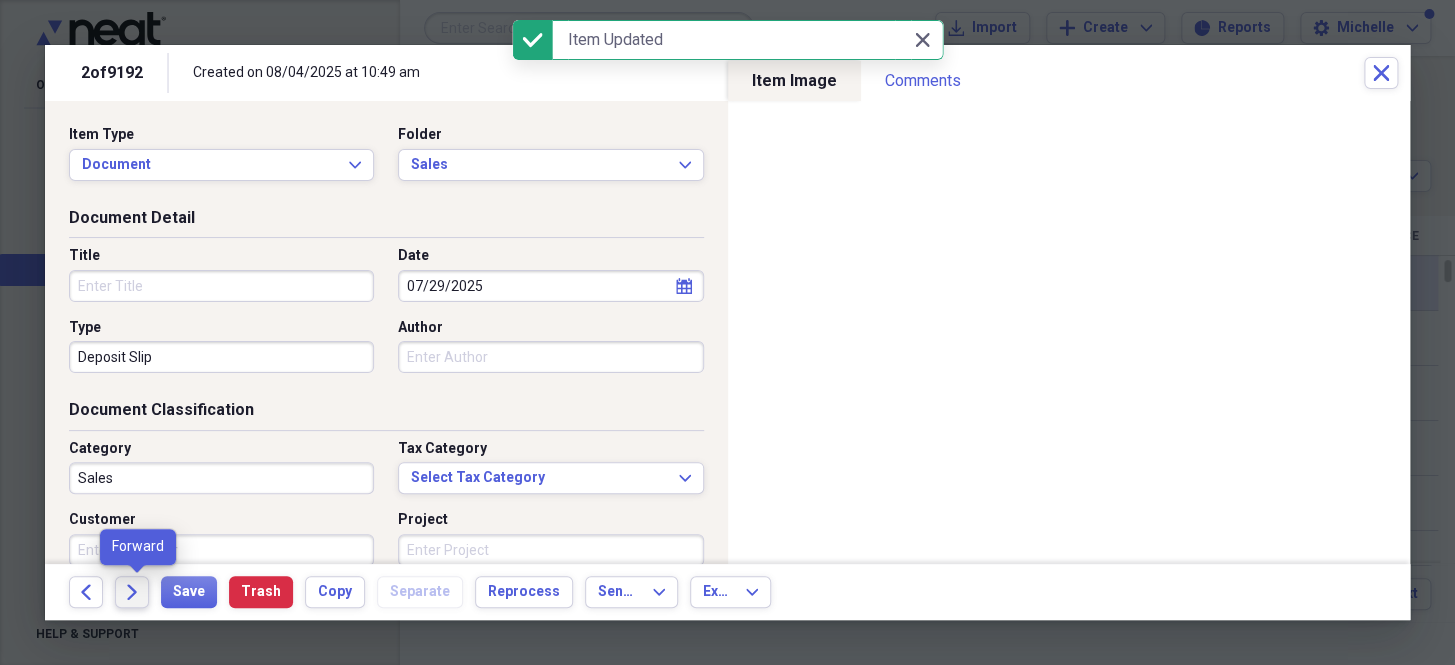 click 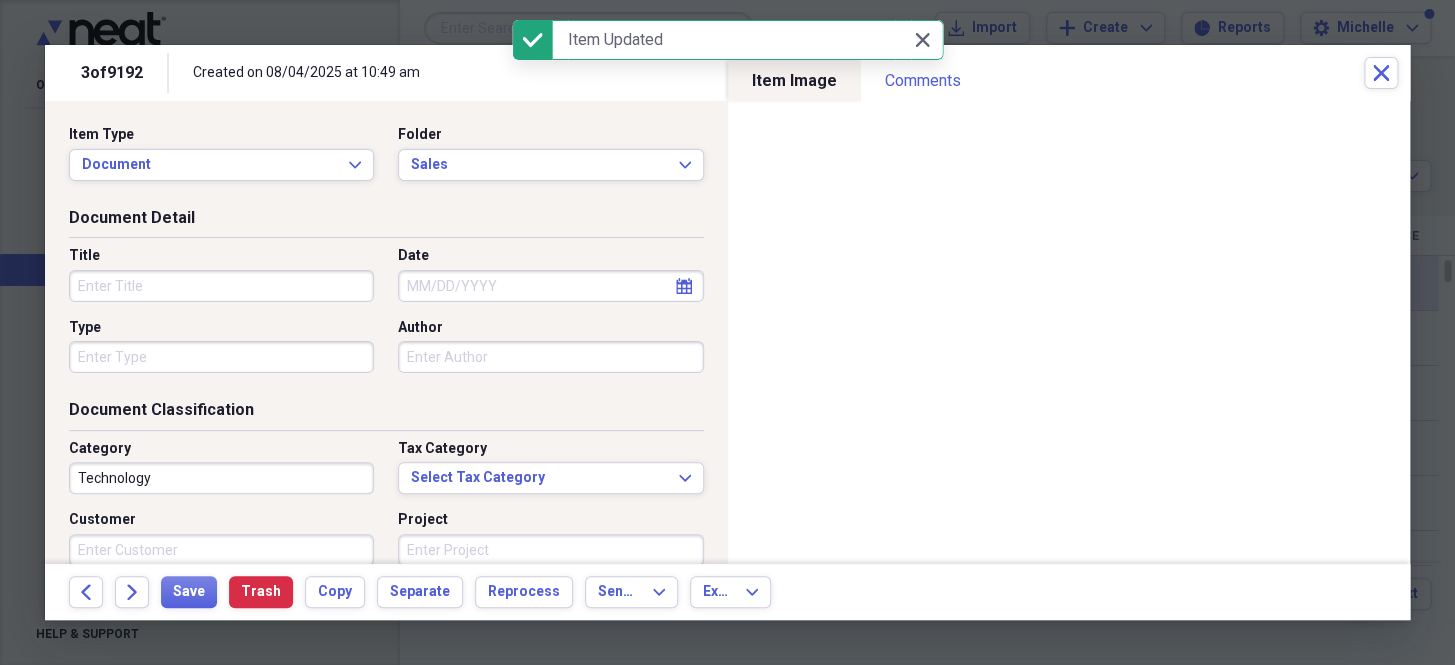 click on "Date" at bounding box center [550, 286] 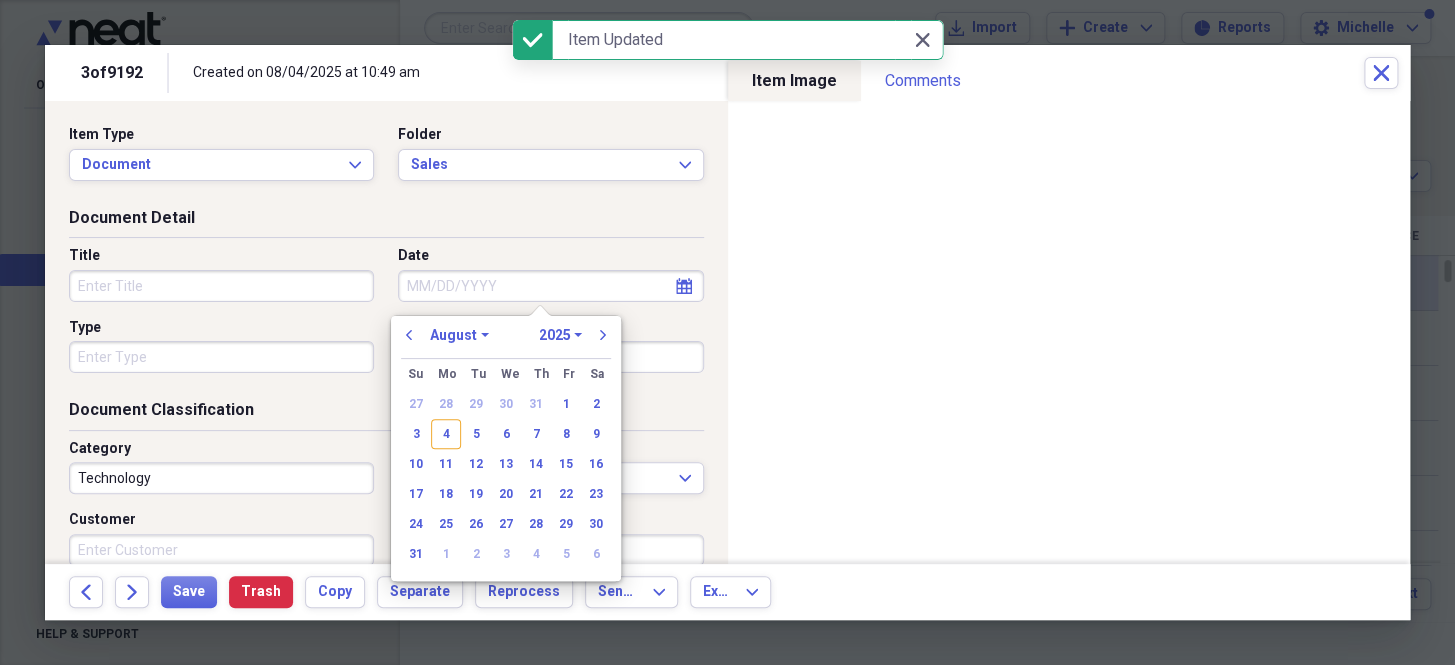 paste on "7/28/25" 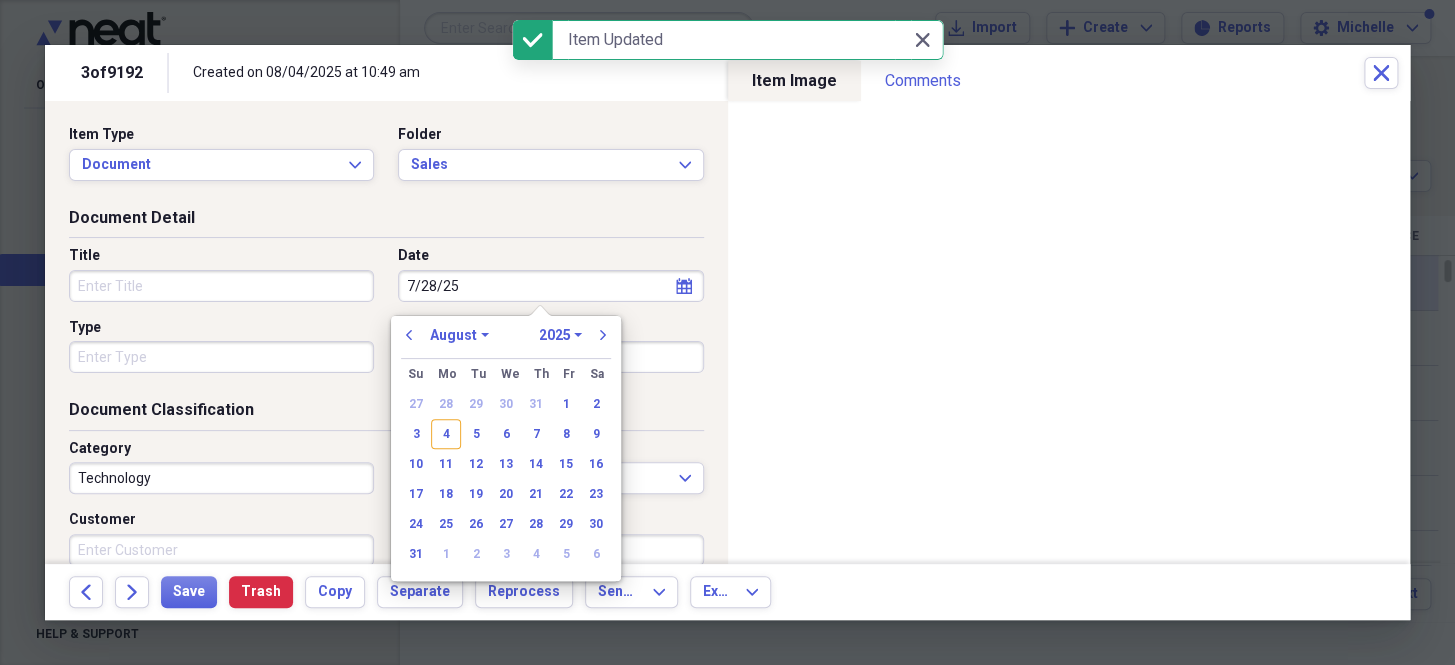 select on "6" 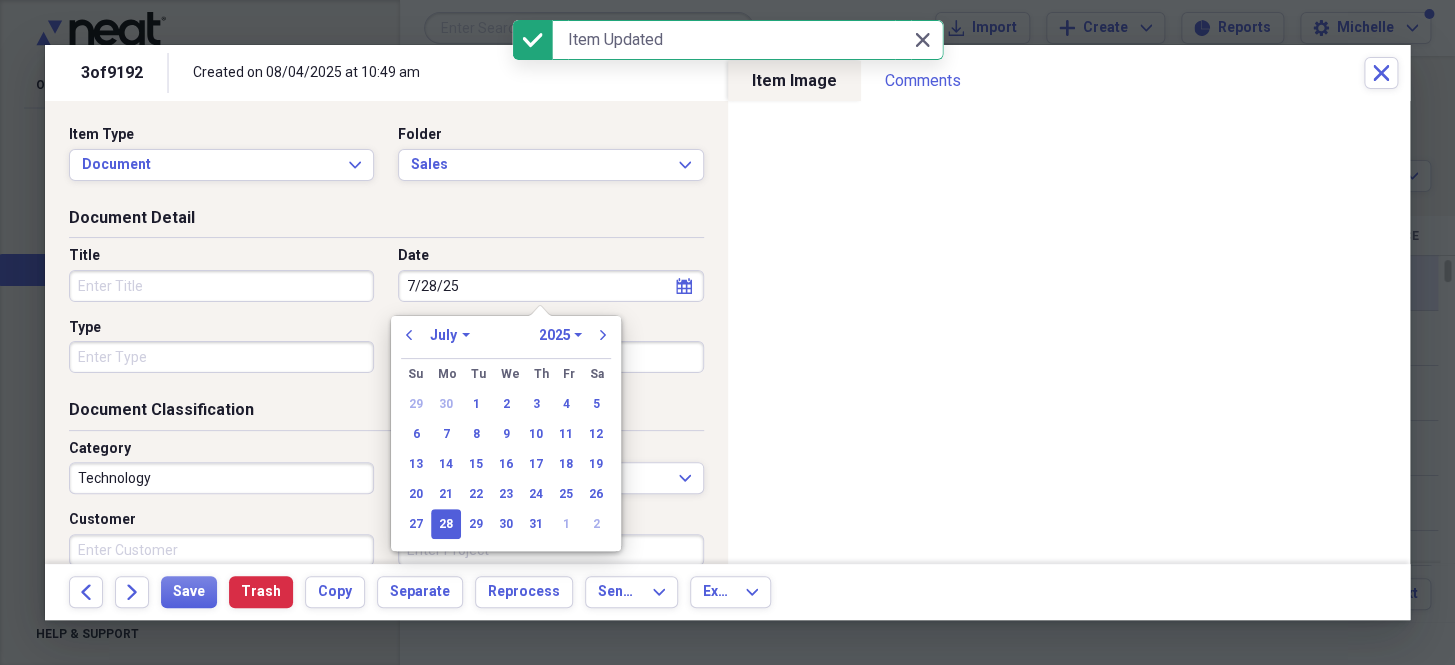 type on "07/28/2025" 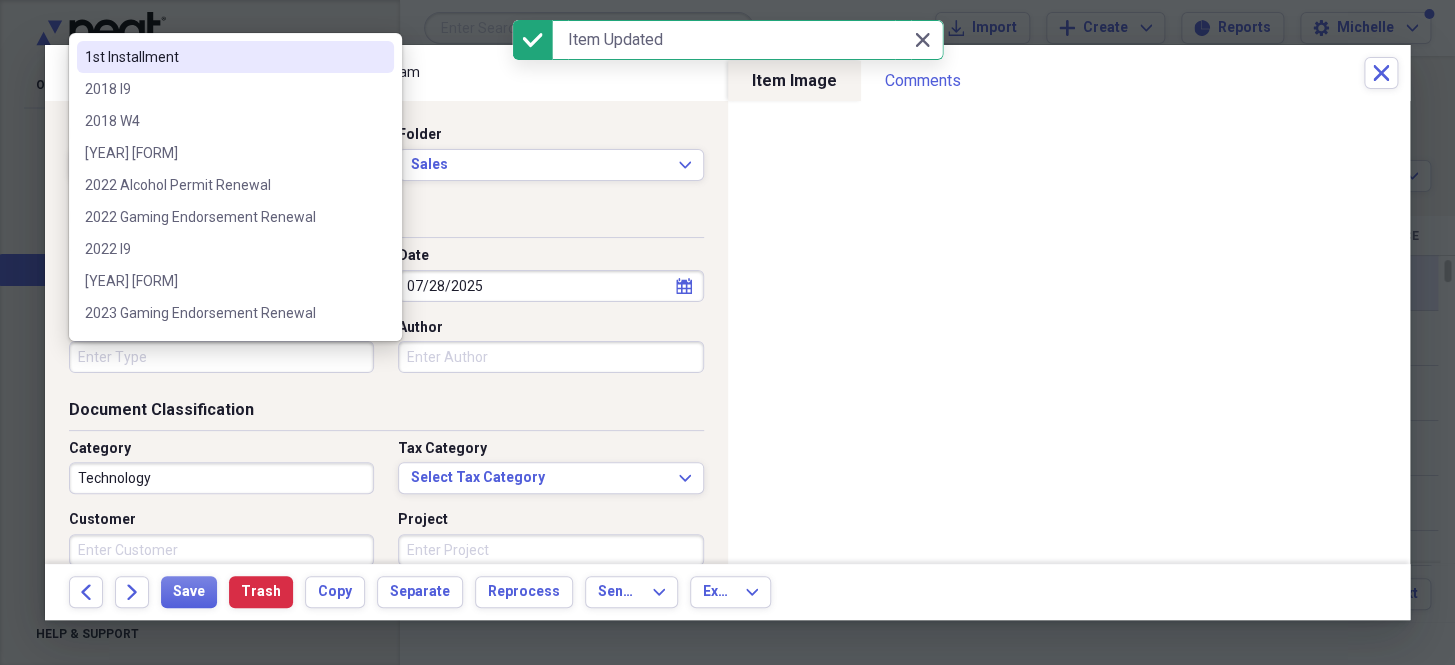 click on "Type" at bounding box center [221, 357] 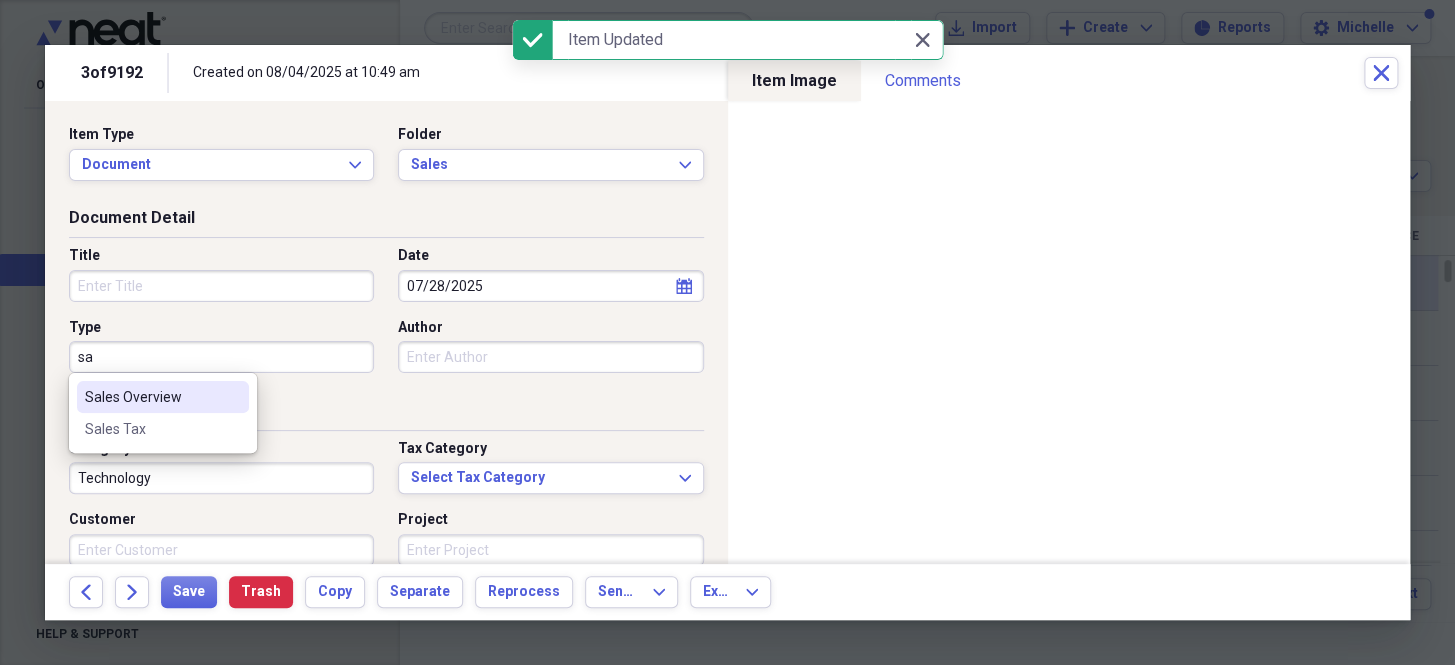 click on "Sales Overview" at bounding box center (151, 397) 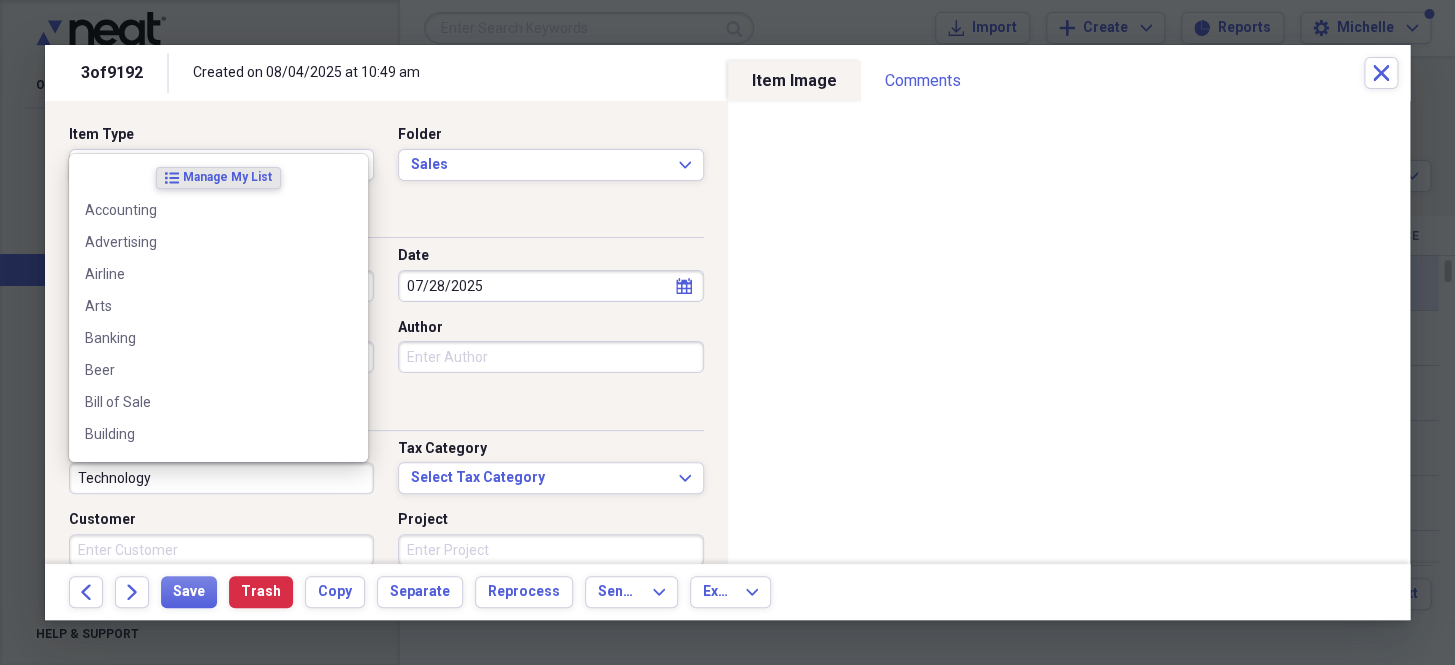 click on "Technology" at bounding box center [221, 478] 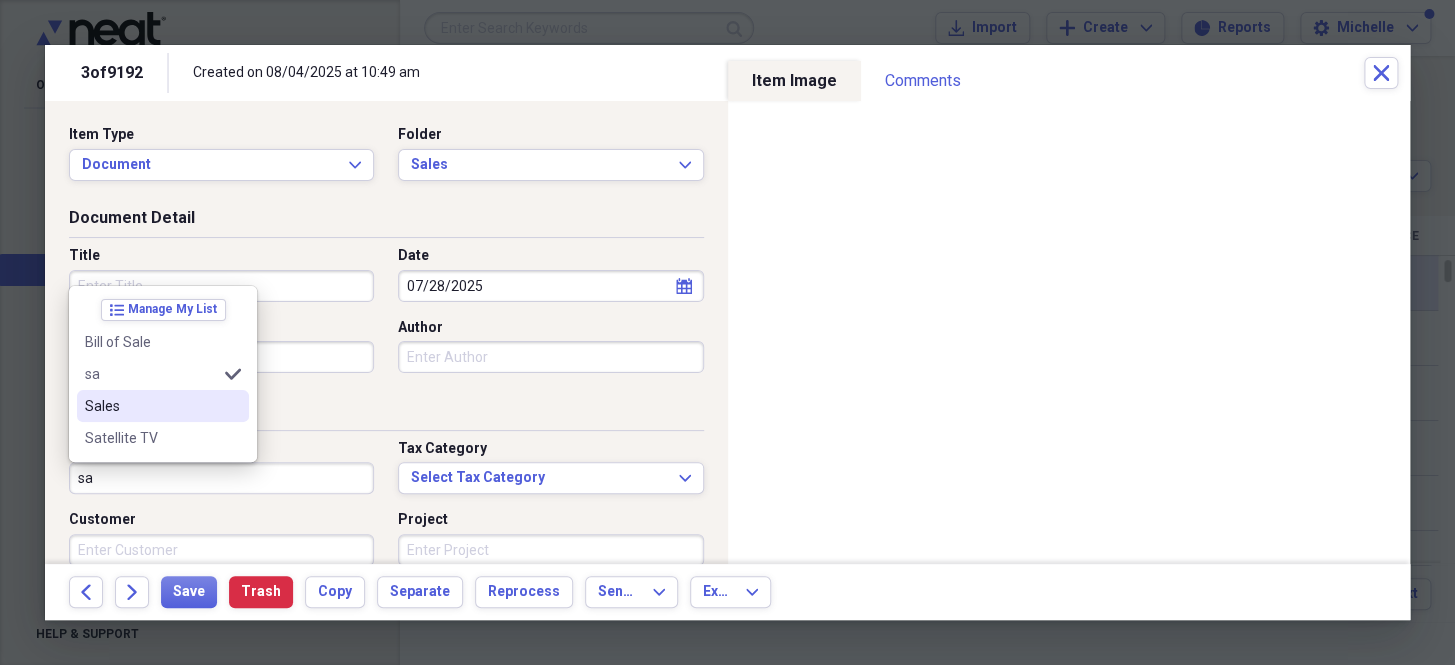 click on "Sales" at bounding box center [151, 406] 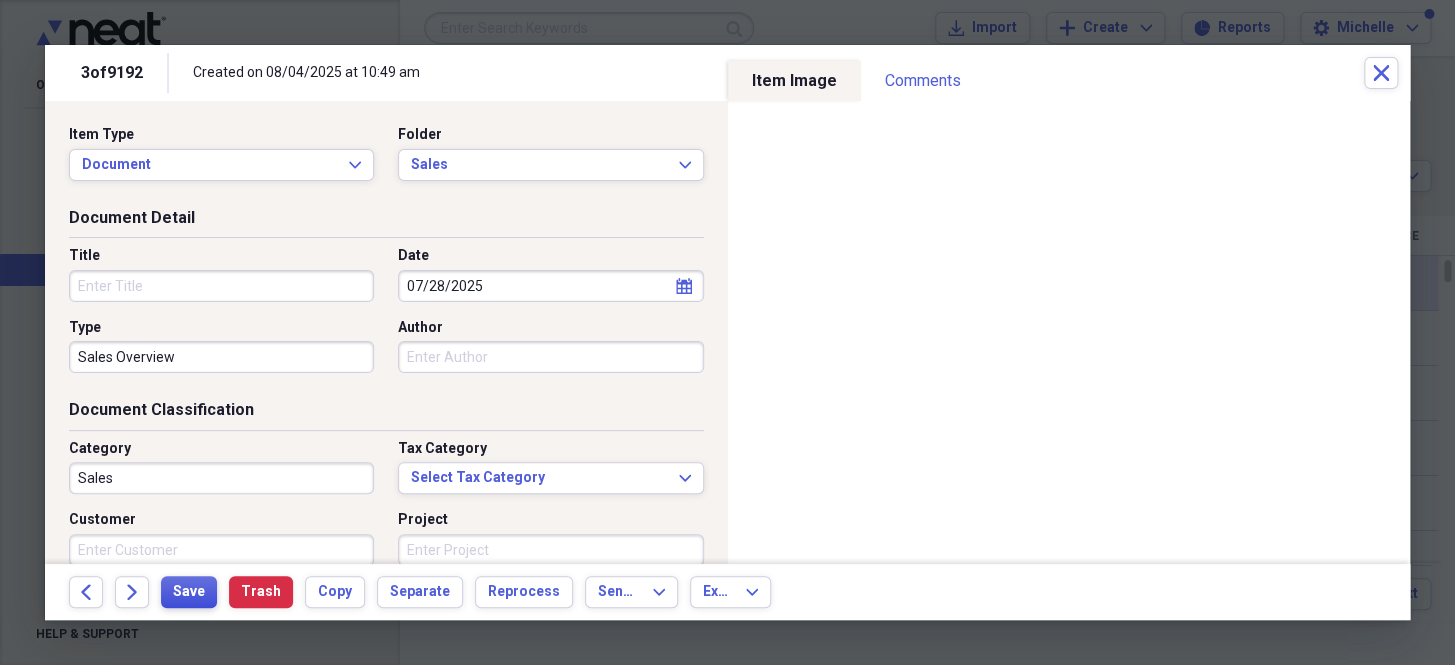 click on "Save" at bounding box center (189, 592) 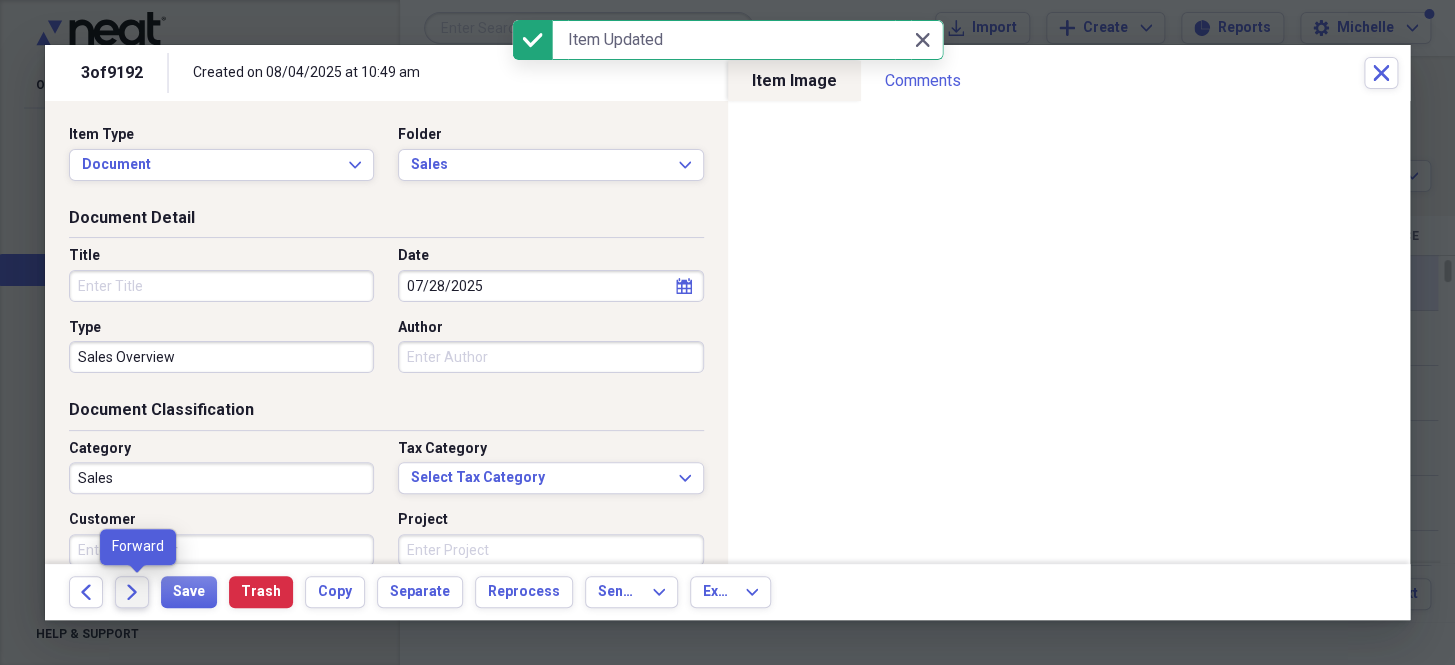 click on "Forward" 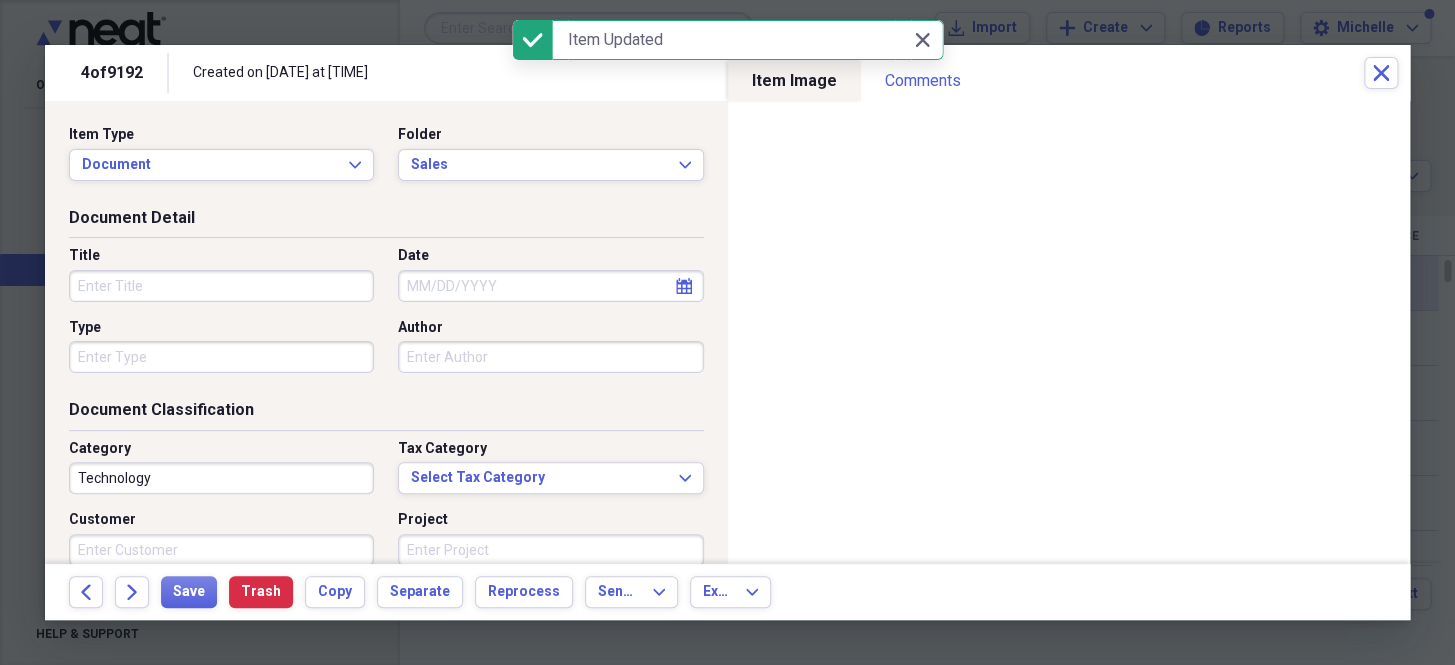 click on "Date" at bounding box center (550, 286) 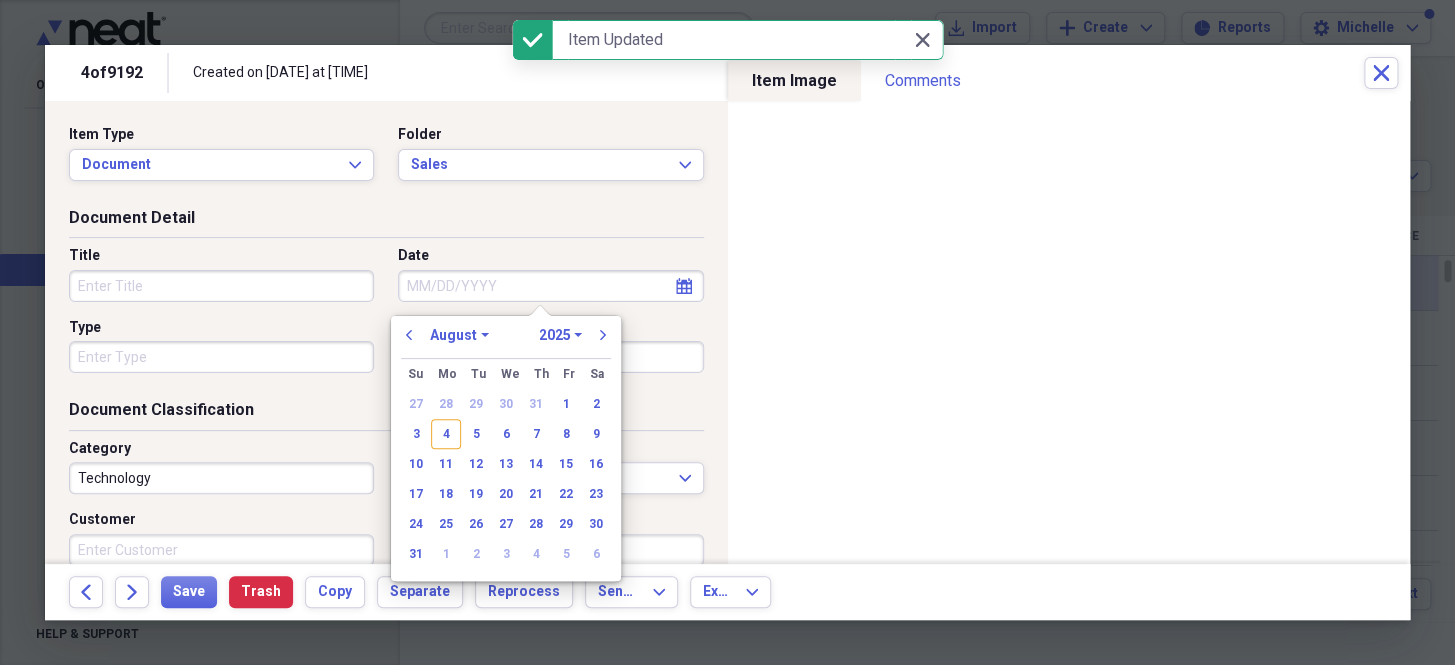 paste on "7/28/25" 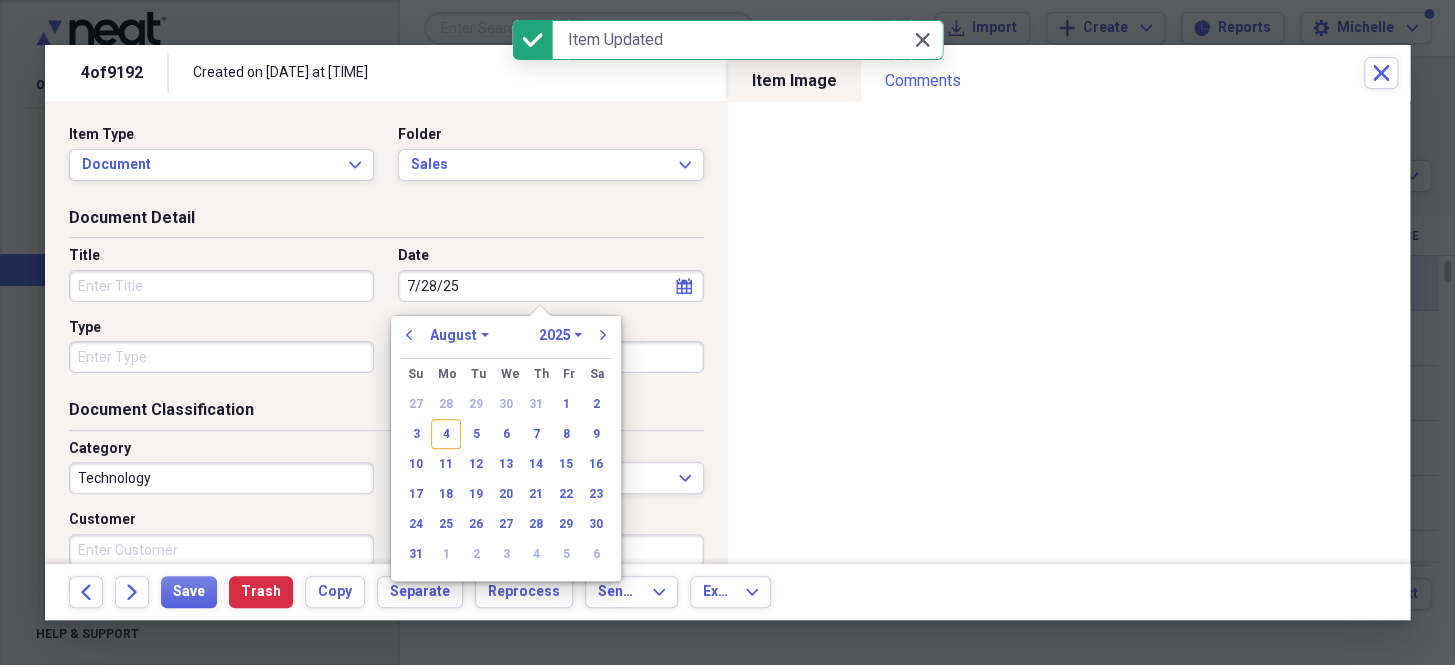 select on "6" 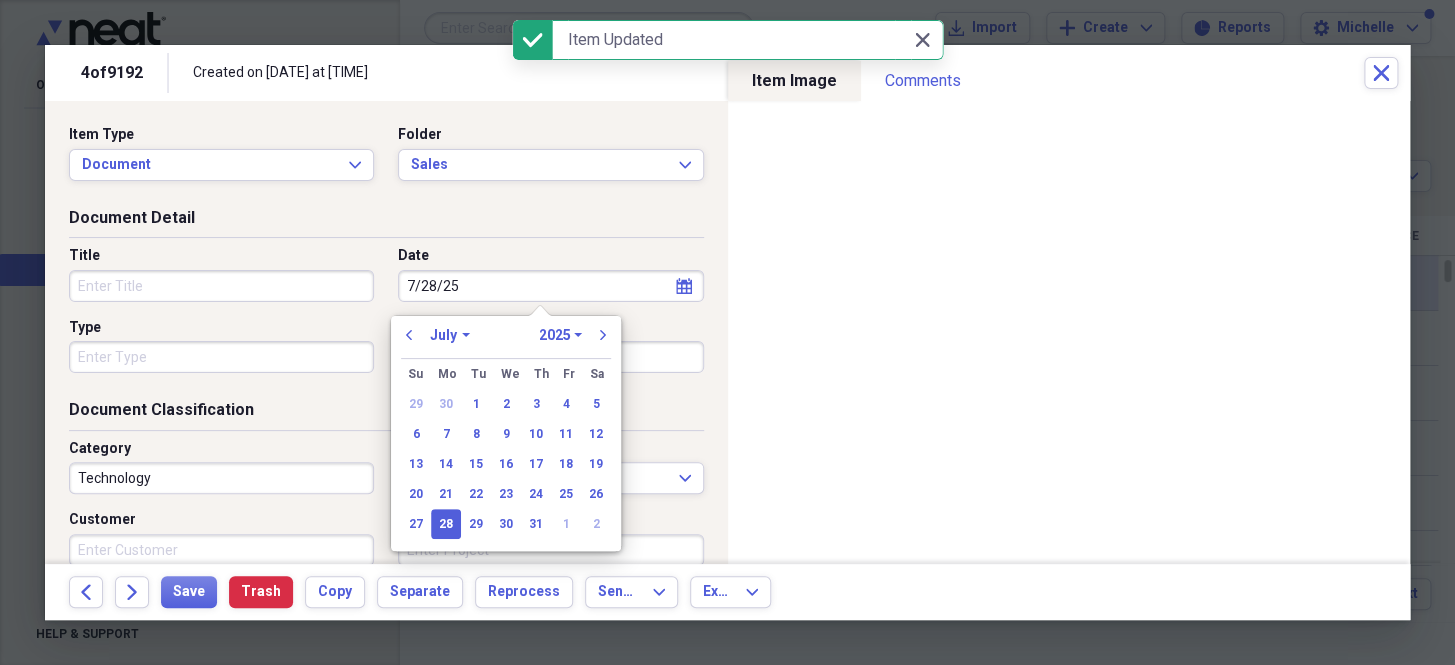 type on "07/28/2025" 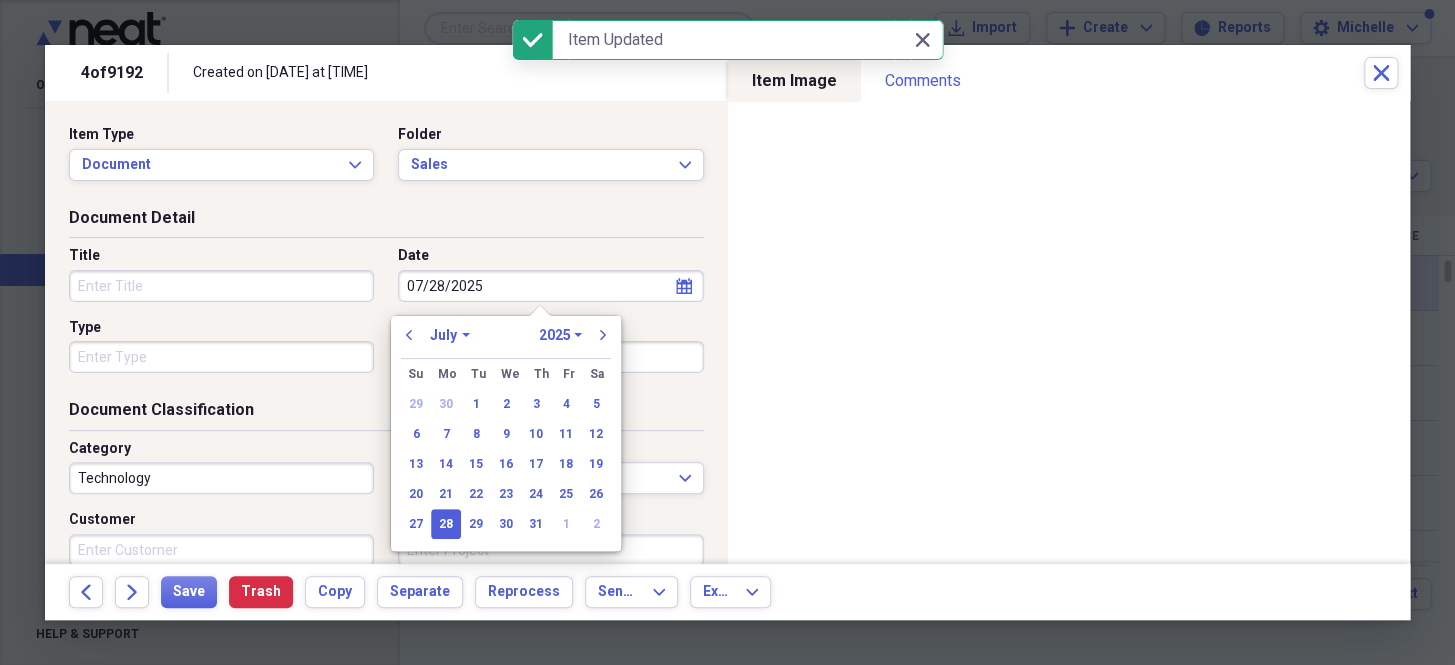 click on "Type" at bounding box center (221, 357) 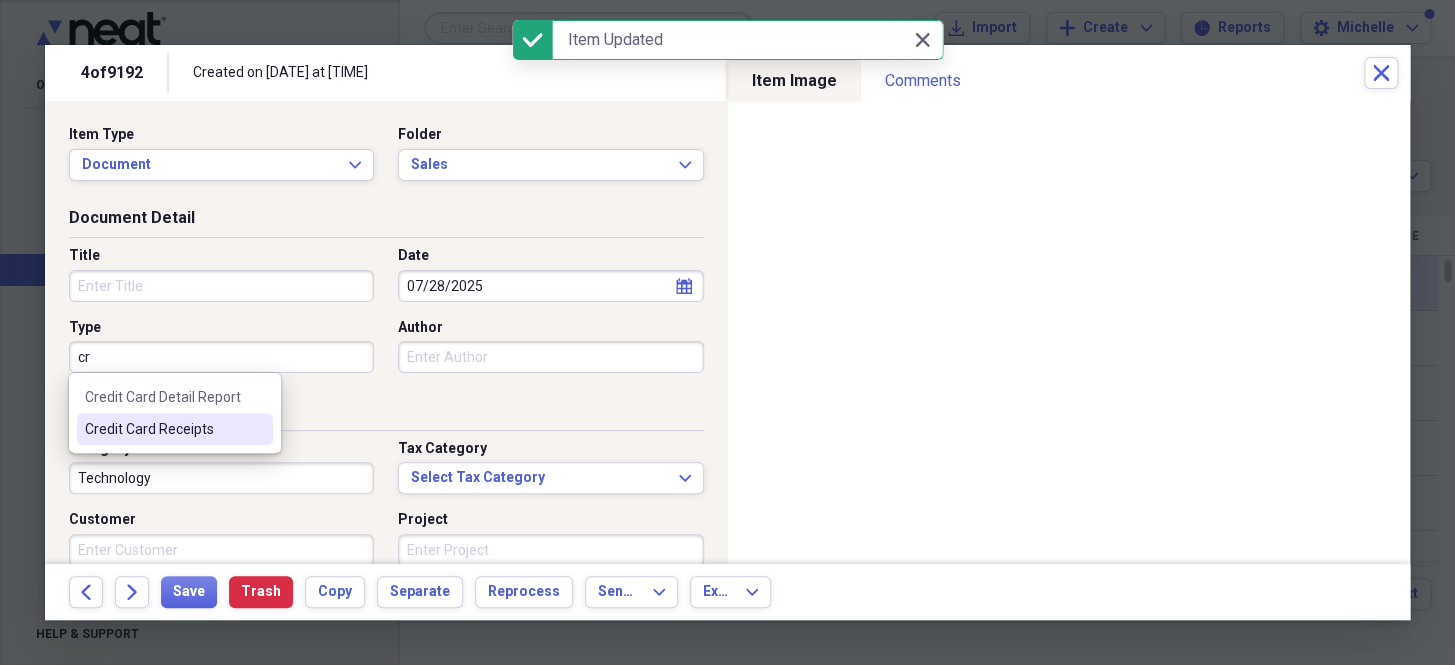 drag, startPoint x: 183, startPoint y: 422, endPoint x: 146, endPoint y: 477, distance: 66.287254 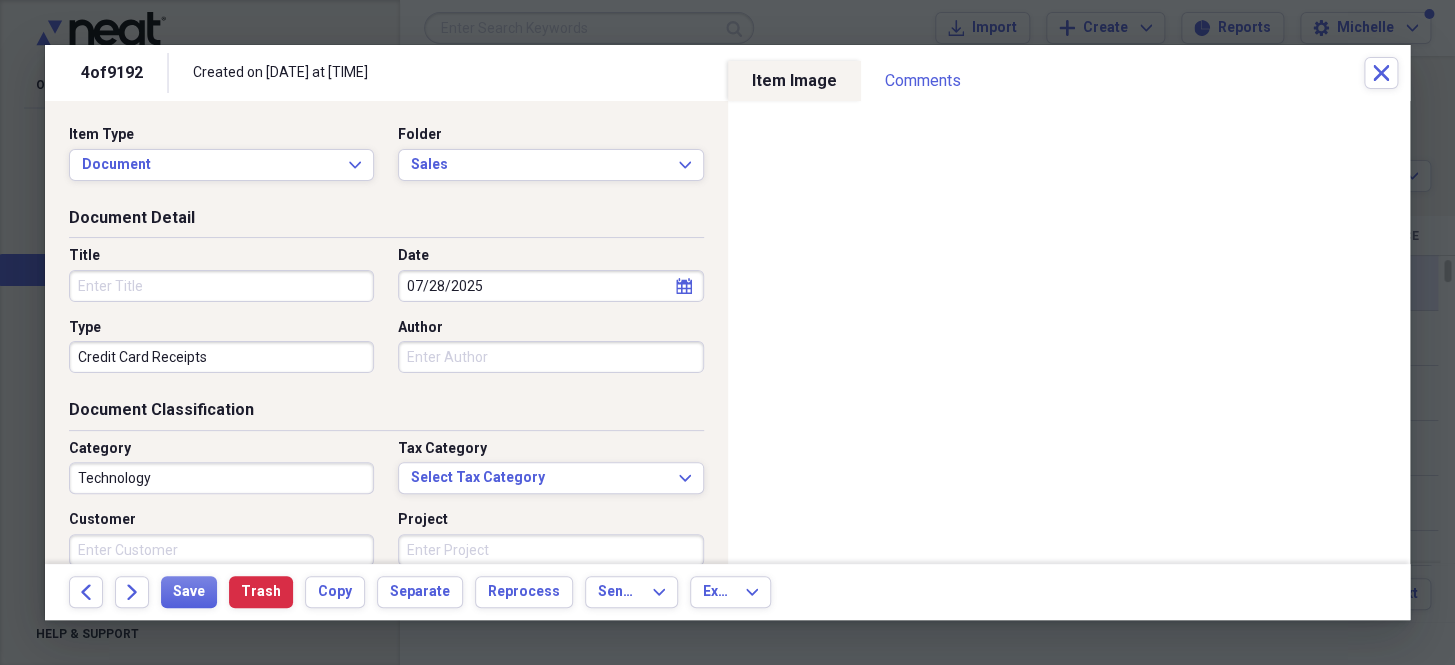 click on "Technology" at bounding box center (221, 478) 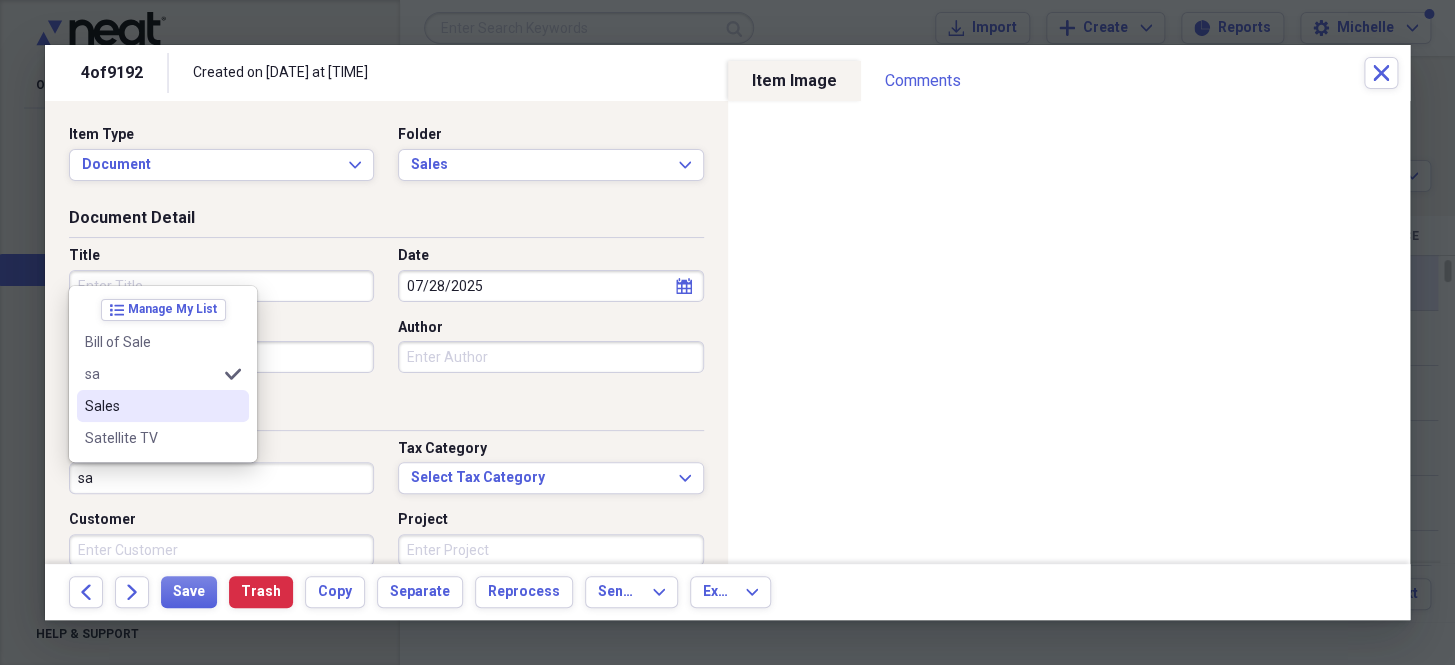 click on "Sales" at bounding box center (163, 406) 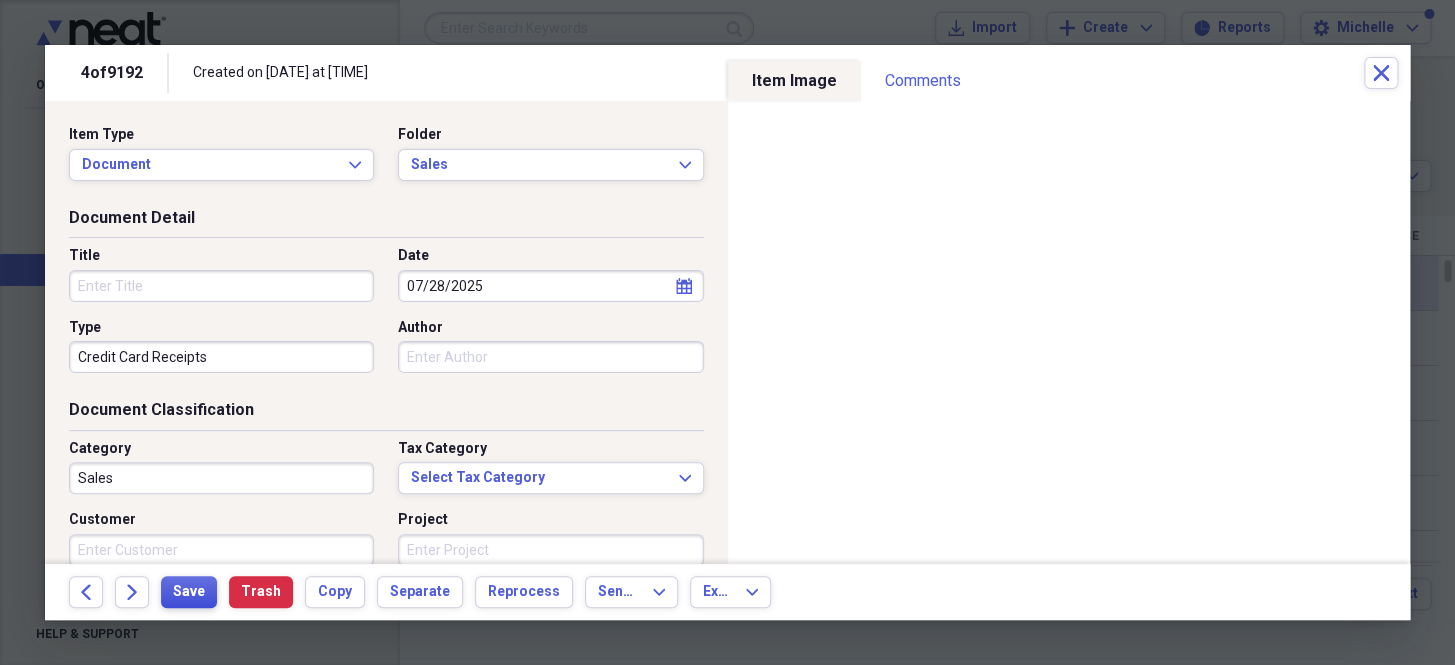 click on "Save" at bounding box center [189, 592] 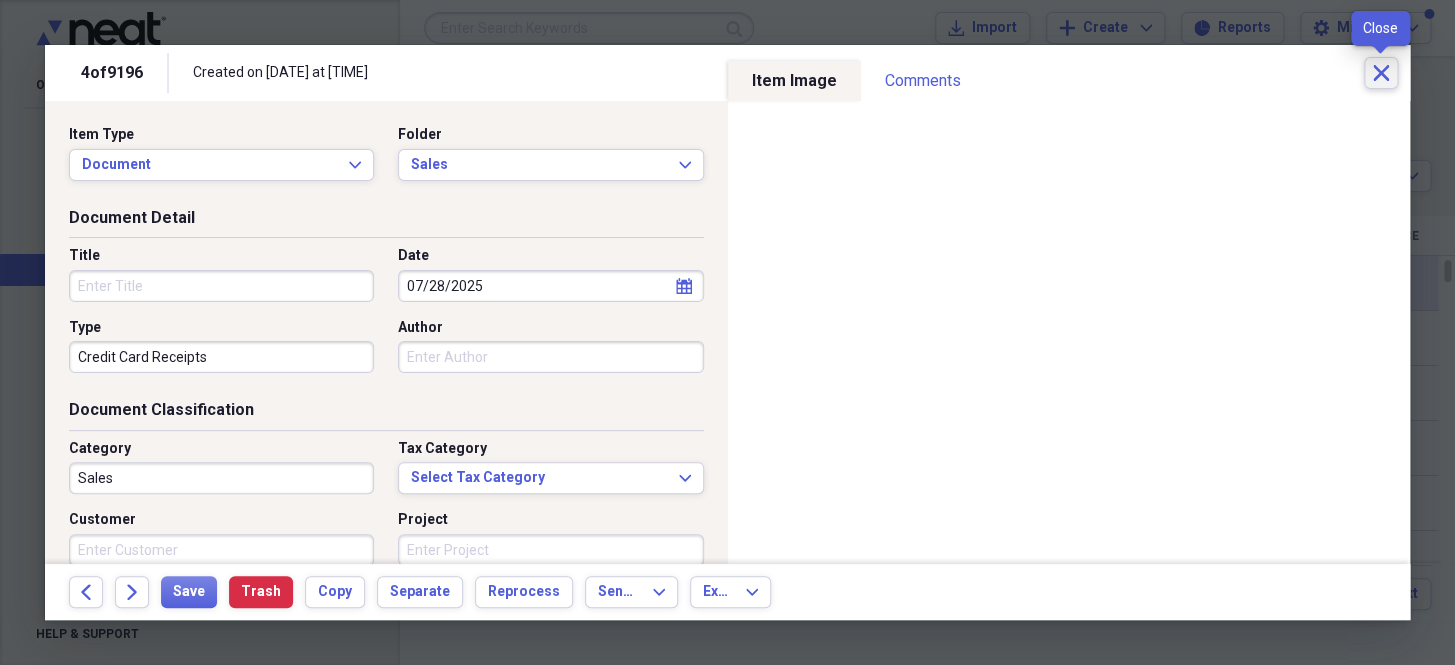 click on "Close" at bounding box center [1381, 73] 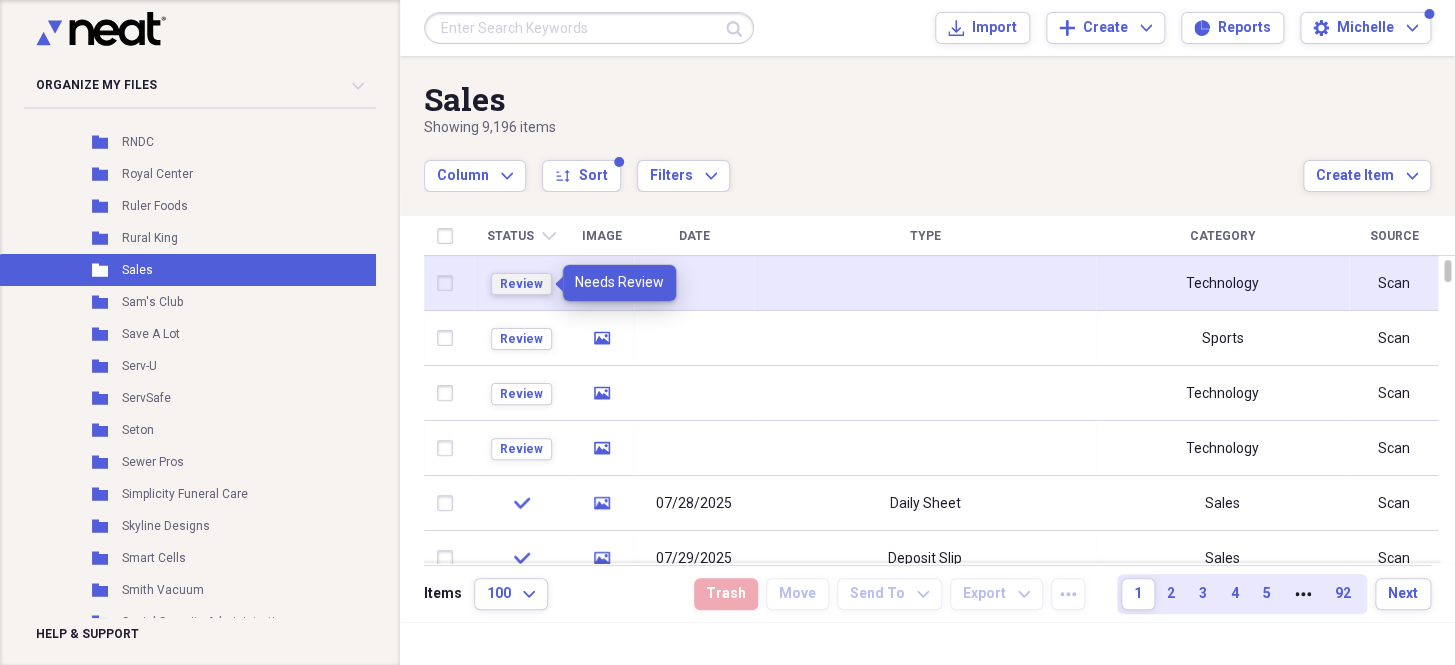 click on "Review" at bounding box center (521, 284) 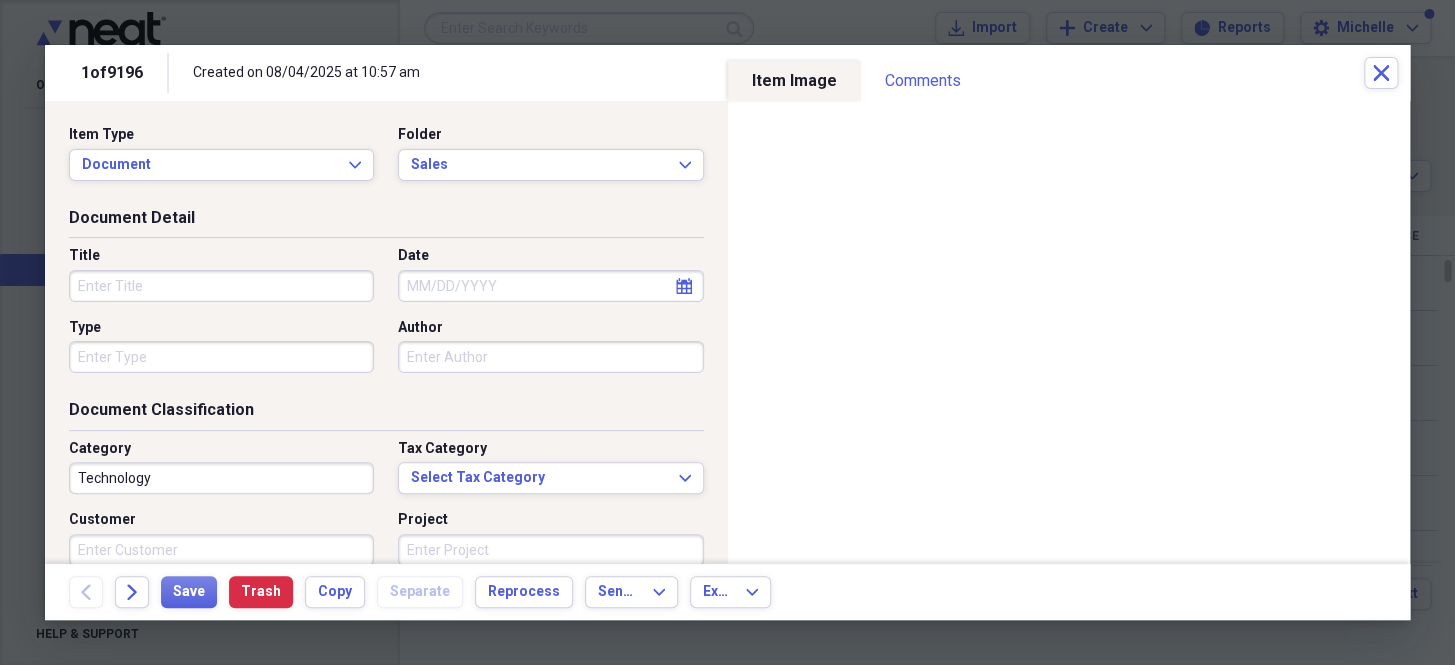 click on "Date" at bounding box center (550, 286) 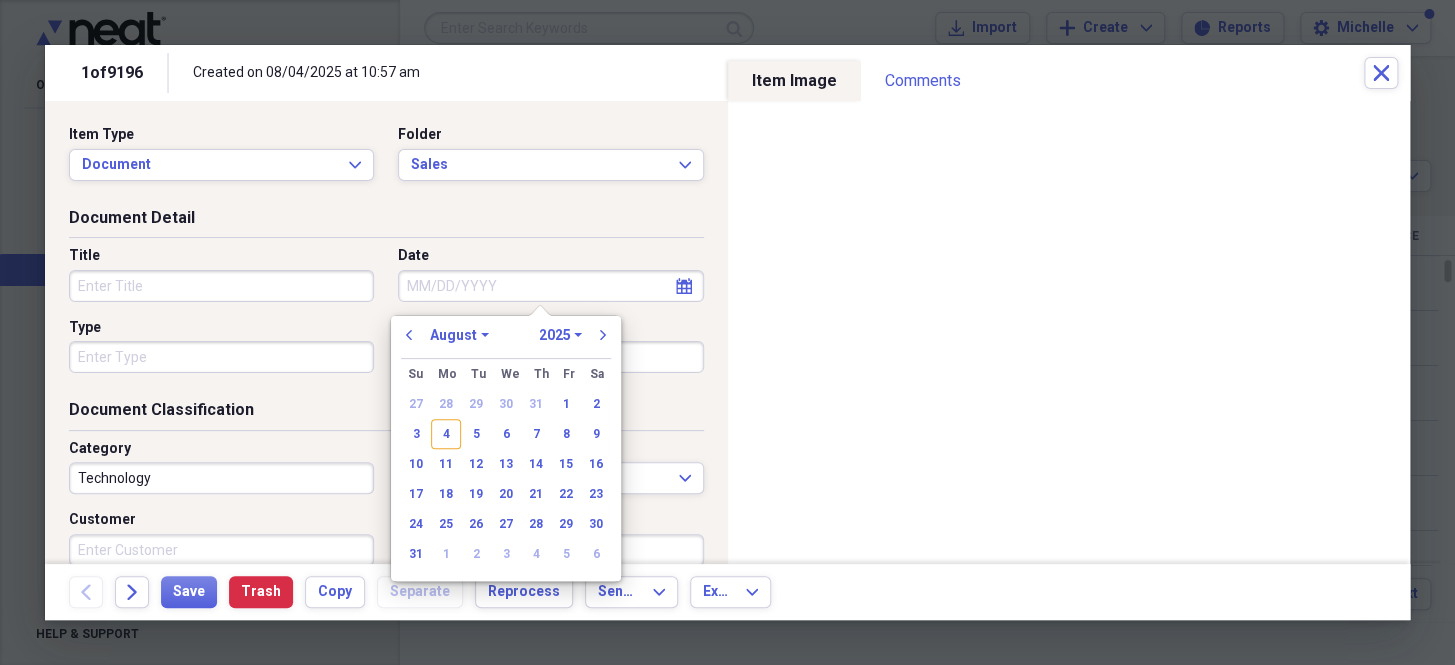 paste on "7/28/25" 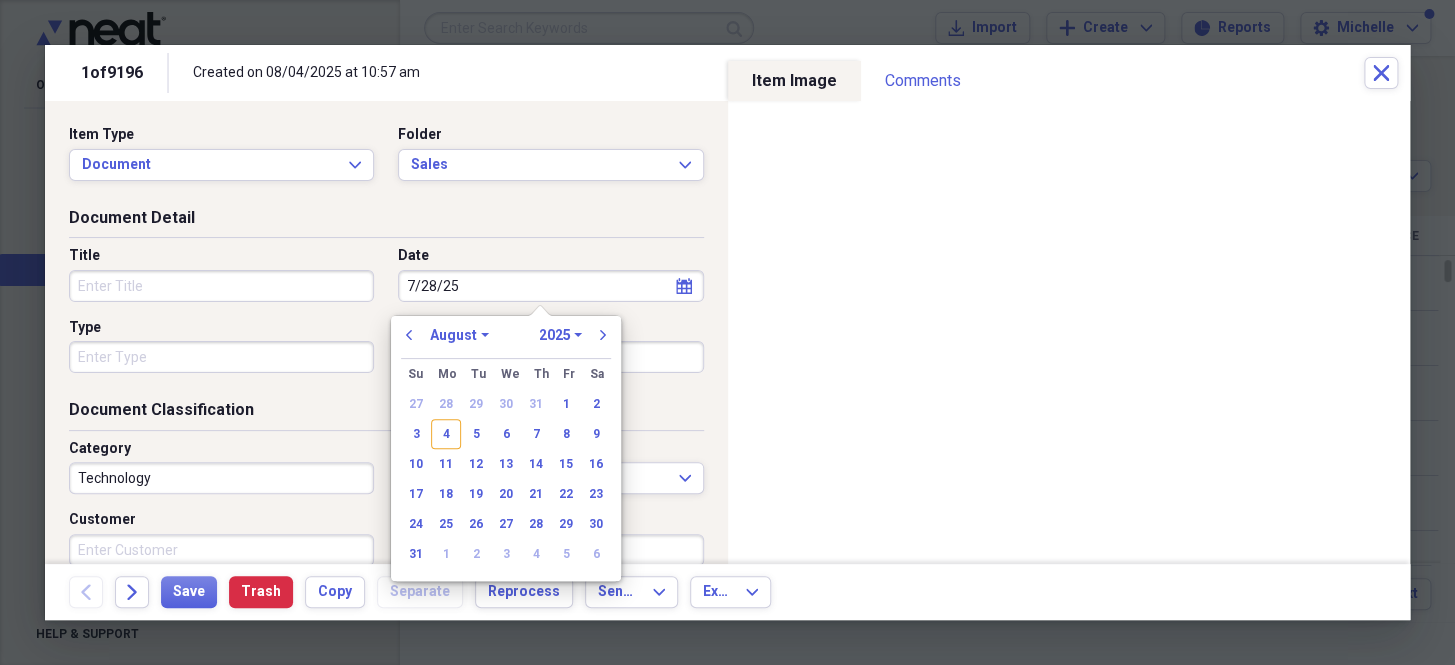 select on "6" 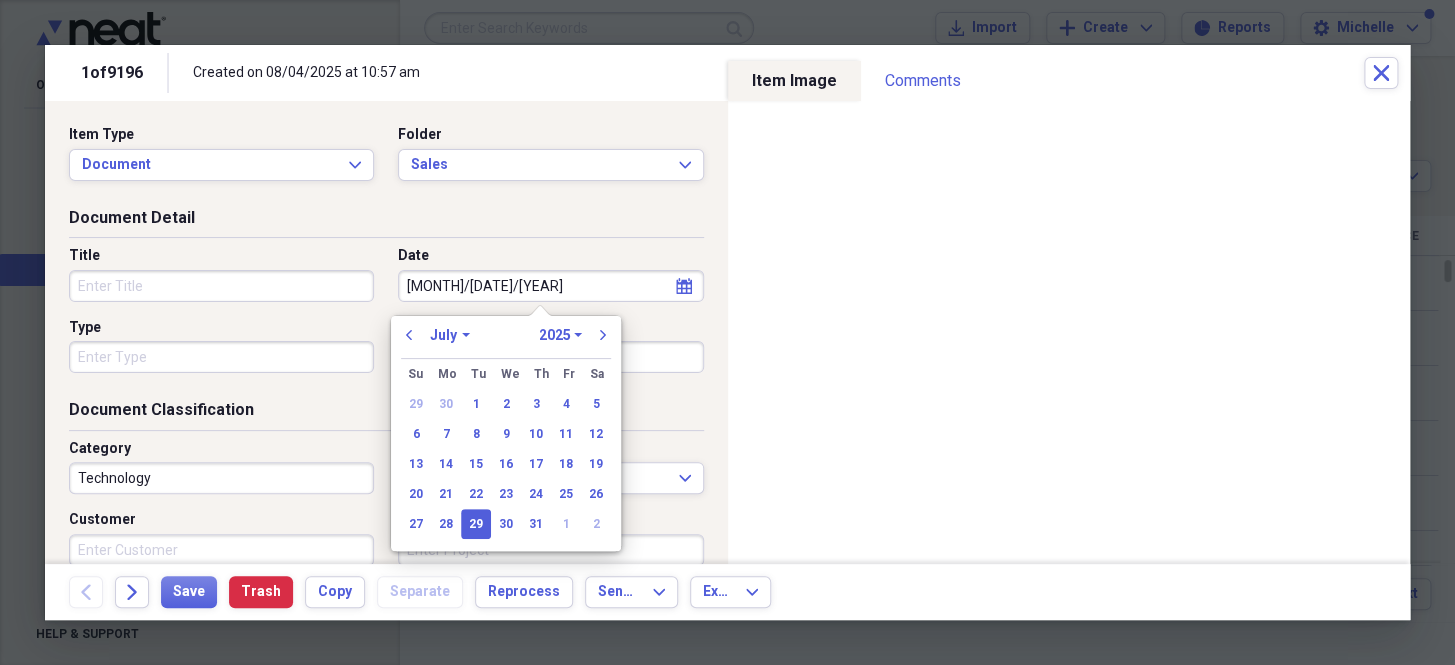 drag, startPoint x: 502, startPoint y: 281, endPoint x: 324, endPoint y: 284, distance: 178.02528 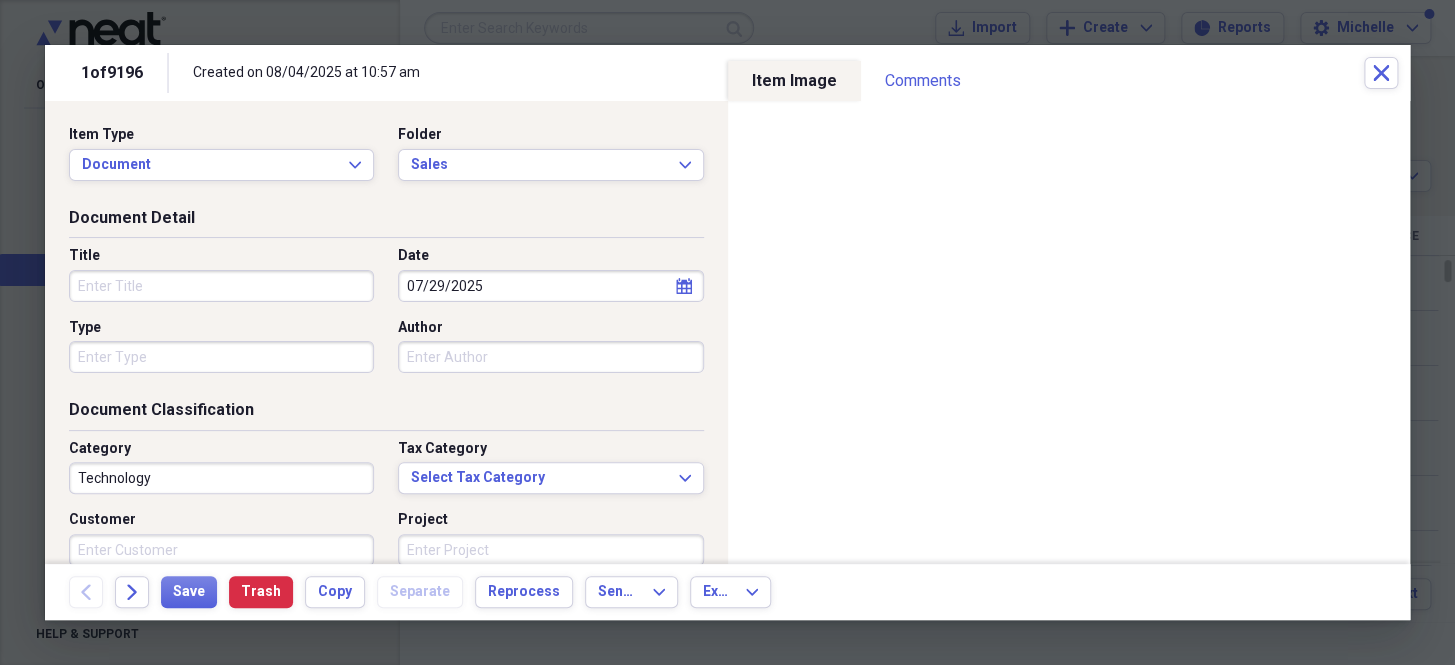 click on "Type" at bounding box center (221, 357) 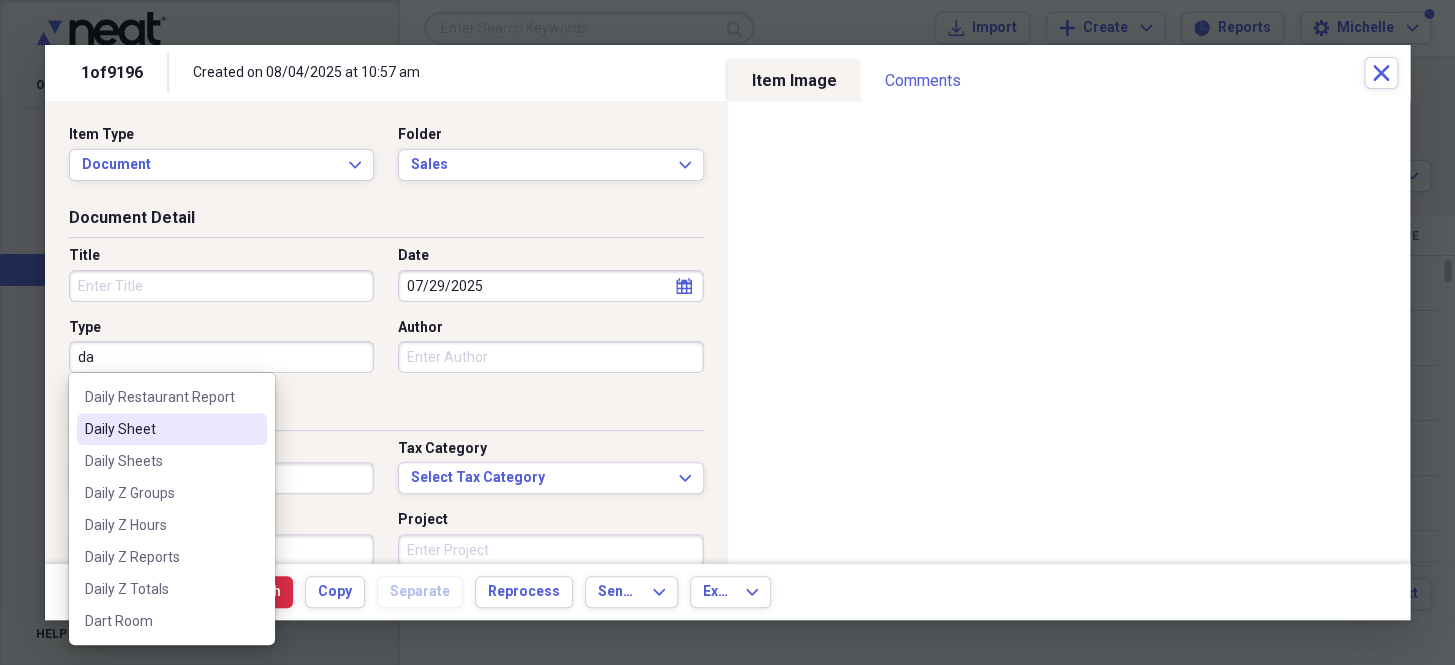 click on "Daily Sheet" at bounding box center [160, 429] 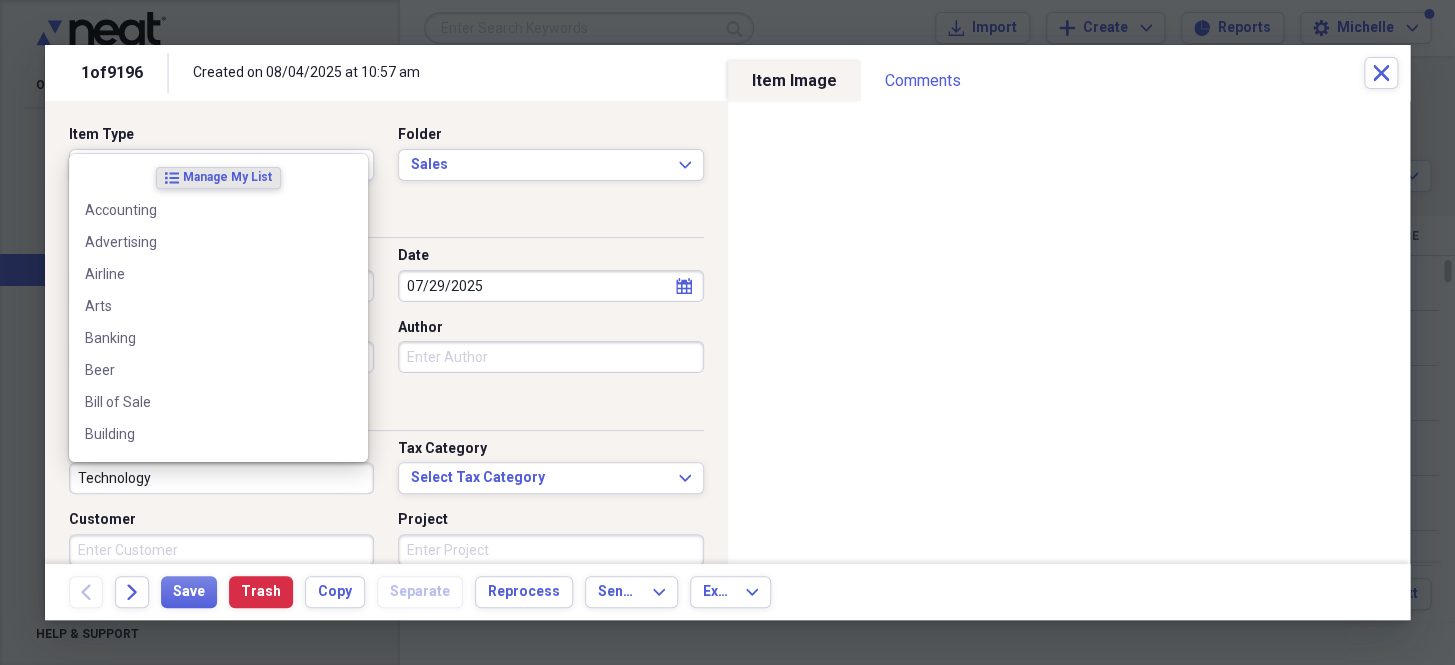 click on "Technology" at bounding box center [221, 478] 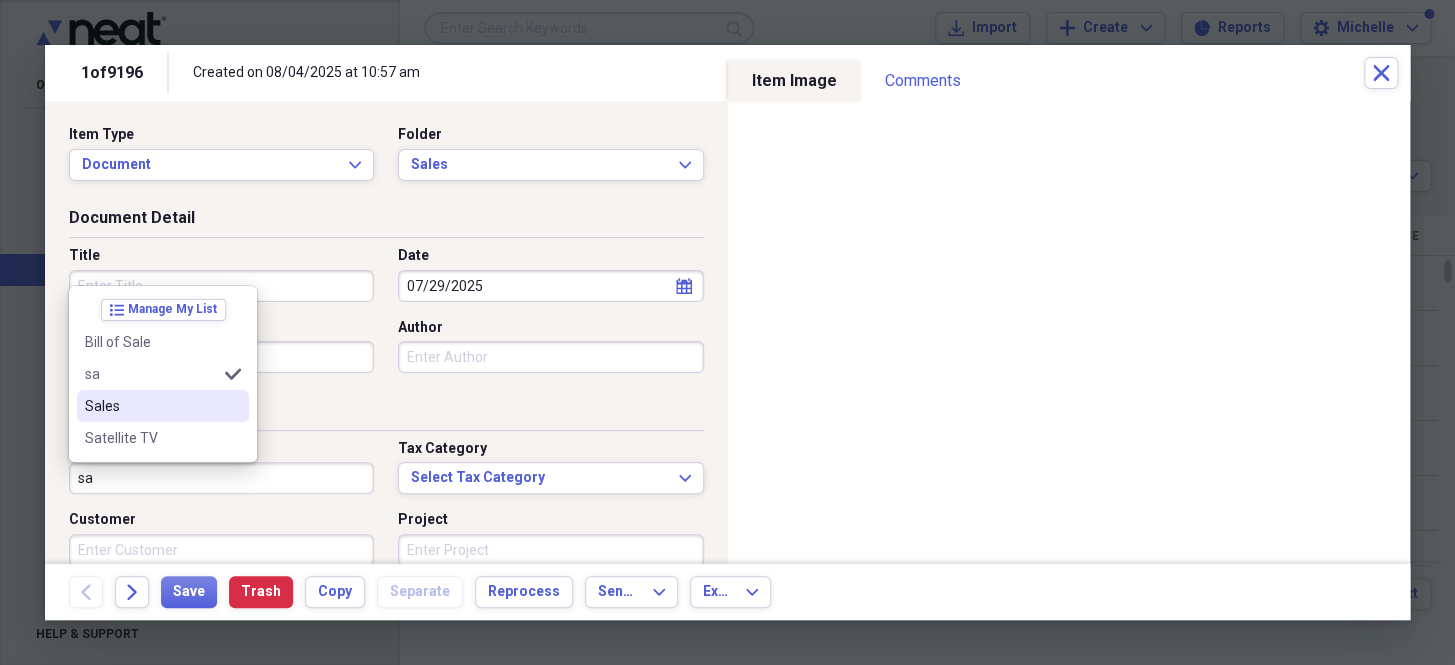 click on "Sales" at bounding box center (163, 406) 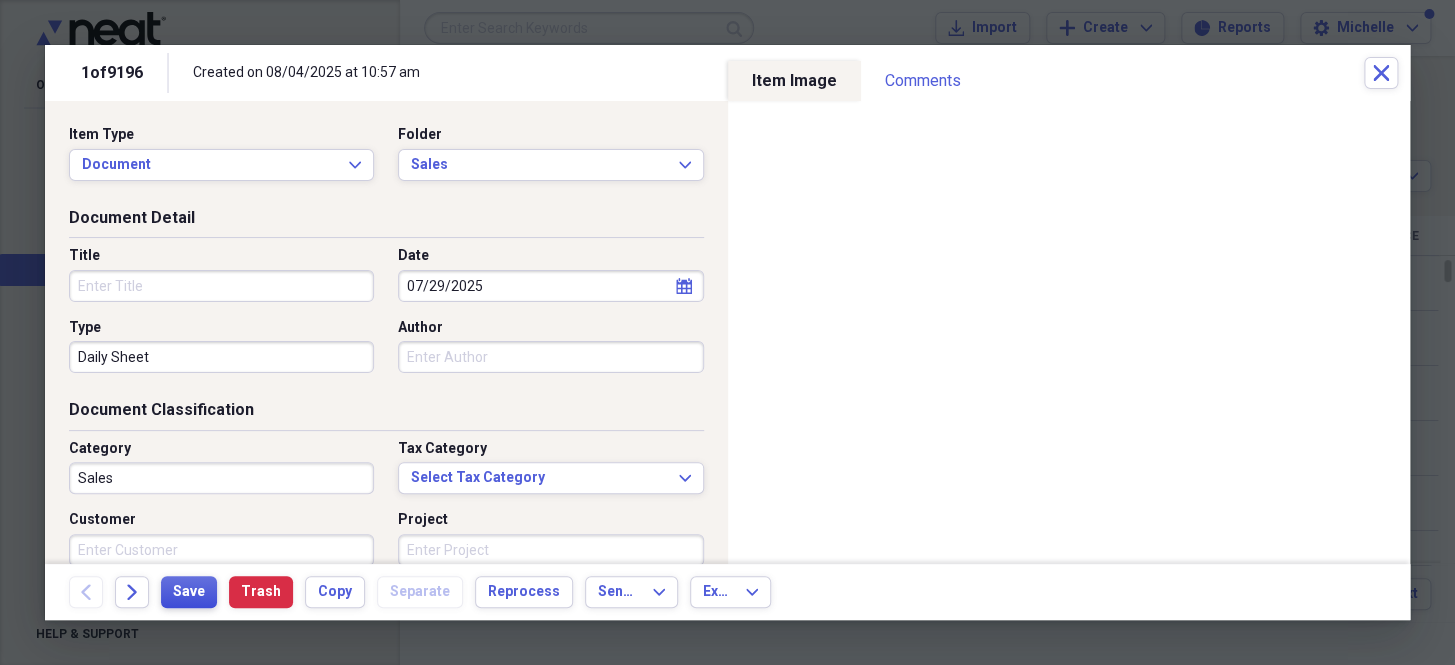 click on "Save" at bounding box center [189, 592] 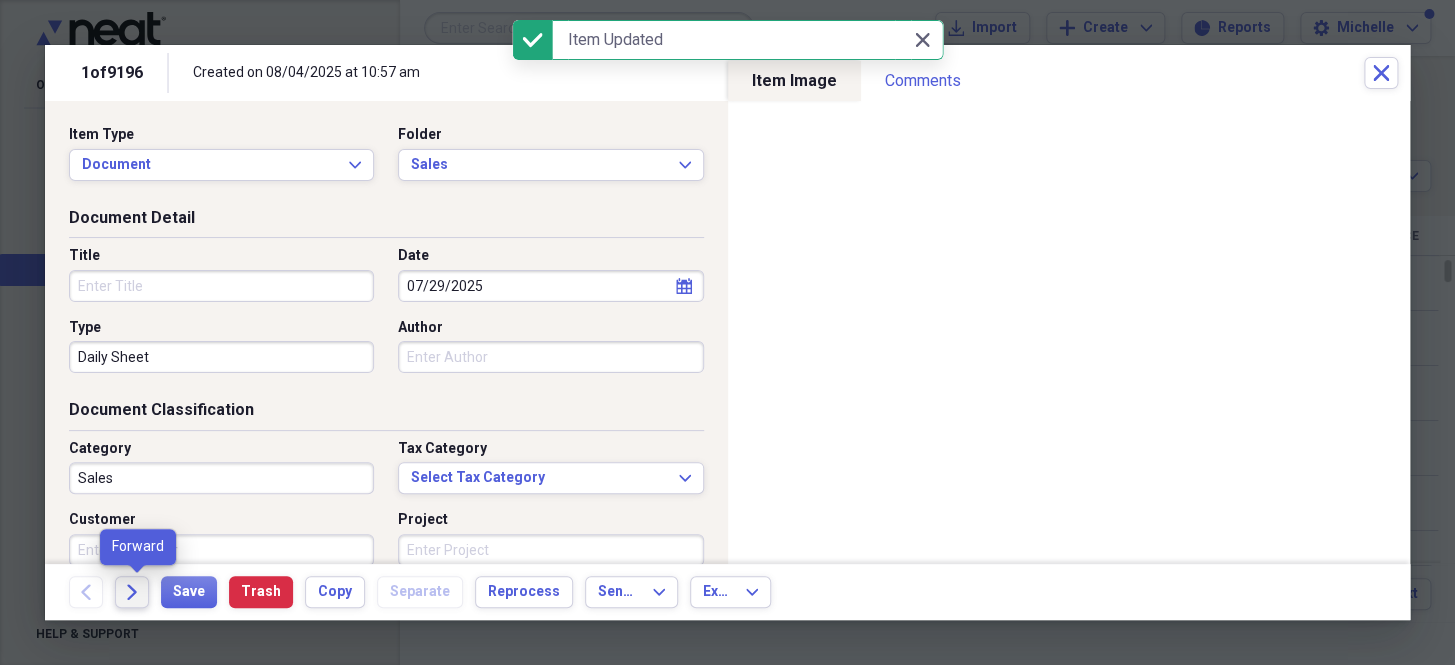 click on "Forward" 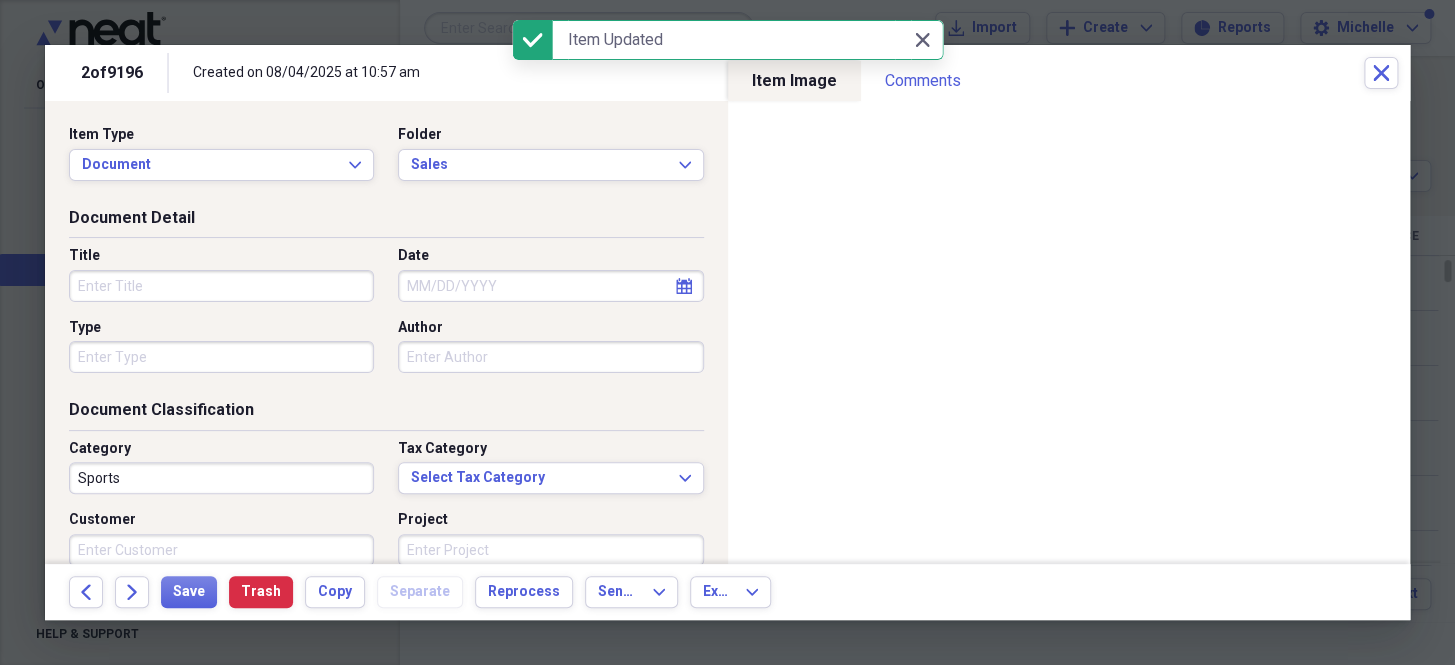 click on "Date" at bounding box center (550, 286) 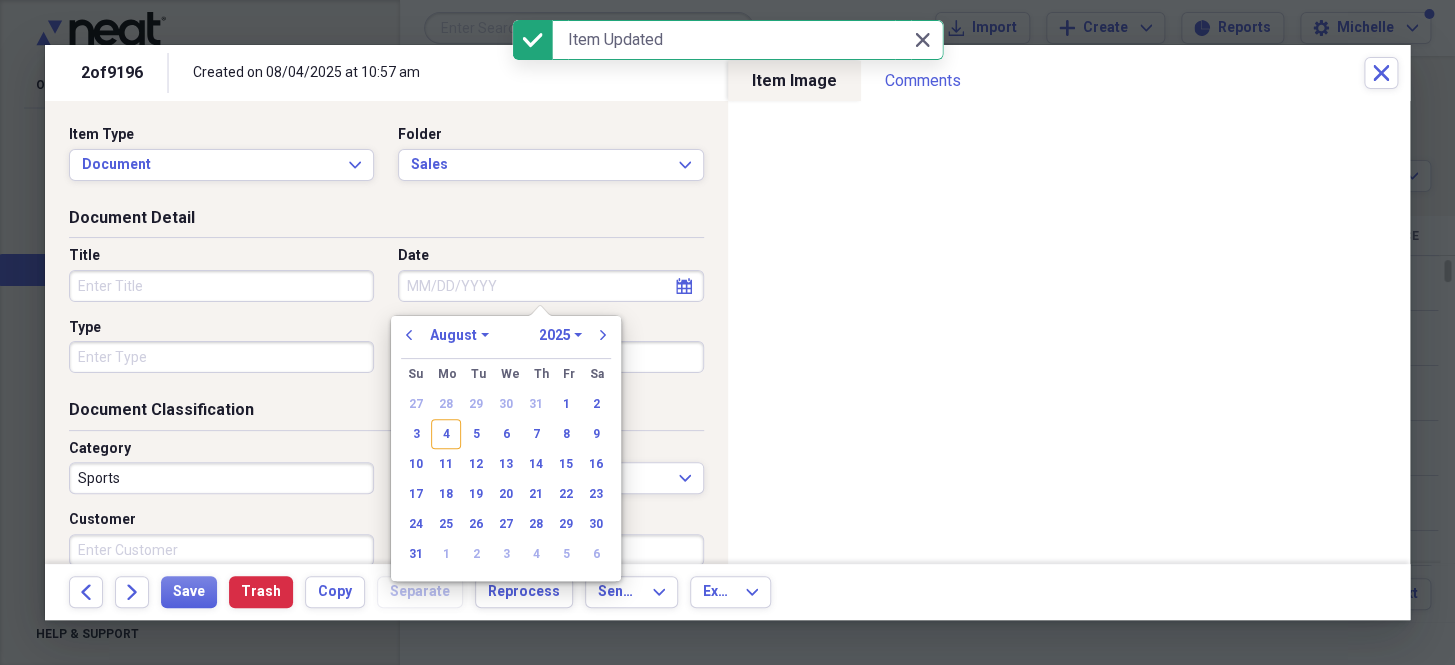 paste on "[MONTH]/[DATE]/[YEAR]" 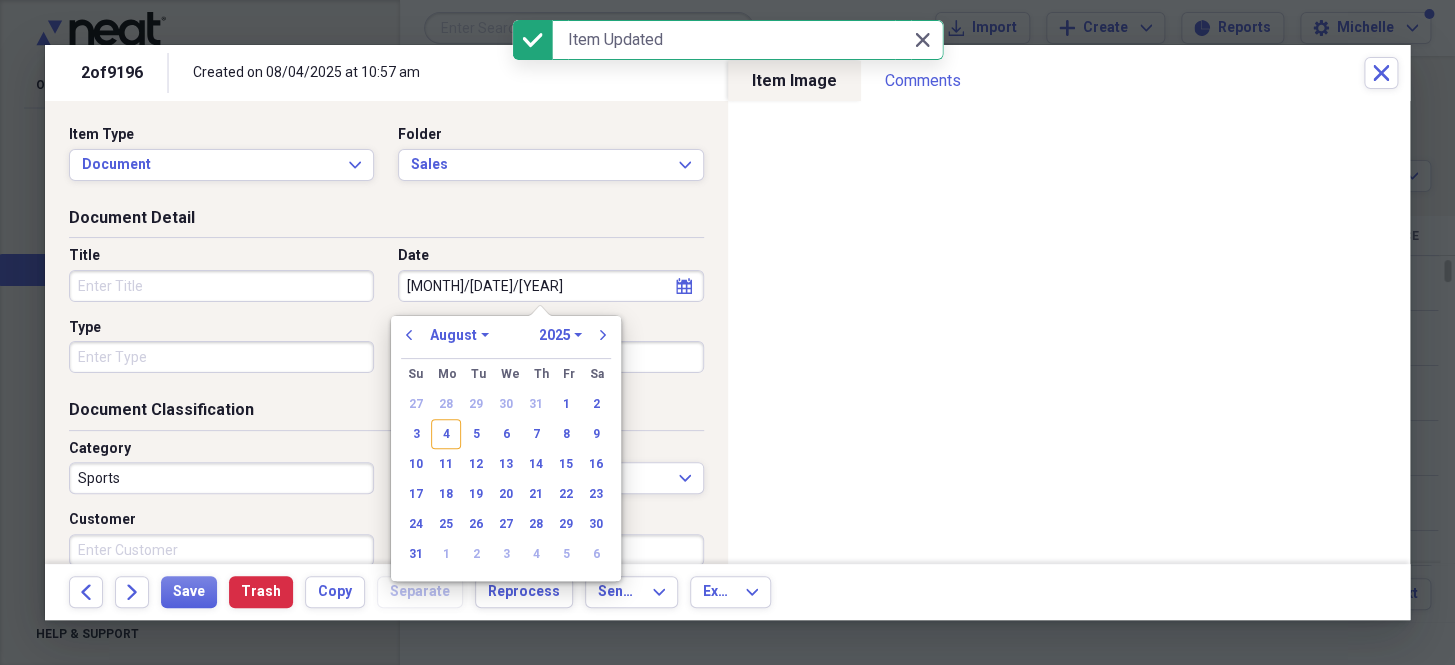 type on "[MONTH]/[DATE]/[YEAR]" 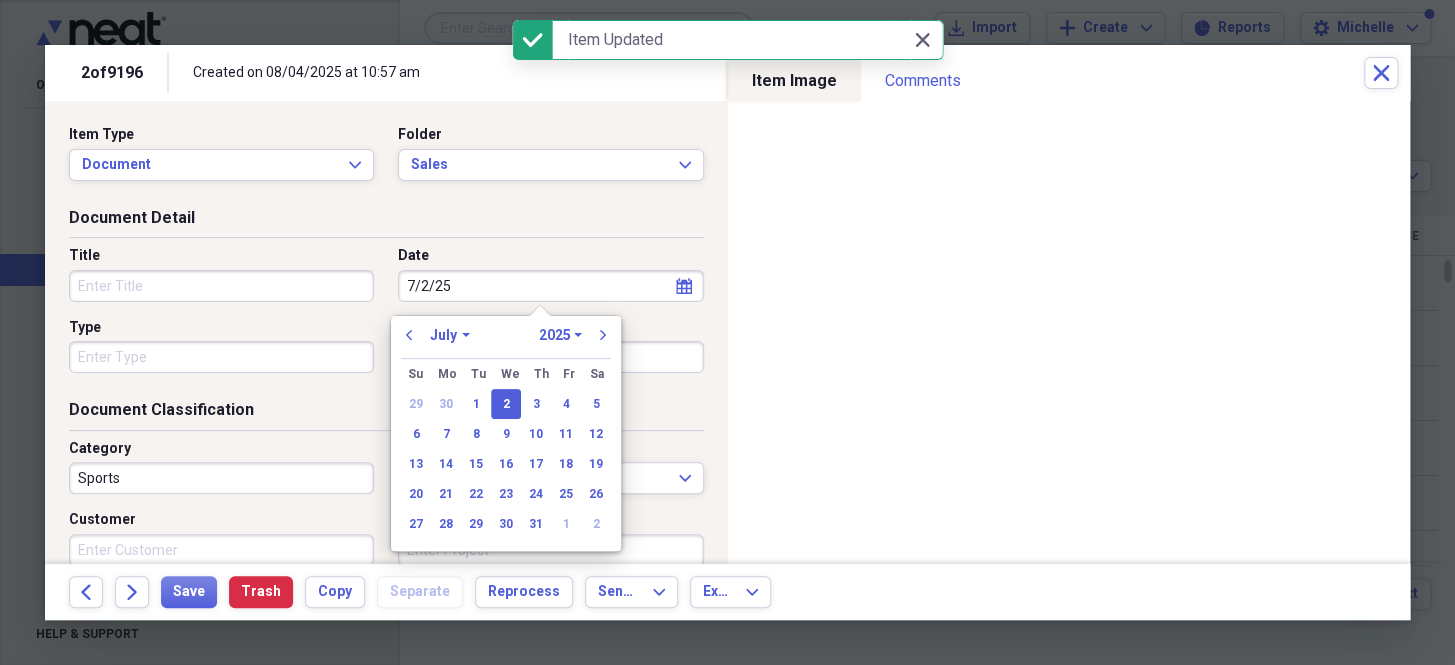 type on "[MONTH]/[YEAR]" 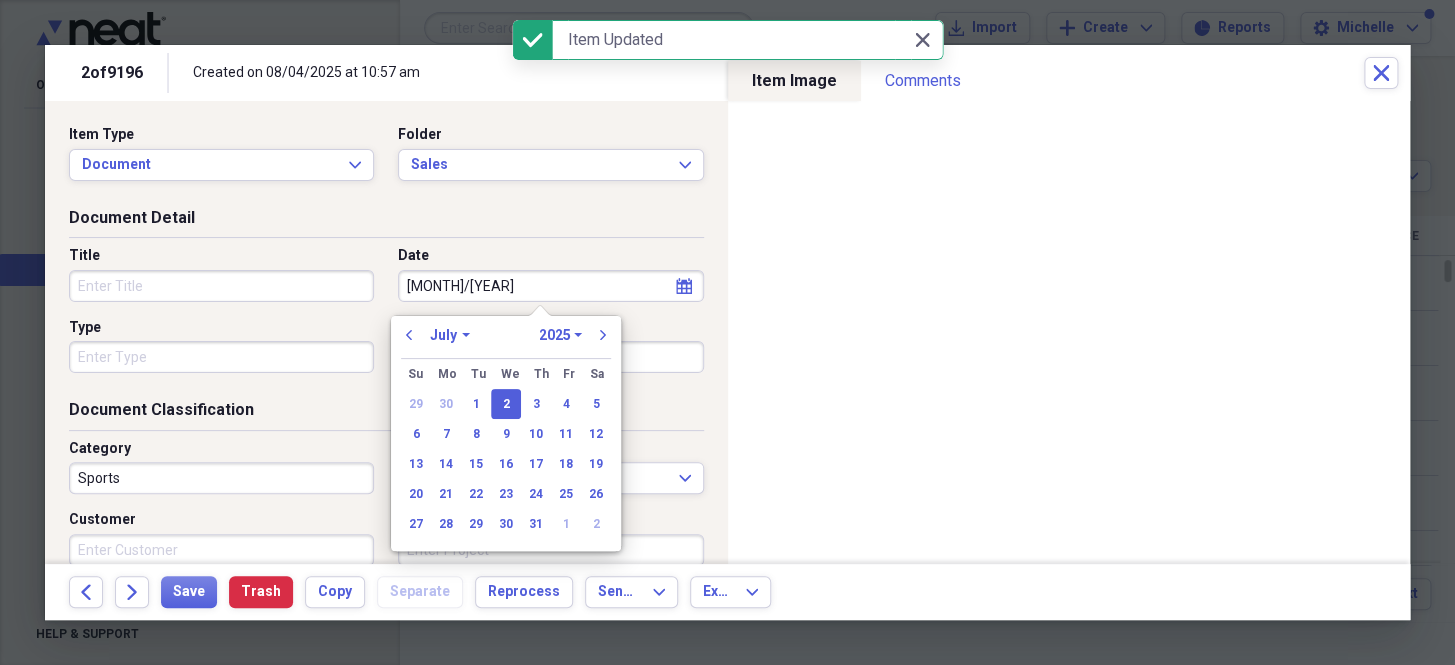 select on "2001" 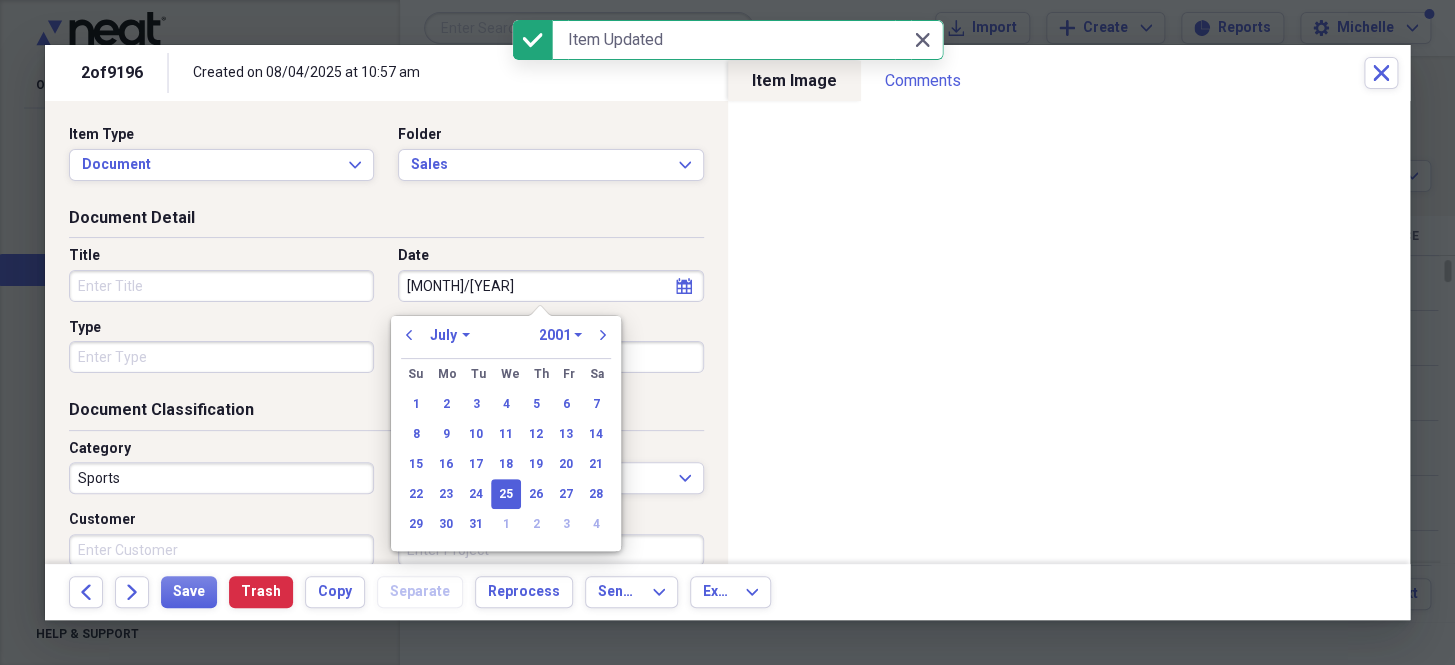type on "7/3/25" 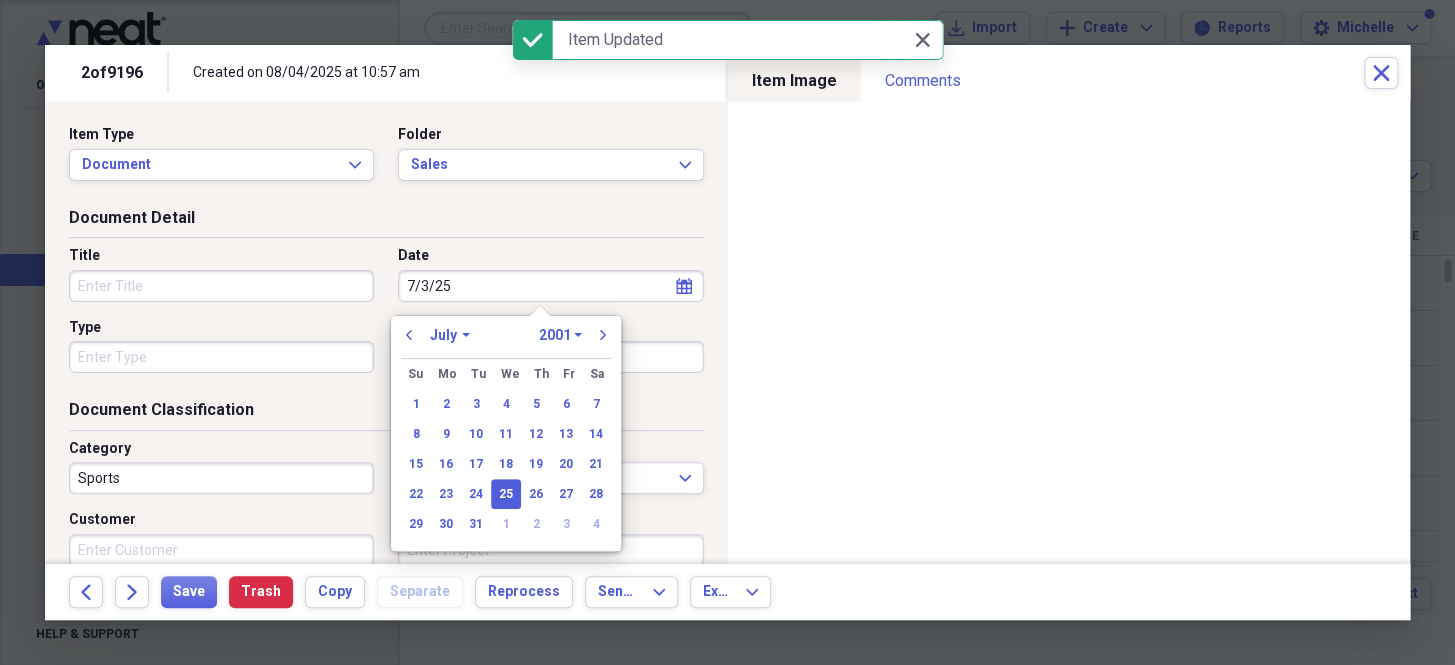 select on "2025" 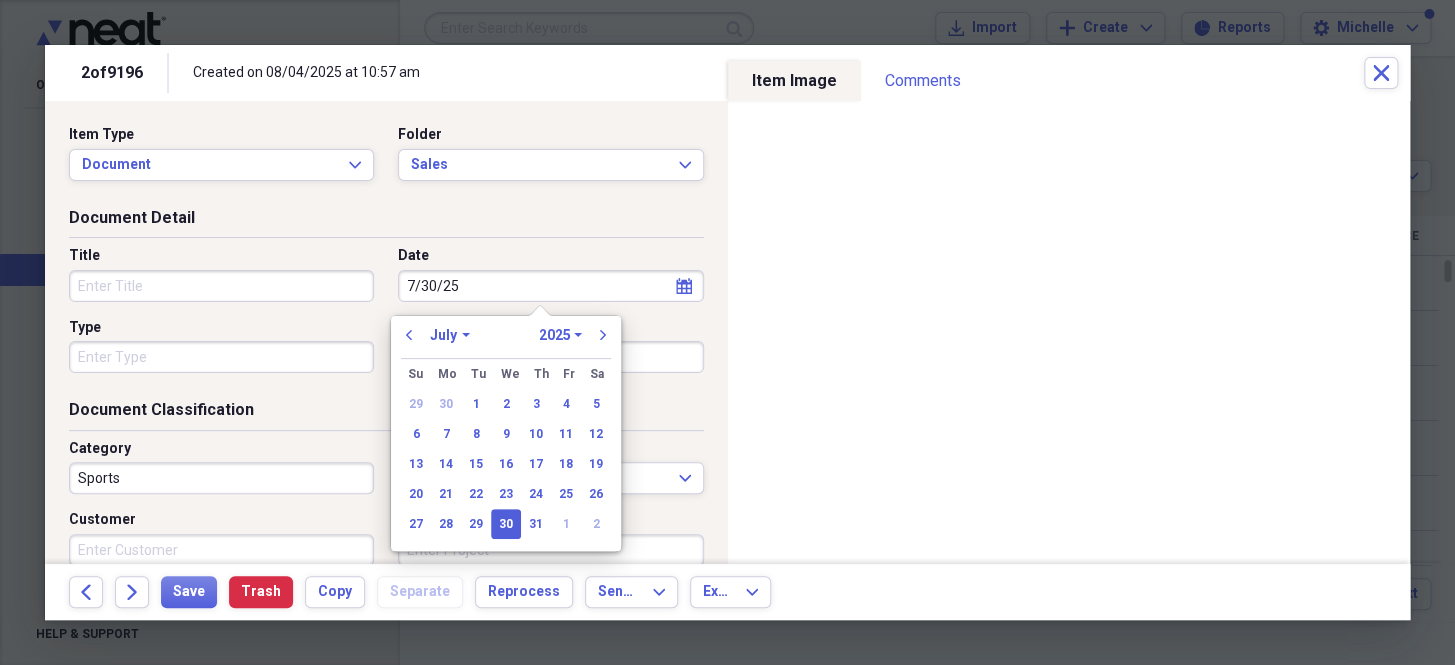 click on "Type" at bounding box center (221, 357) 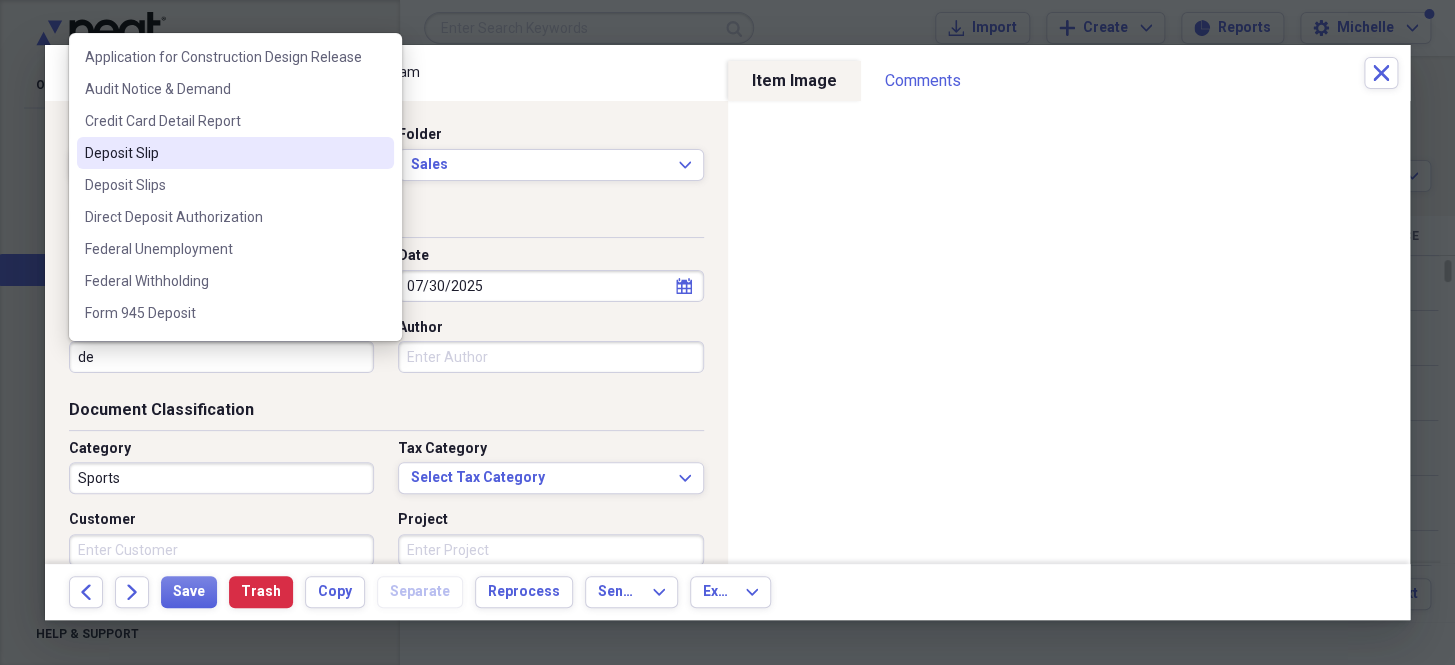 click on "Deposit Slip" at bounding box center (223, 153) 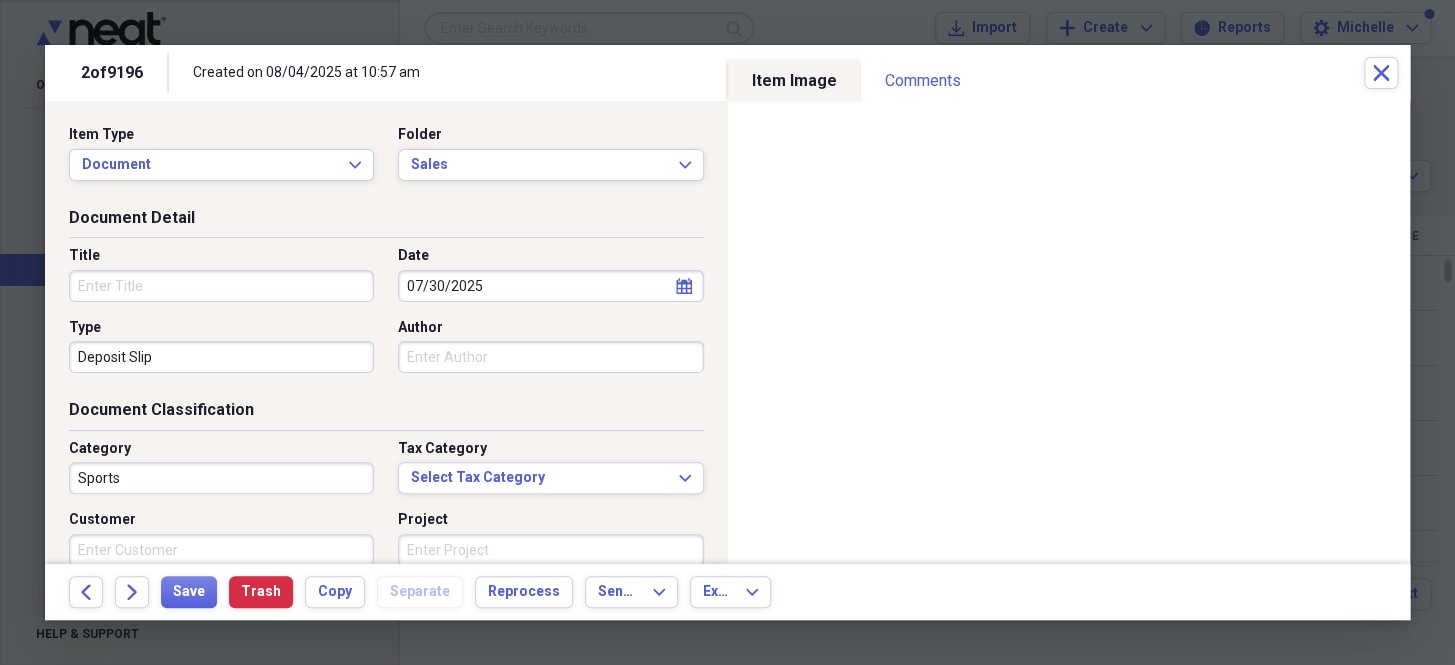 click on "Sports" at bounding box center [221, 478] 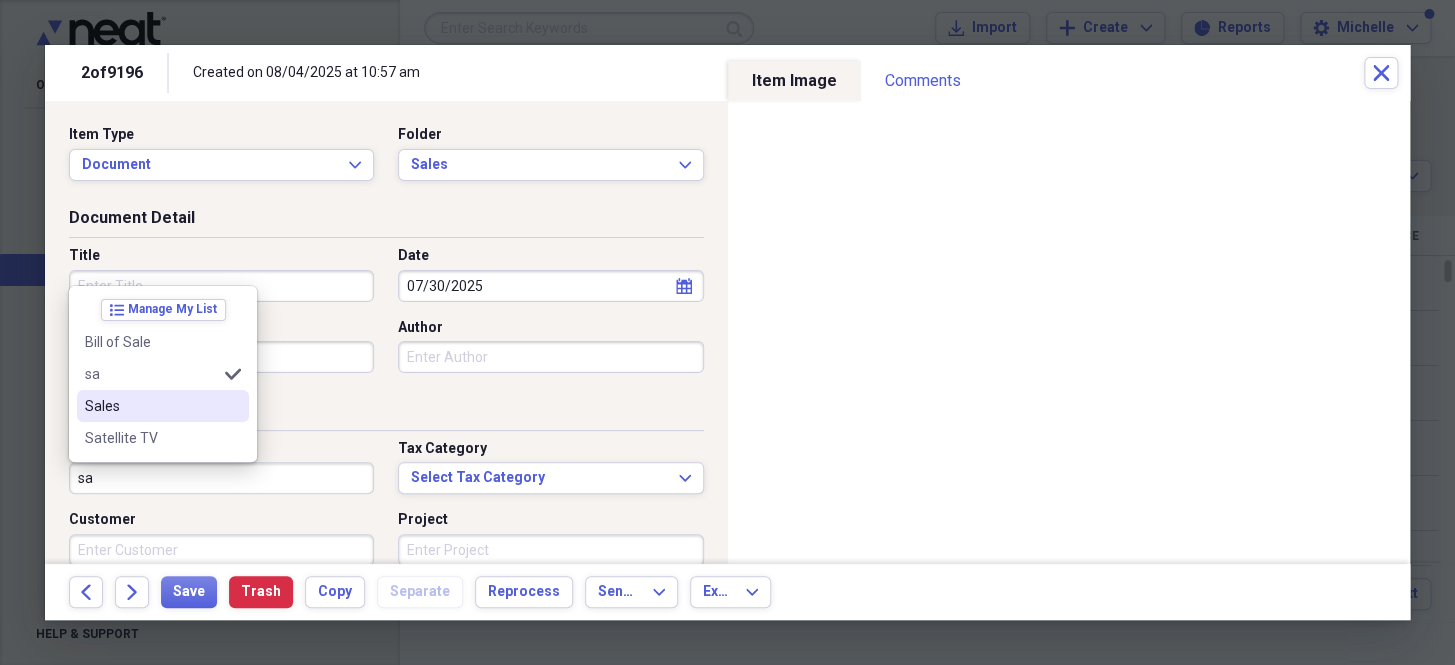 click on "Sales" at bounding box center (151, 406) 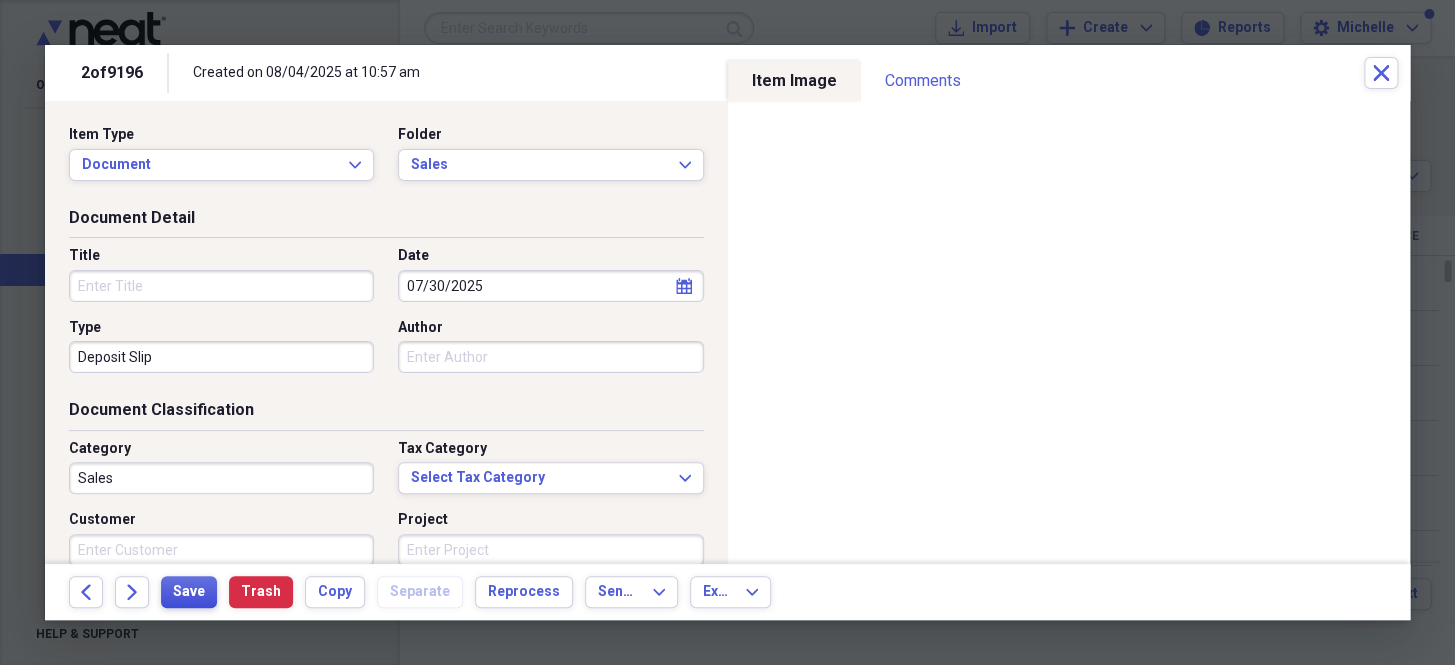 click on "Save" at bounding box center [189, 592] 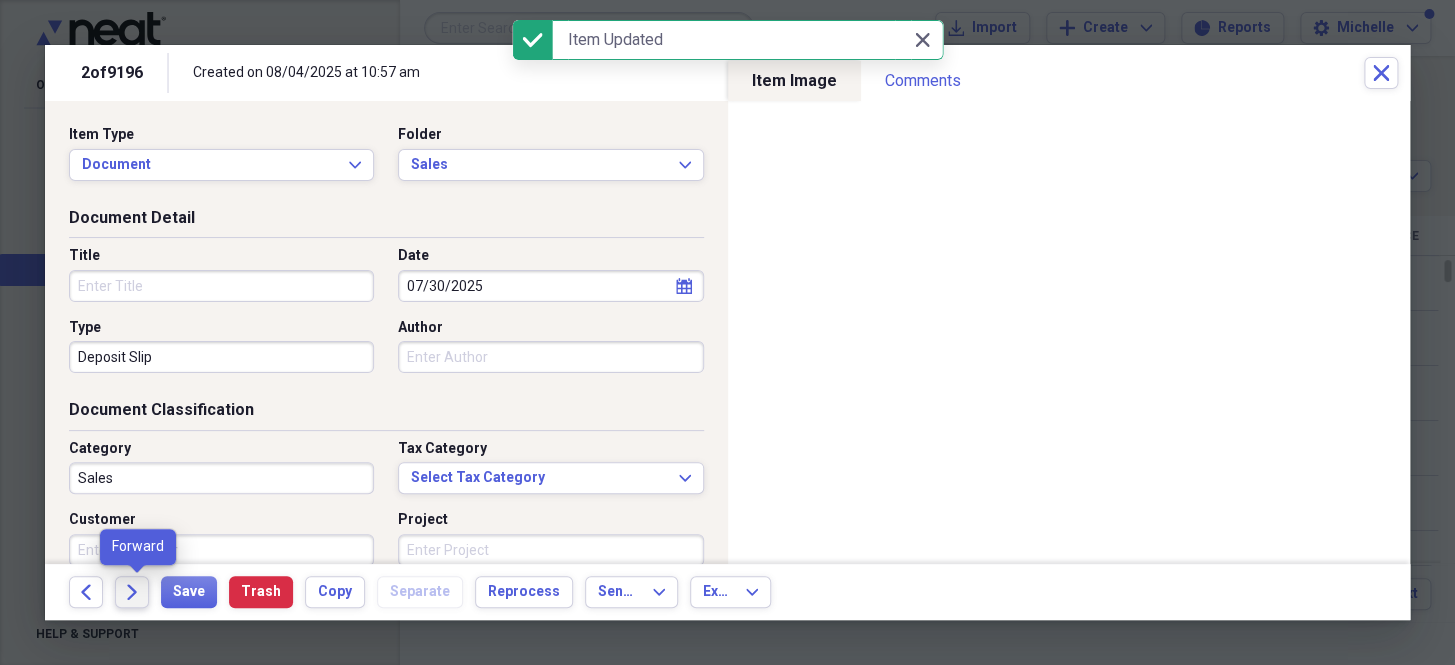 click 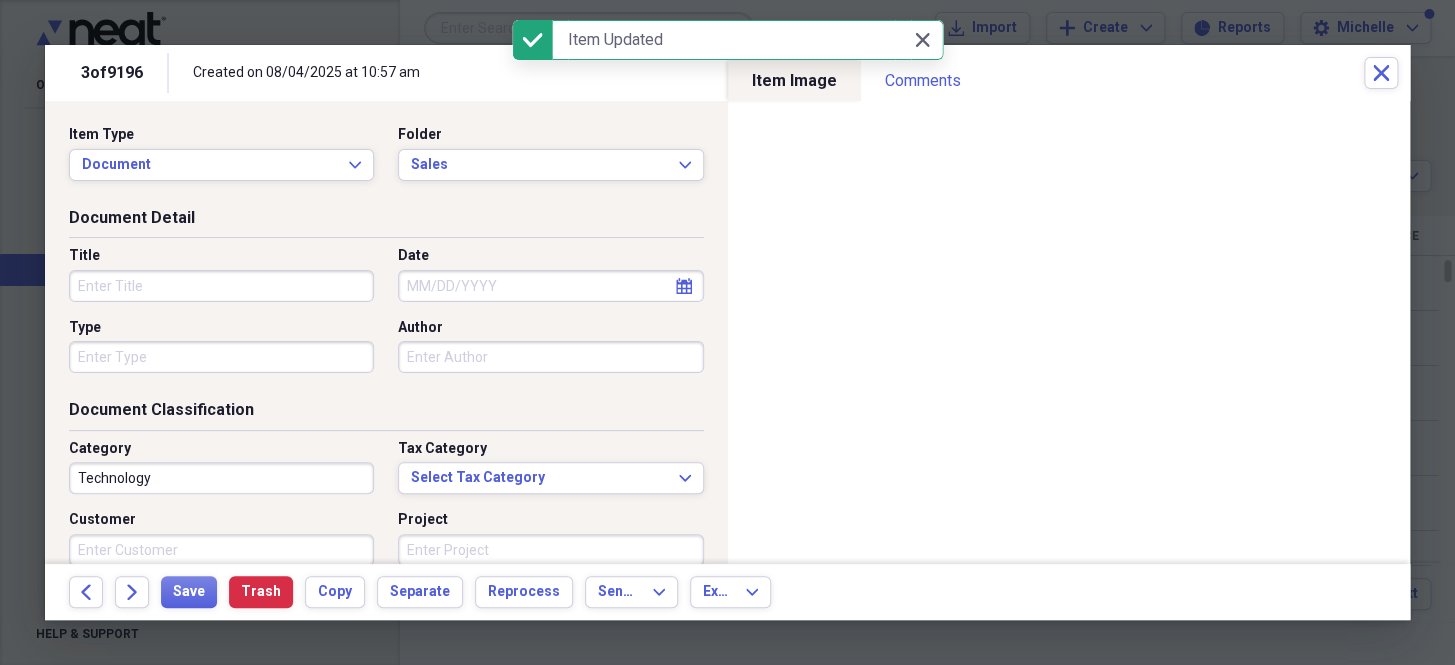 click on "Date" at bounding box center (550, 286) 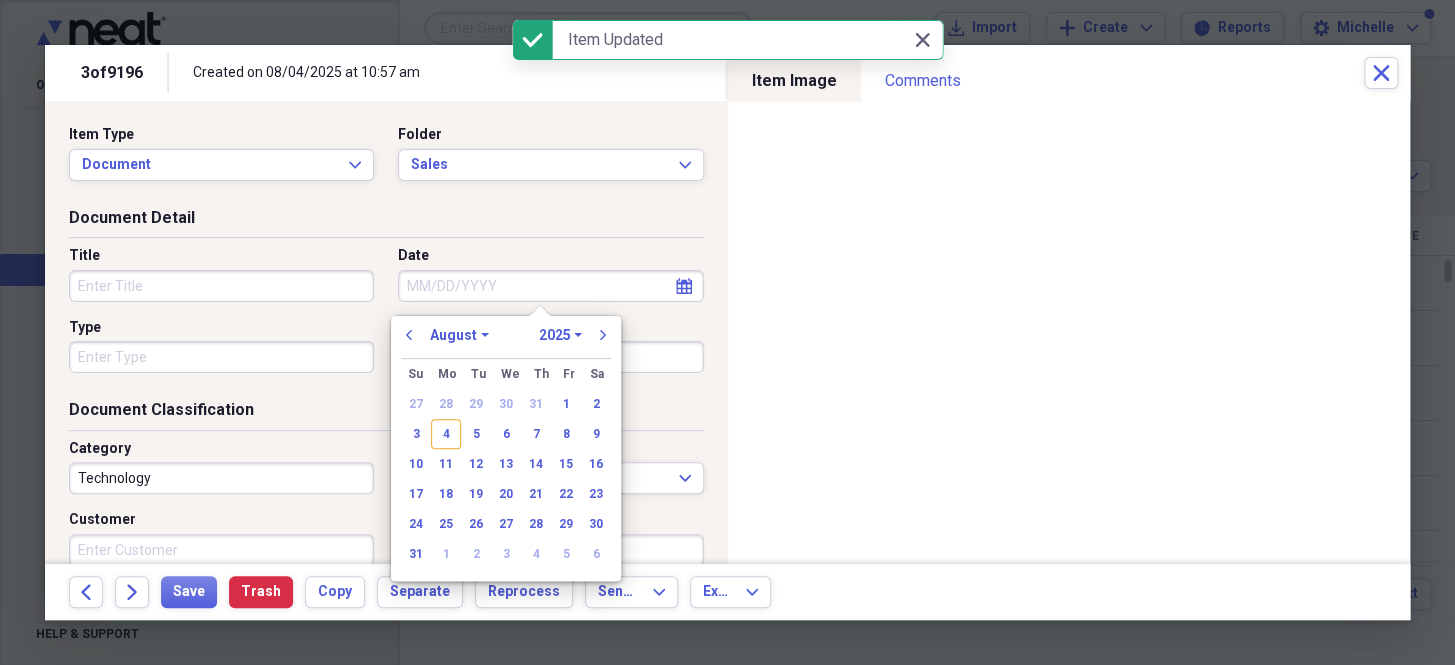 paste on "[MONTH]/[DATE]/[YEAR]" 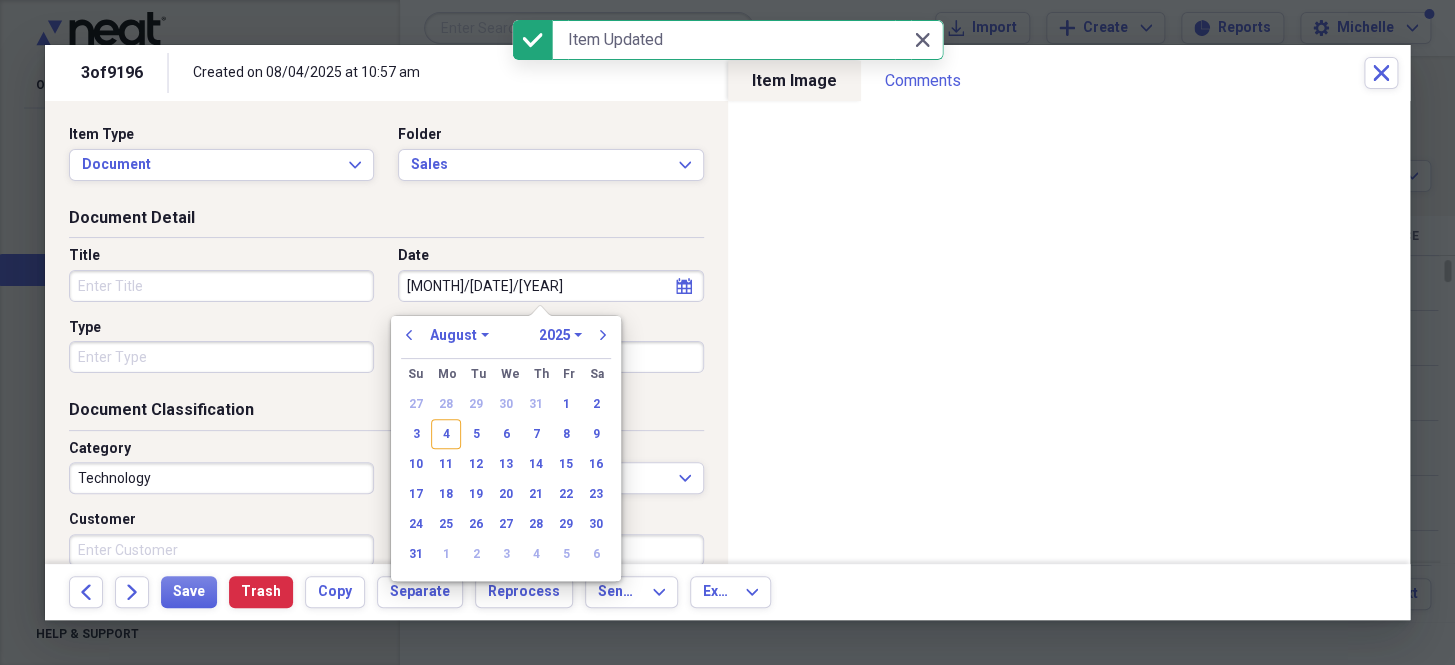 select on "6" 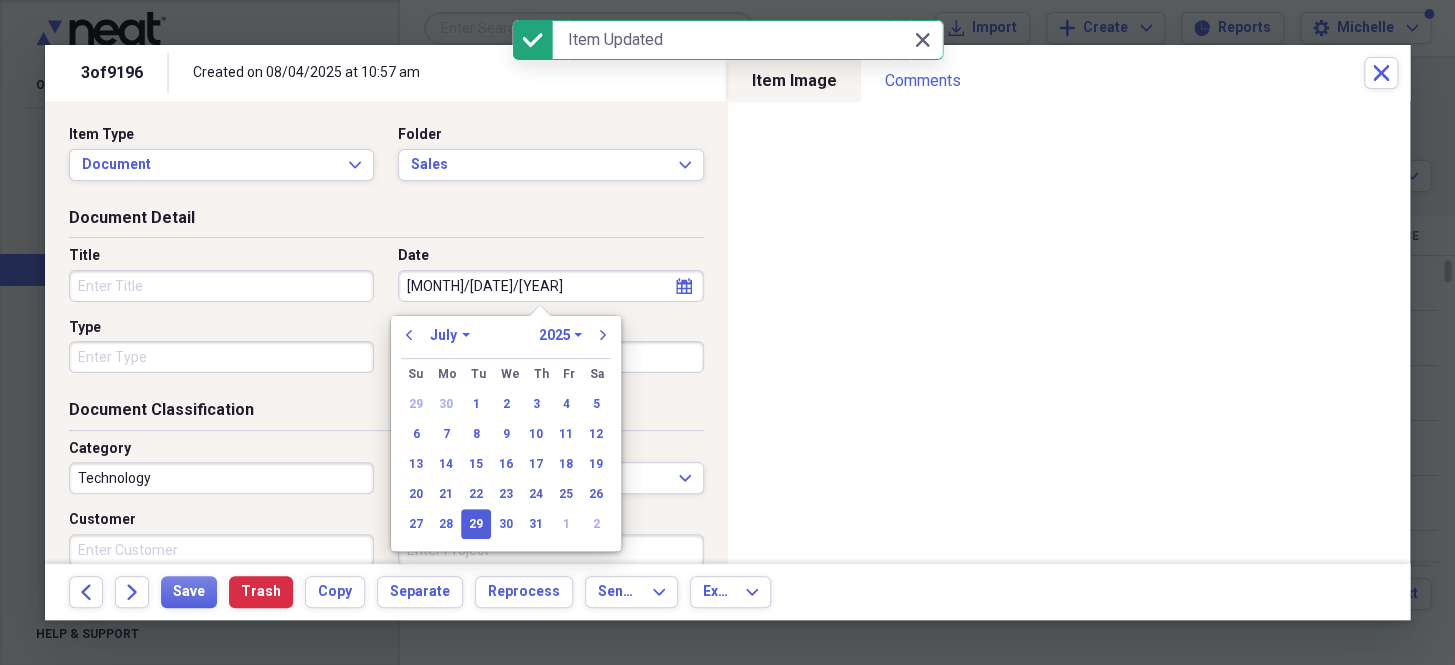 type on "07/29/2025" 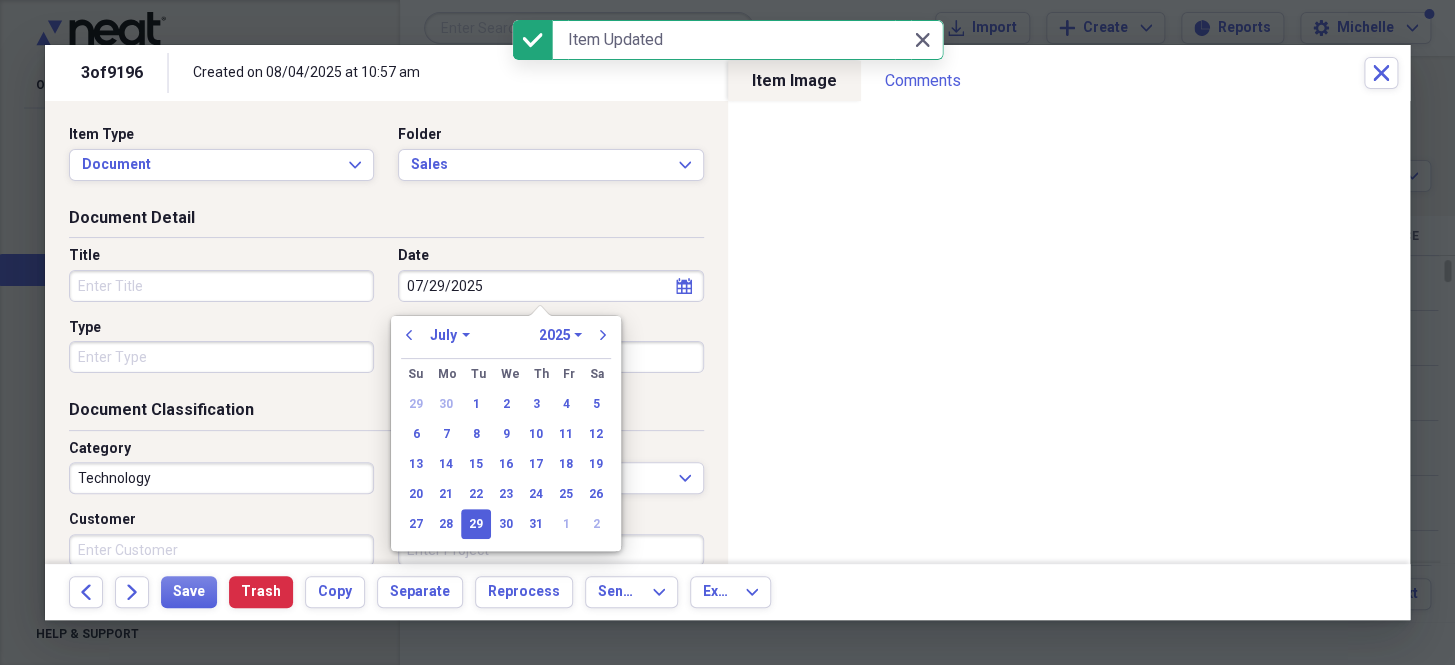 click on "Type" at bounding box center [221, 357] 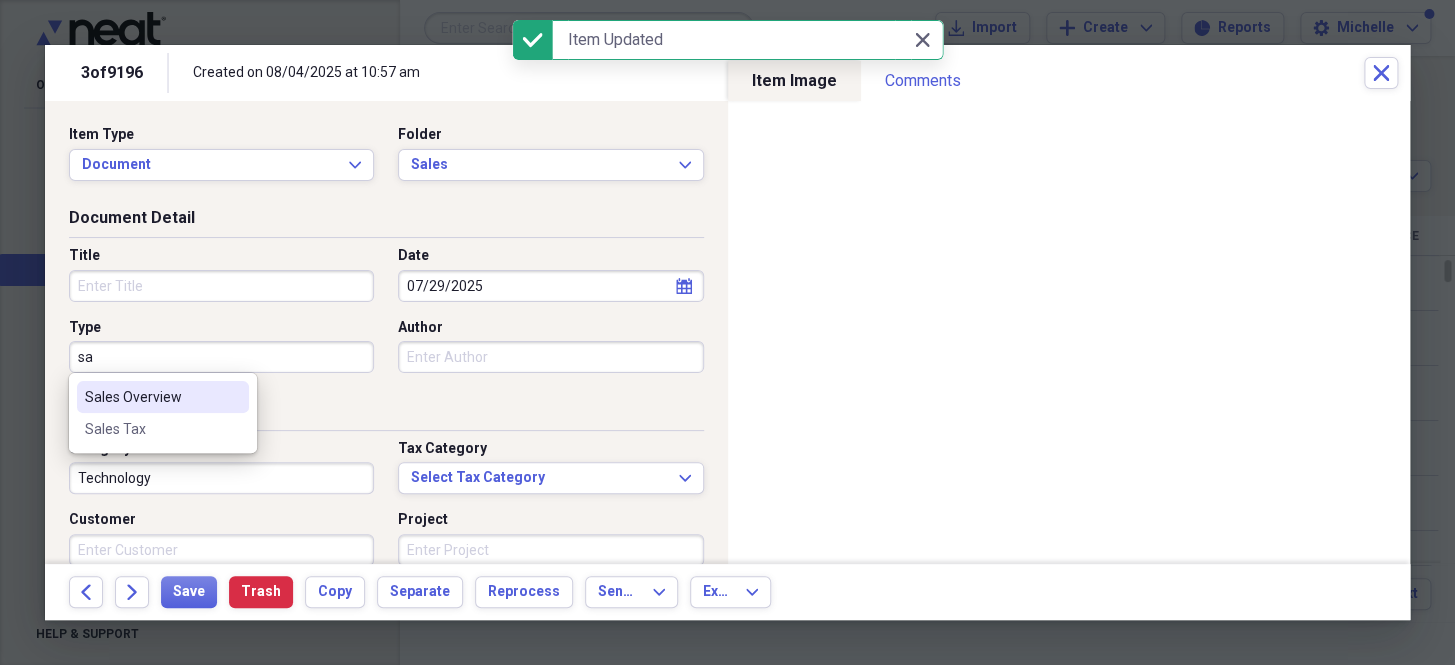 click on "Sales Overview" at bounding box center (151, 397) 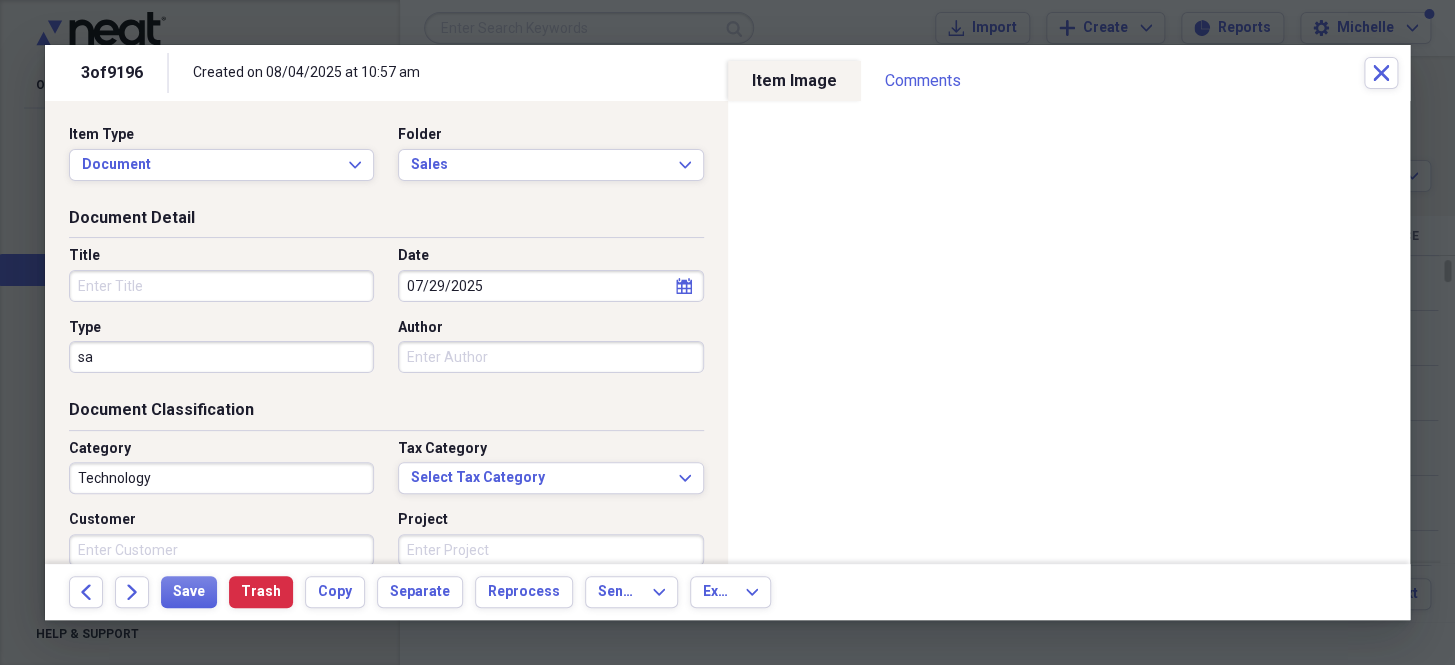 type on "Sales Overview" 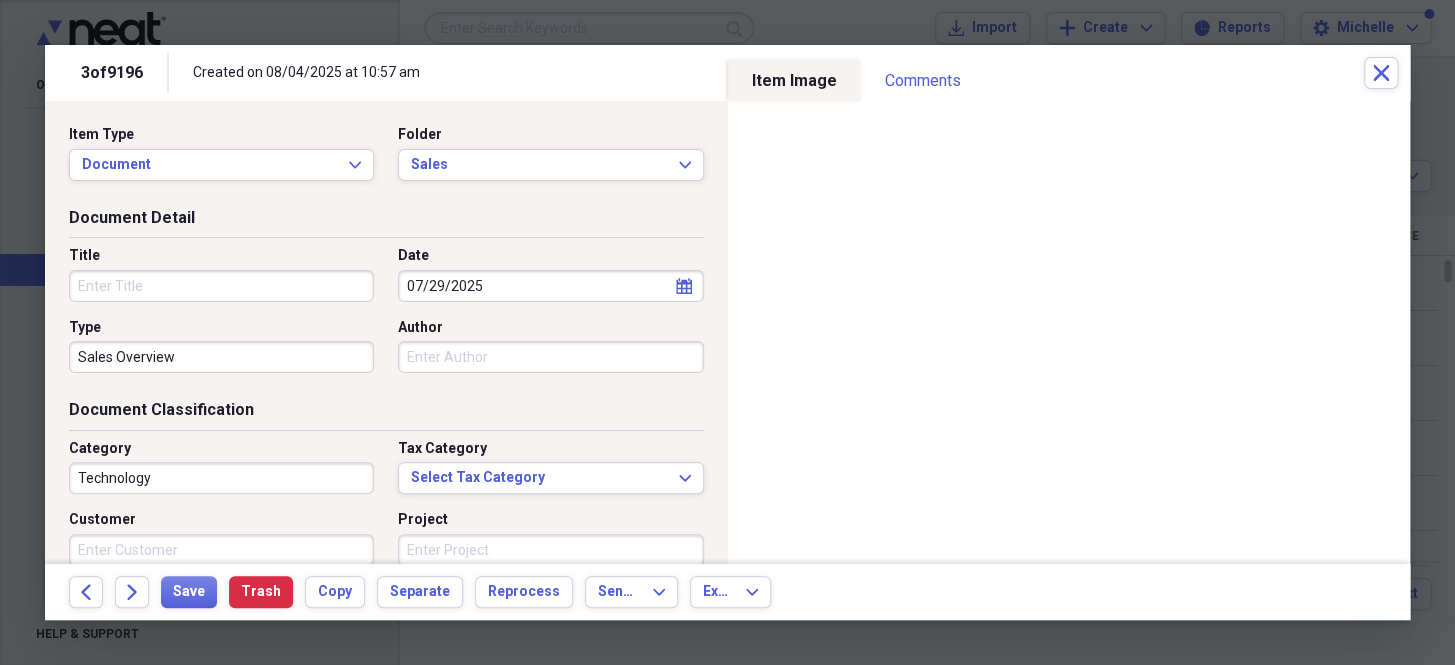 click on "Technology" at bounding box center (221, 478) 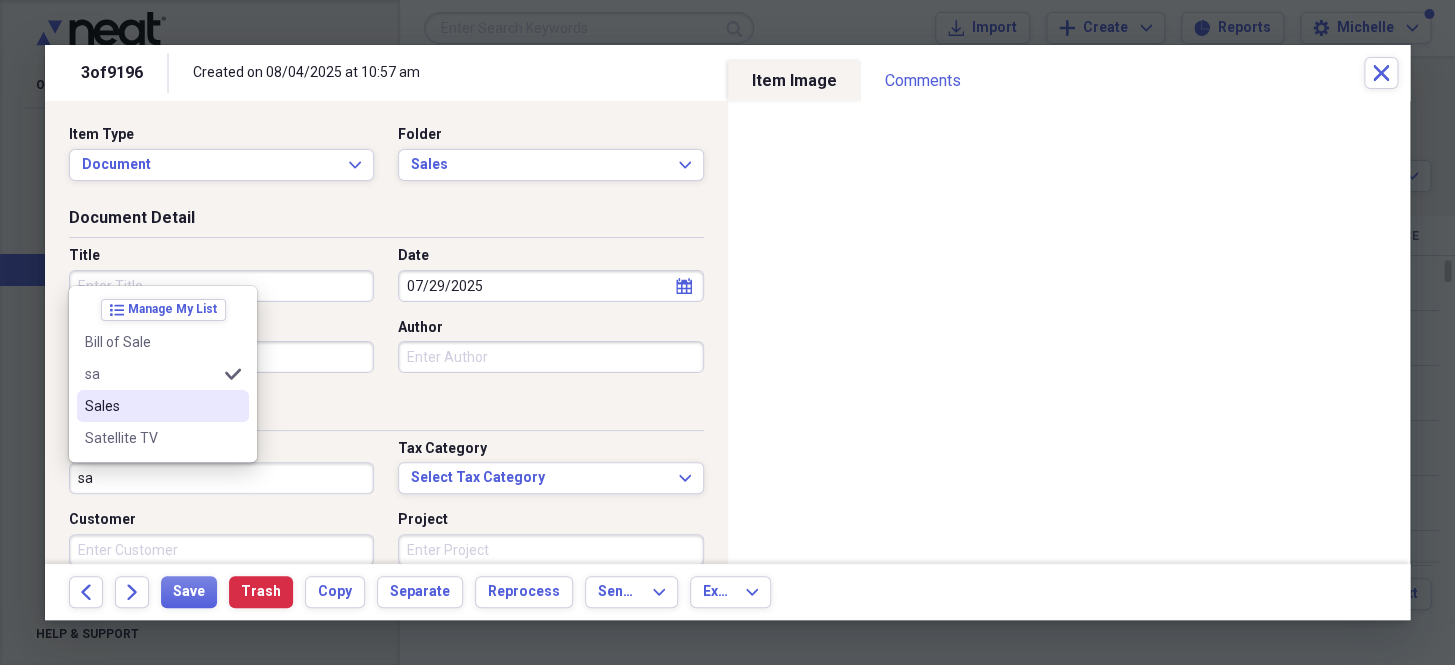 click on "Sales" at bounding box center (151, 406) 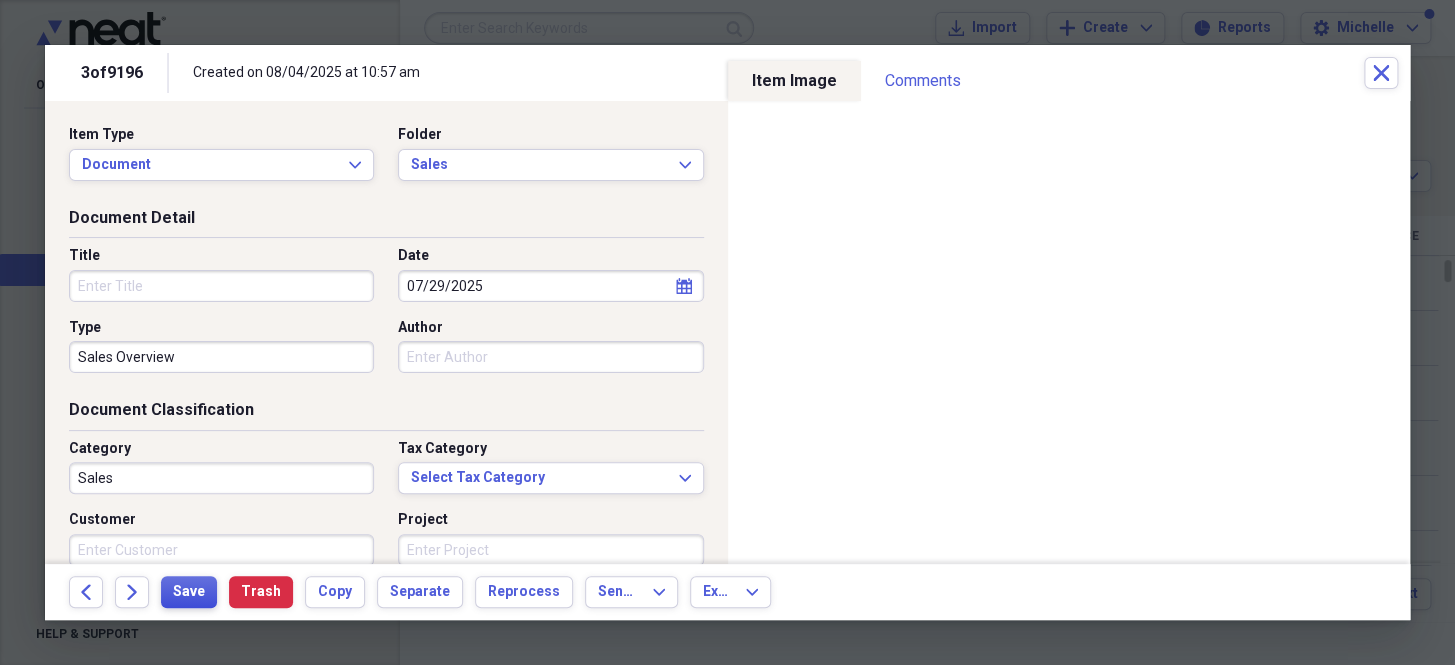 click on "Save" at bounding box center [189, 592] 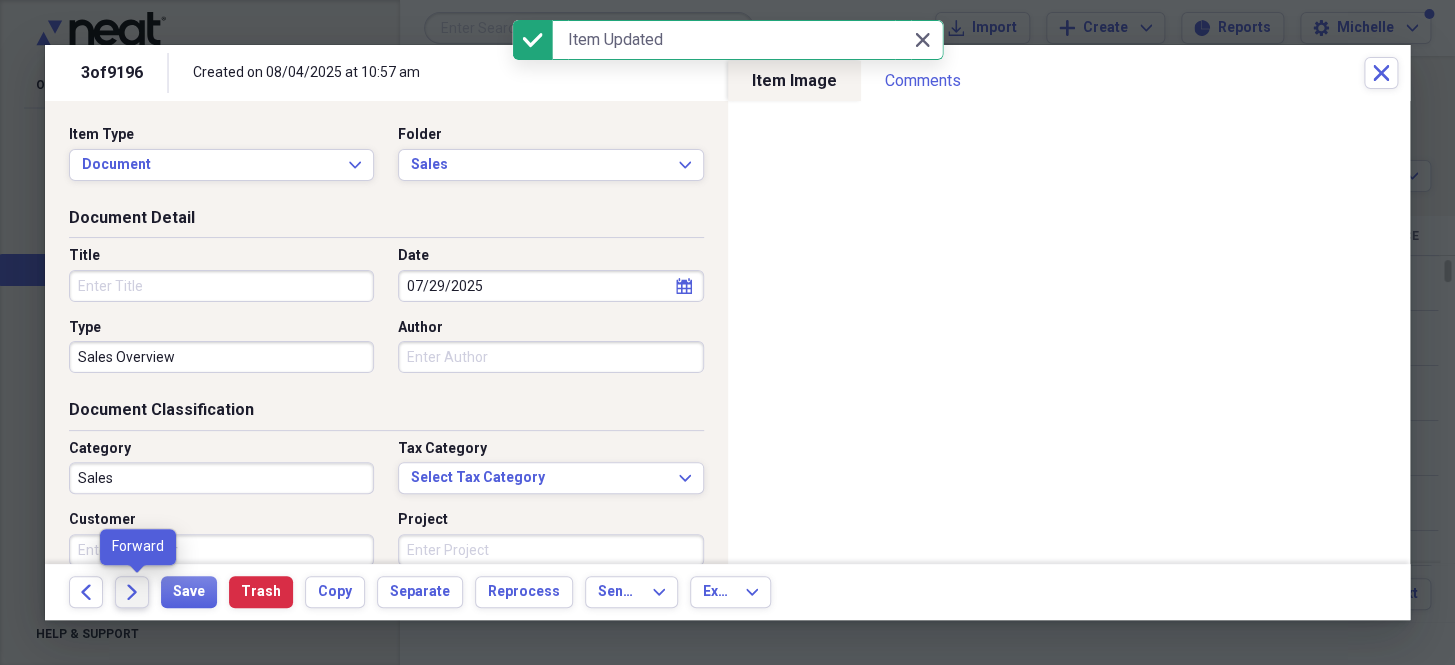 click on "Forward" 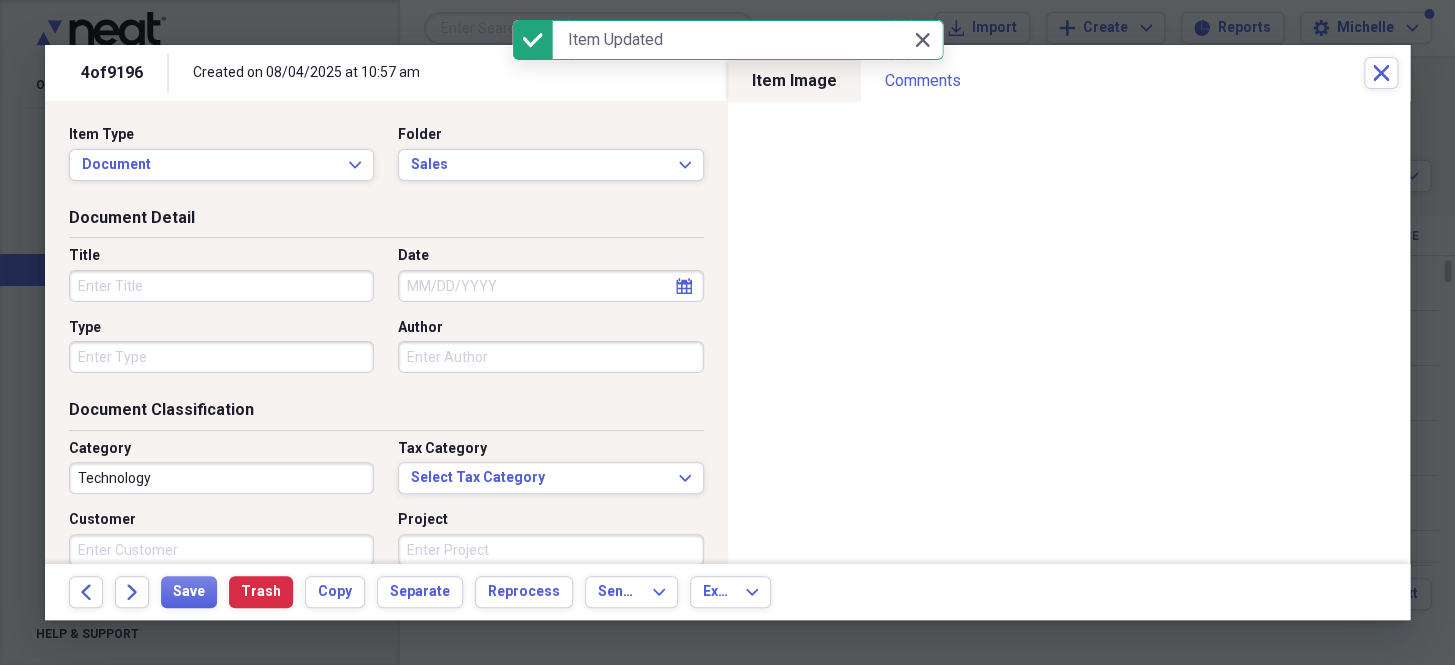 click on "Date" at bounding box center (550, 286) 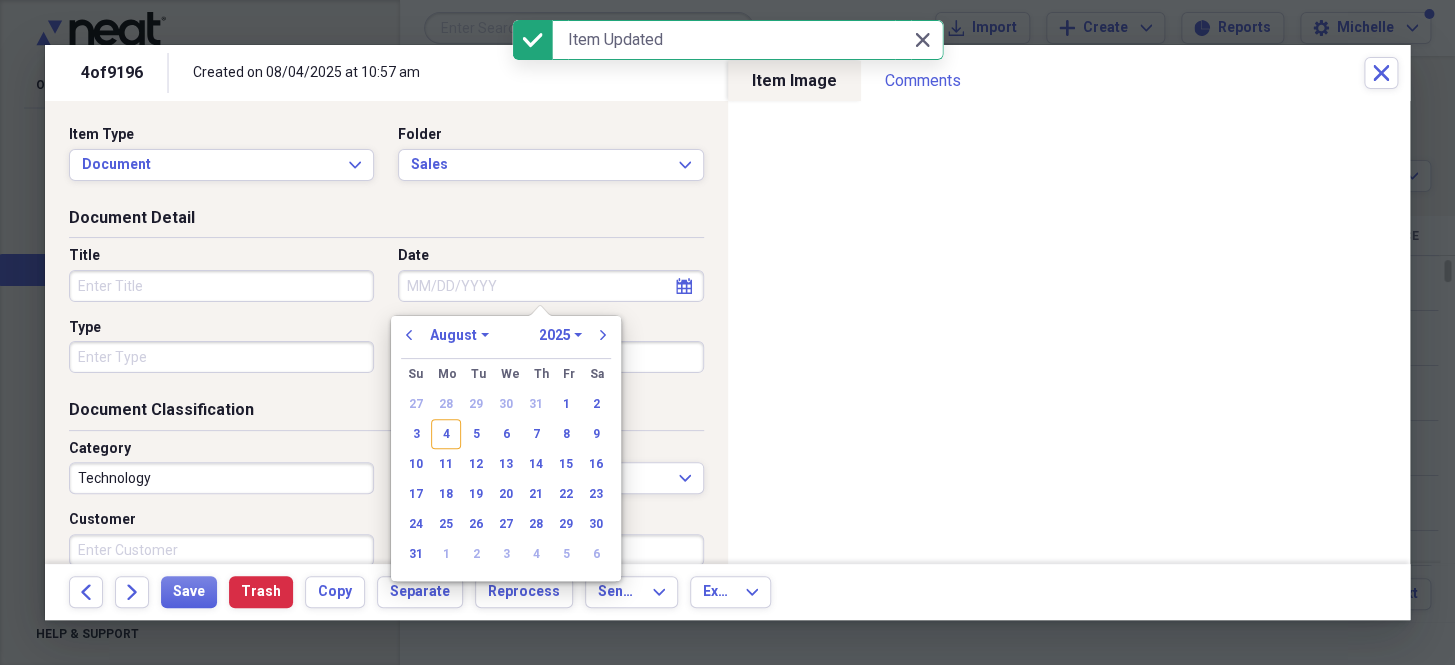 paste on "[MONTH]/[DATE]/[YEAR]" 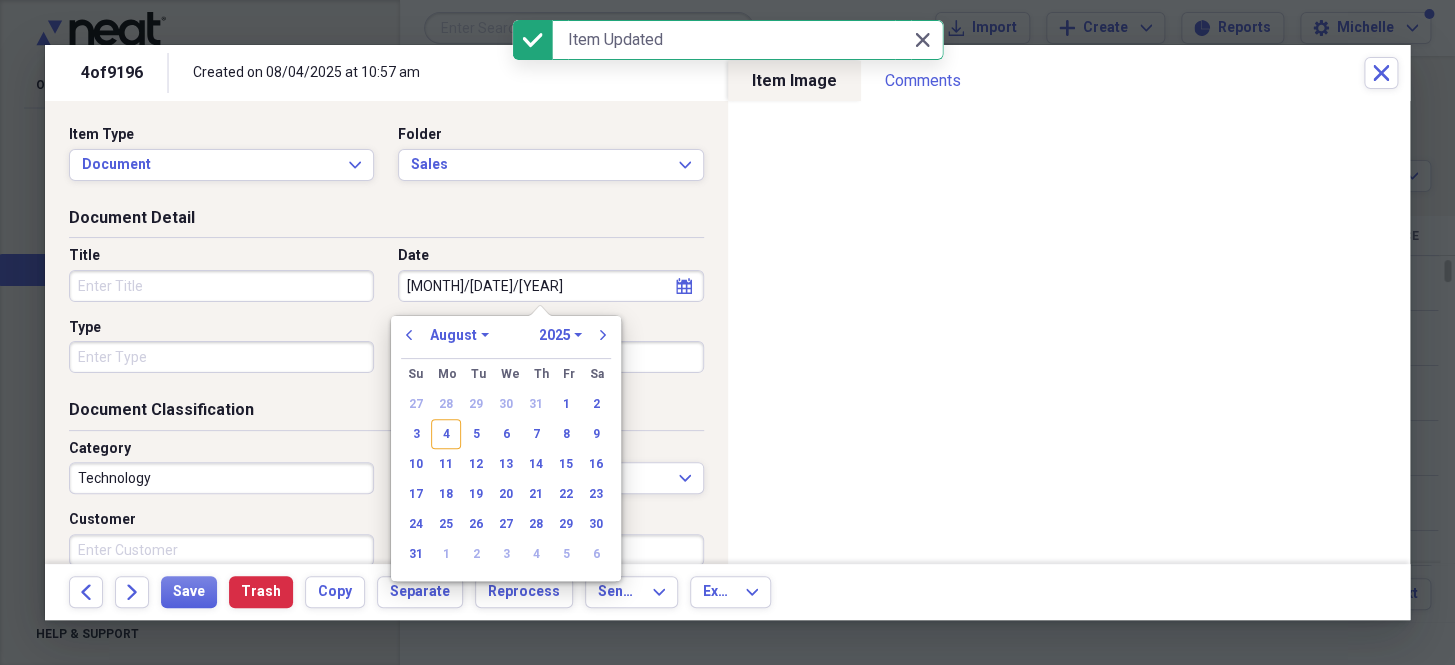 select on "6" 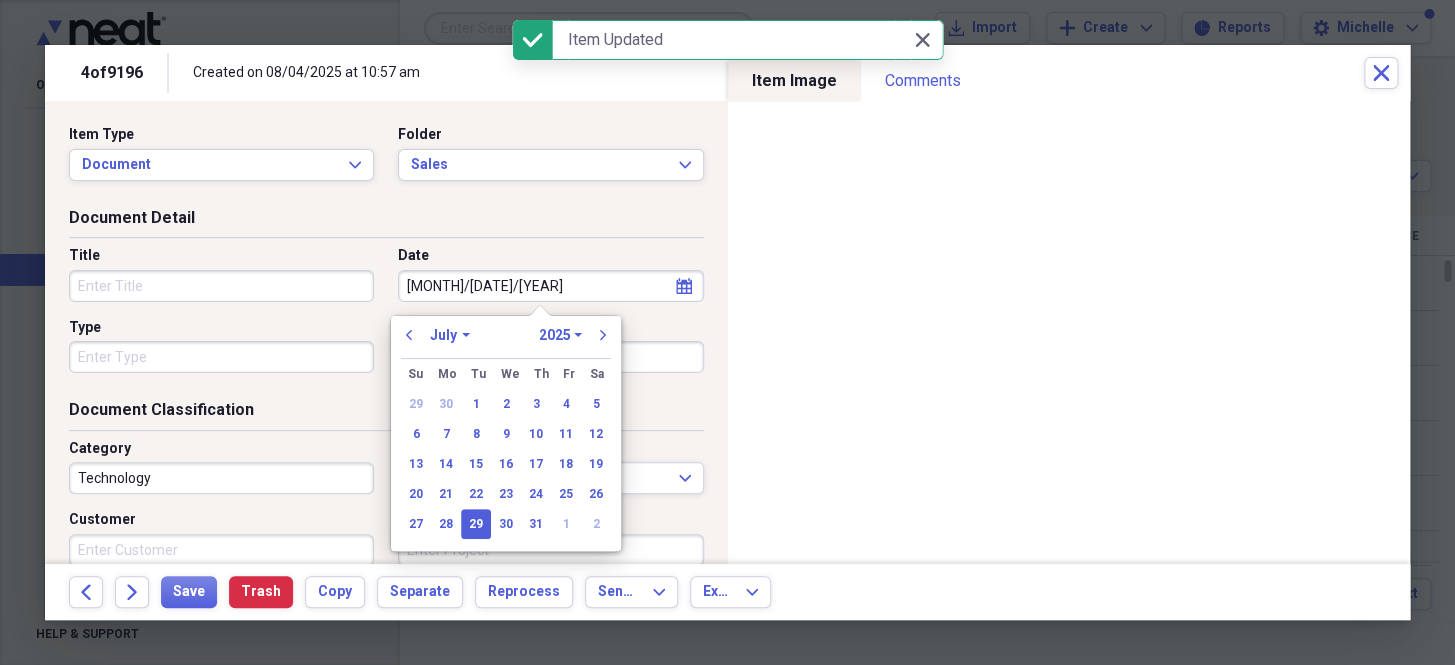 type on "07/29/2025" 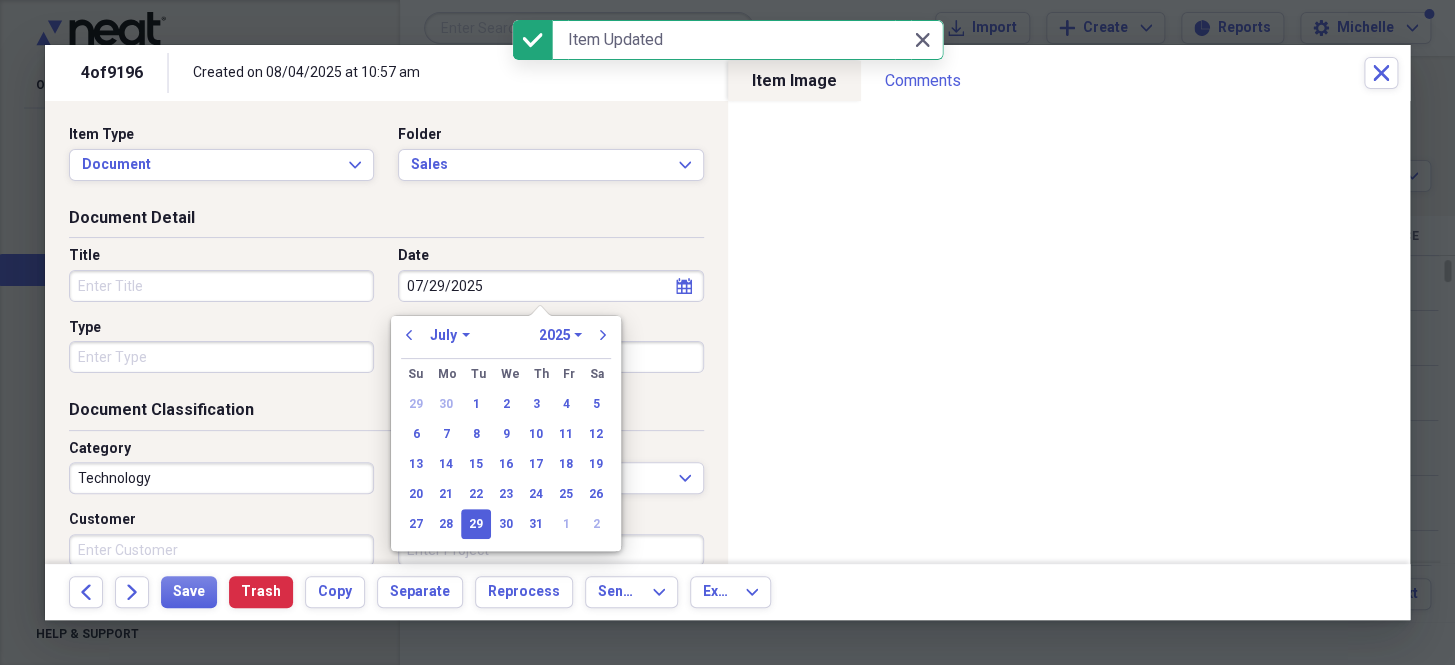 click on "Type" at bounding box center (221, 357) 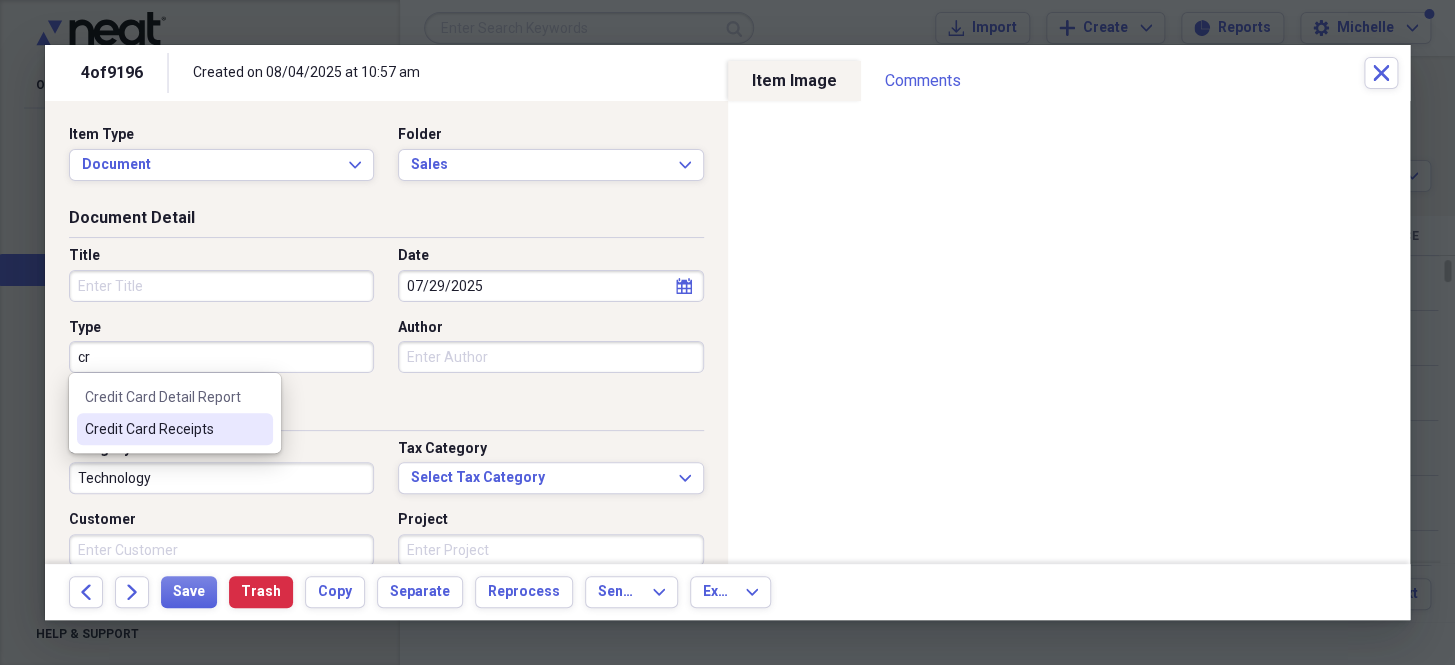 click on "Credit Card Receipts" at bounding box center [163, 429] 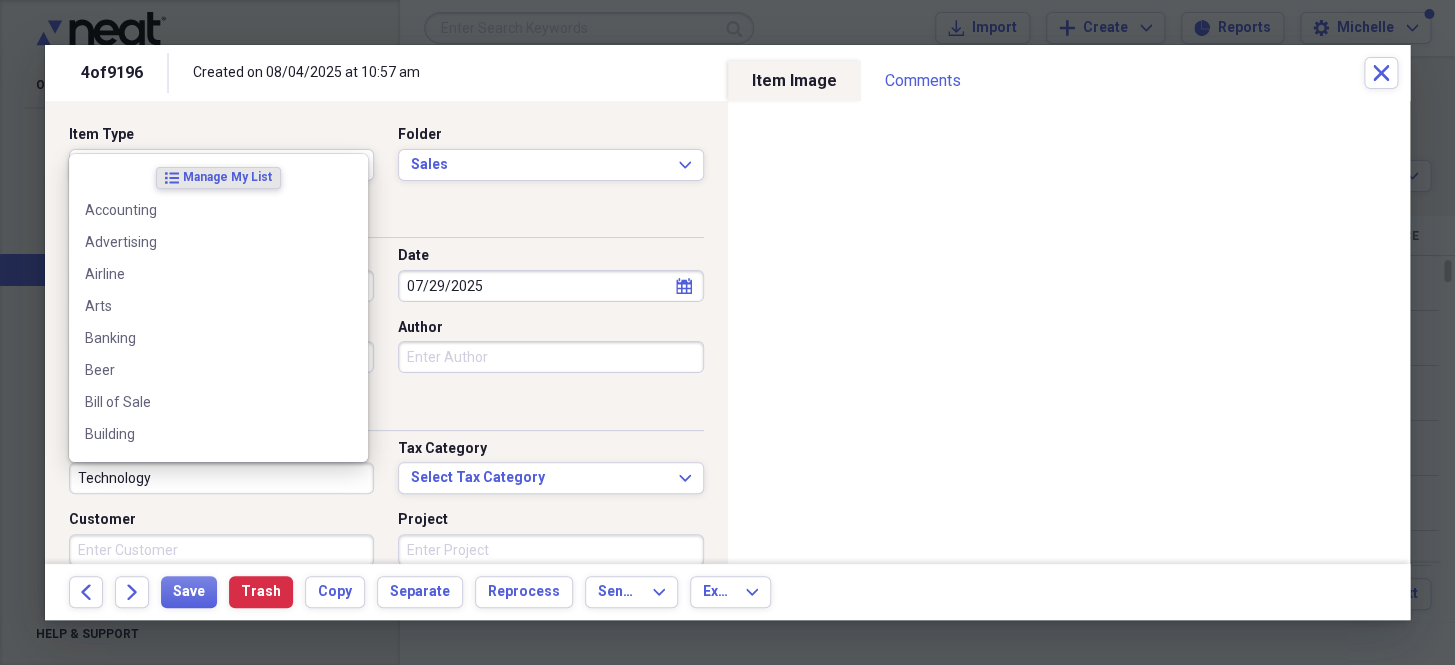 click on "Technology" at bounding box center (221, 478) 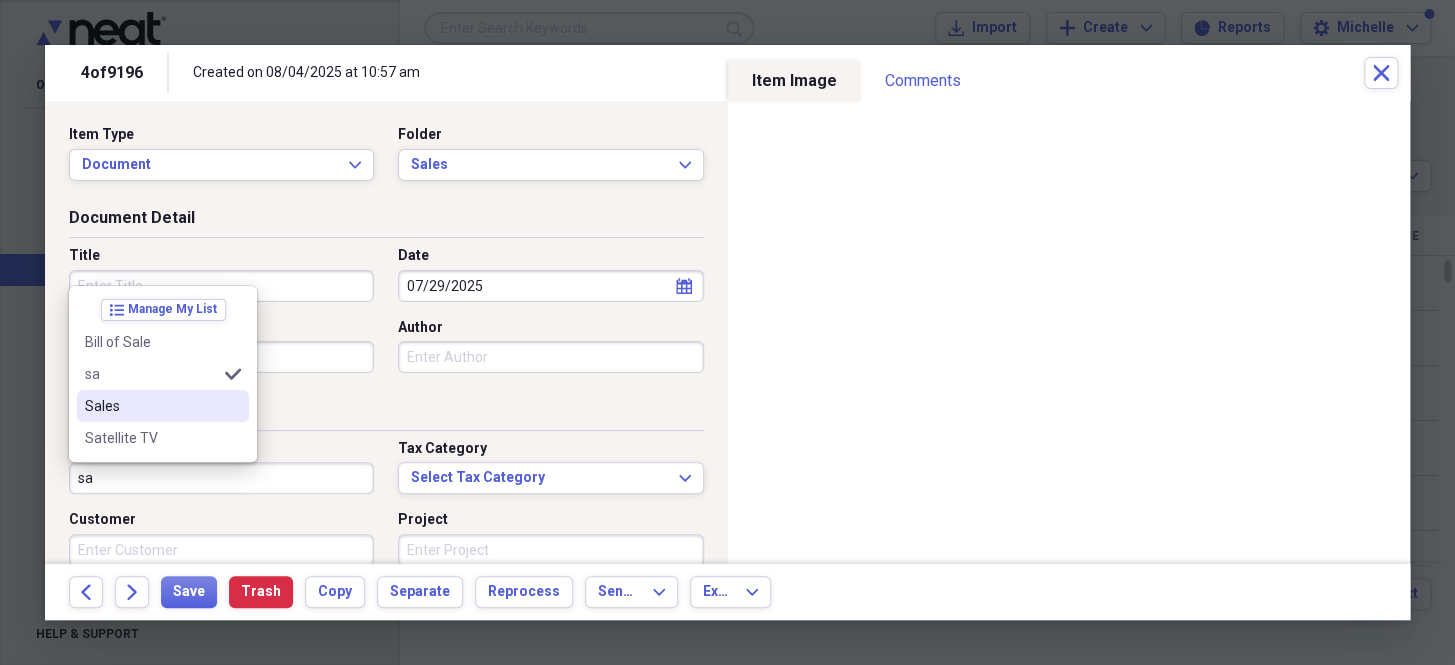 click on "Sales" at bounding box center (151, 406) 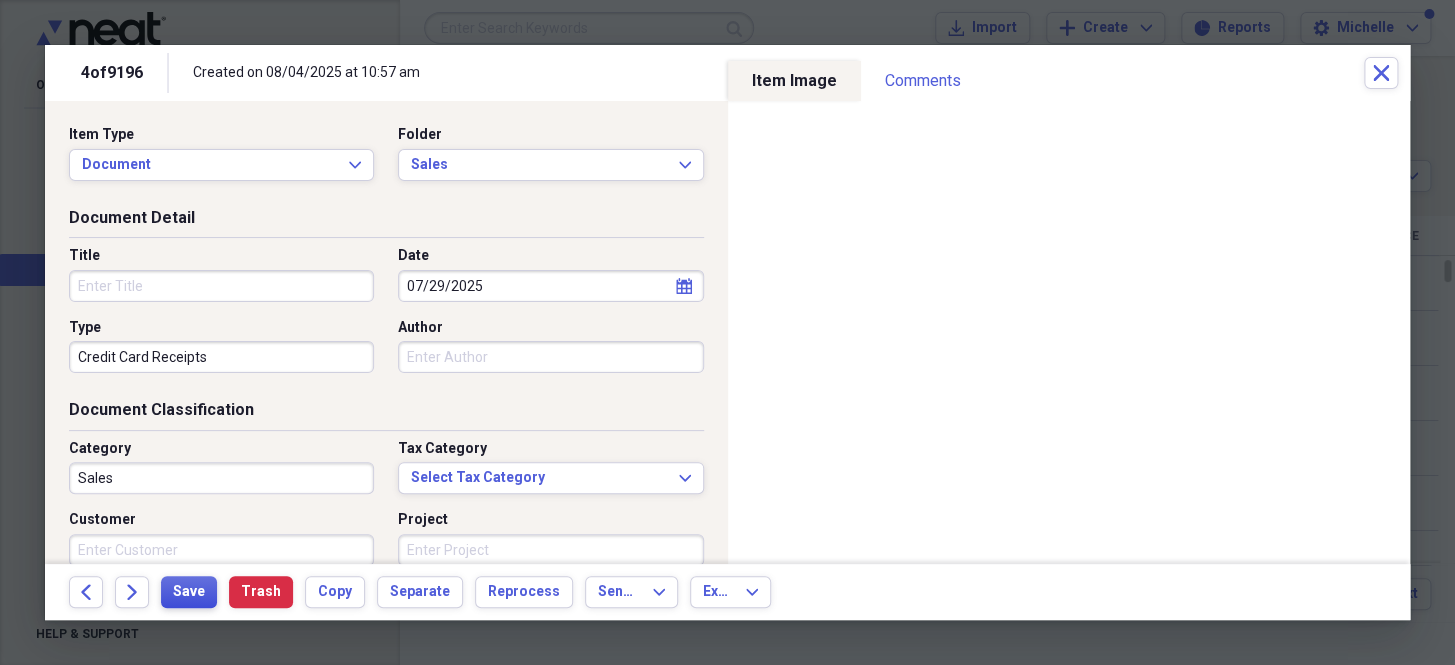 click on "Save" at bounding box center [189, 592] 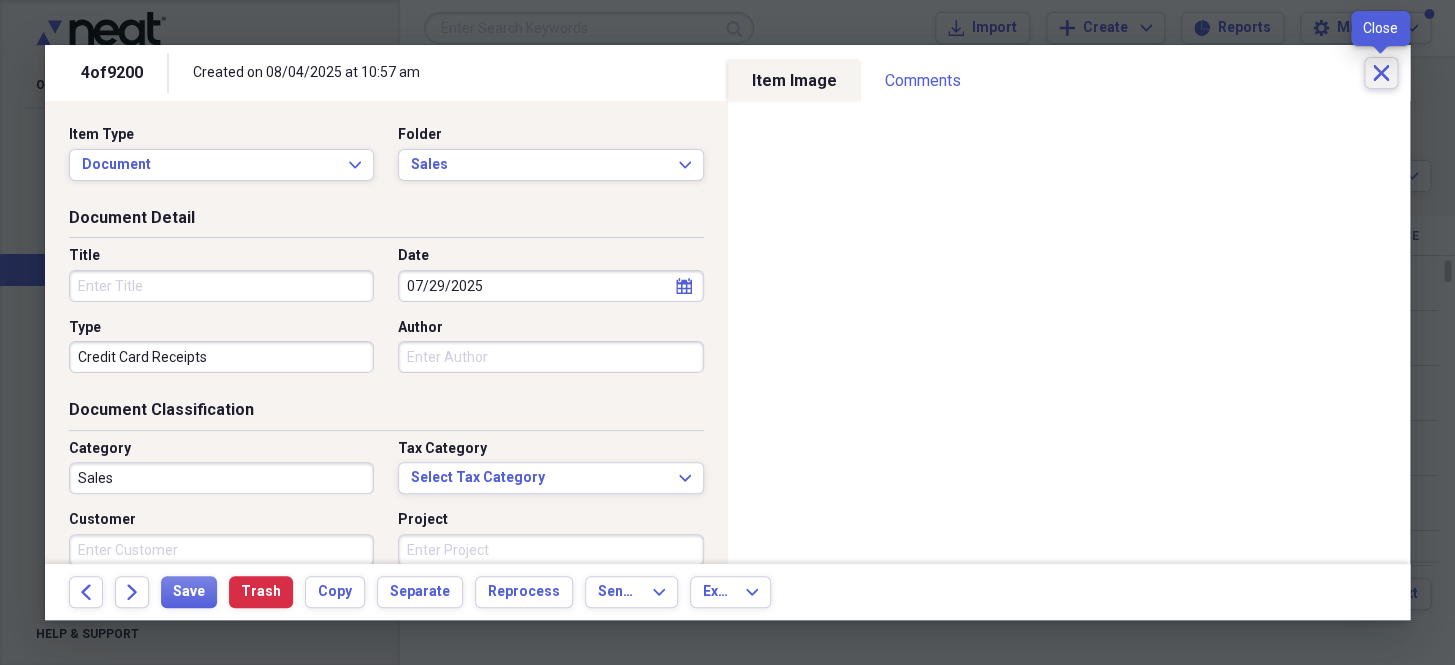 click 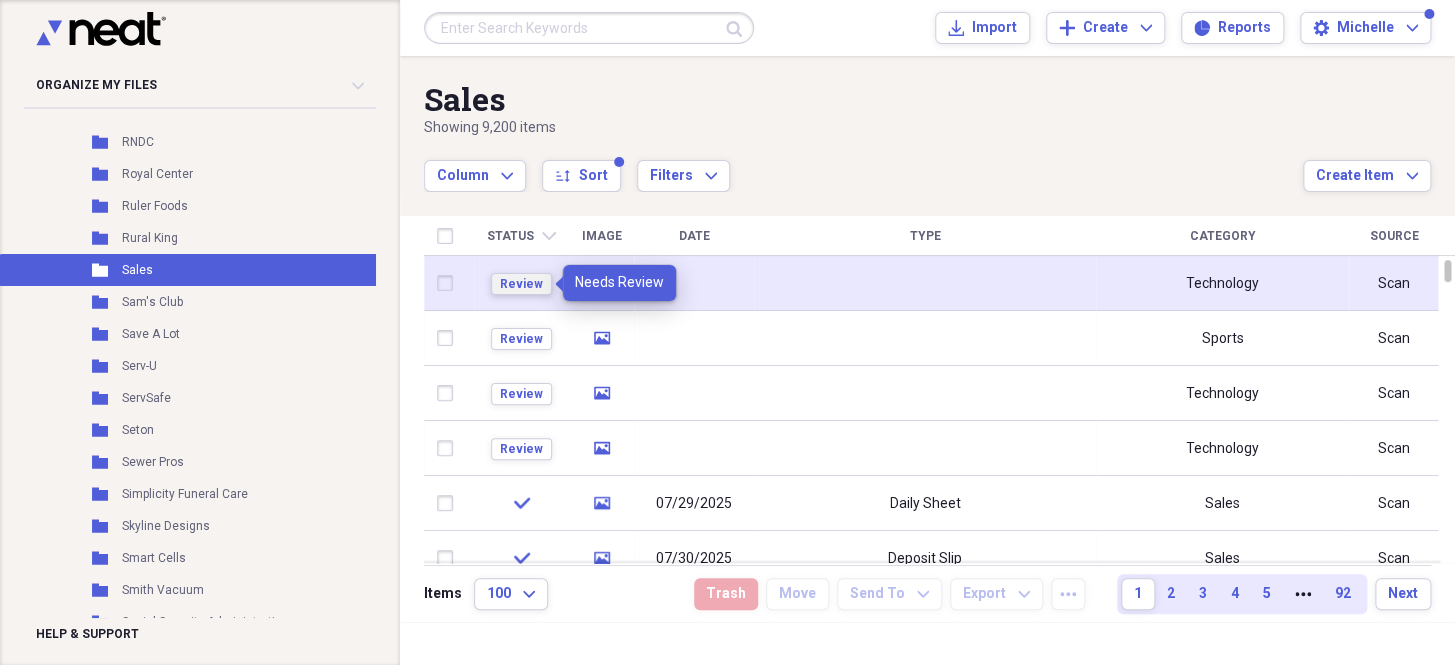 click on "Review" at bounding box center (521, 284) 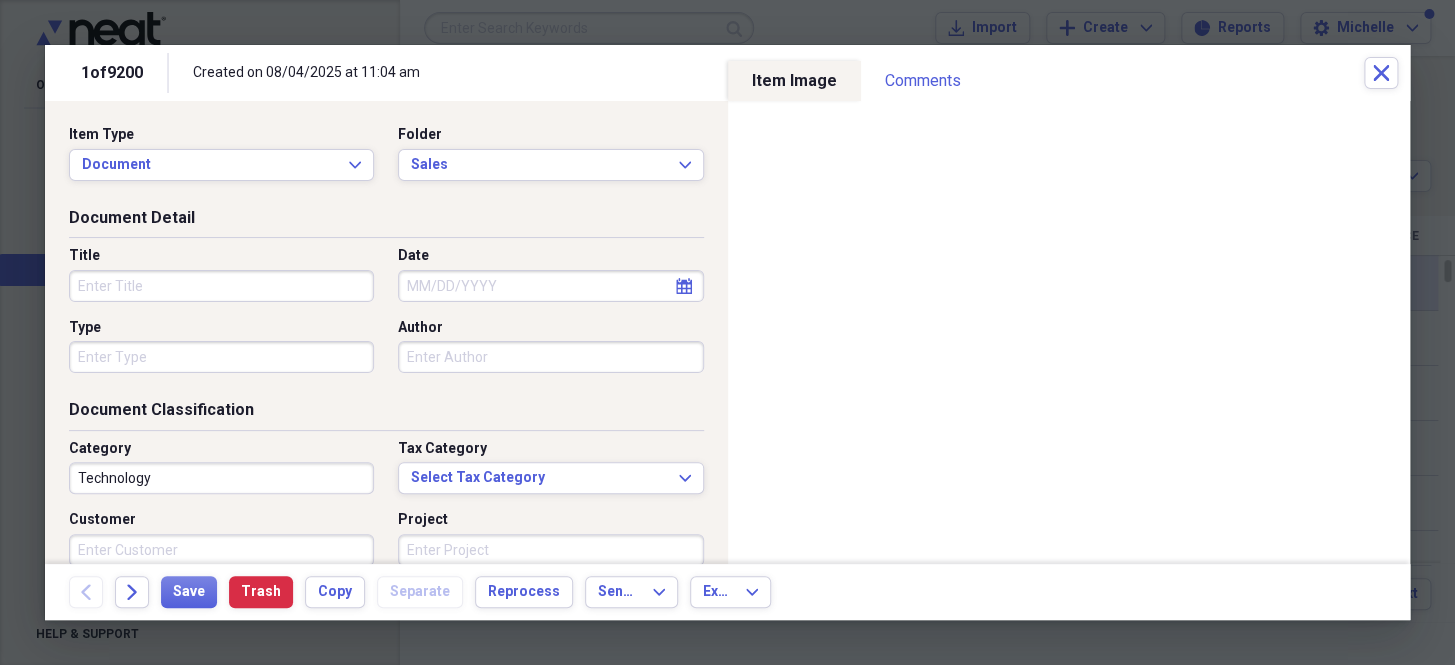 click on "Date" at bounding box center [550, 286] 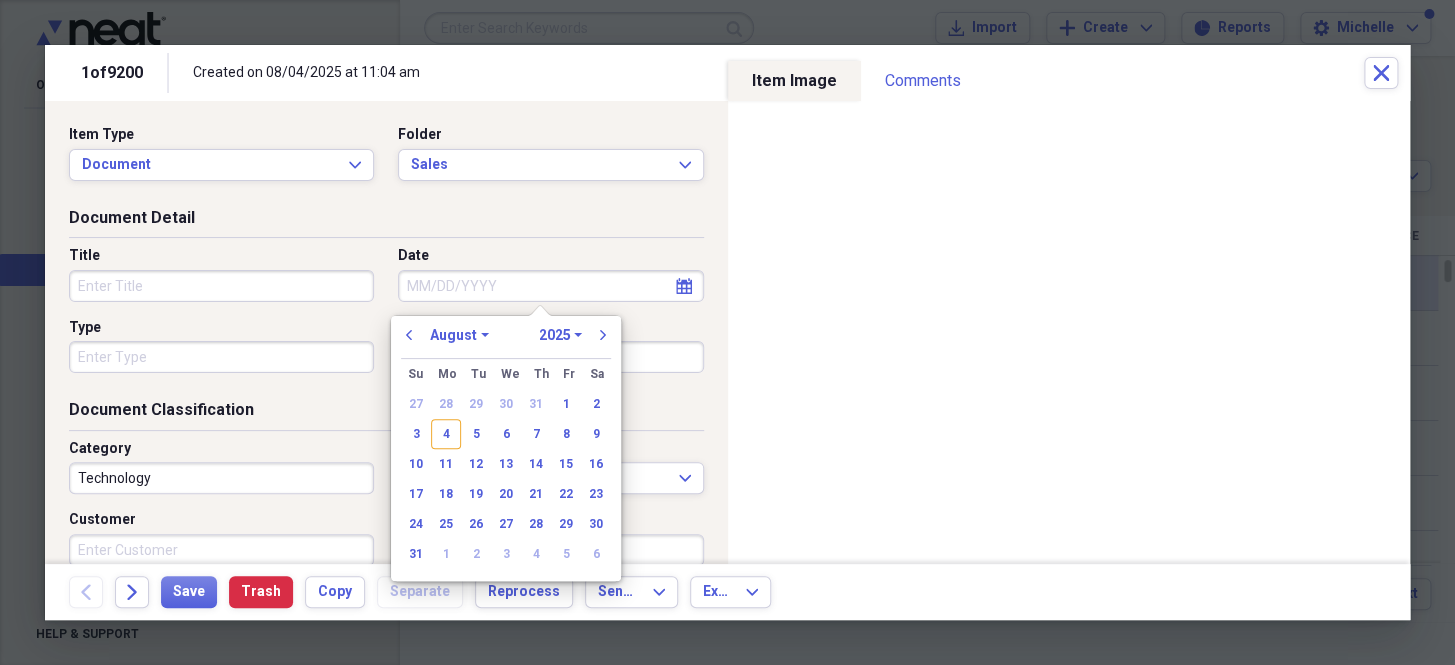paste on "[MONTH]/[DATE]/[YEAR]" 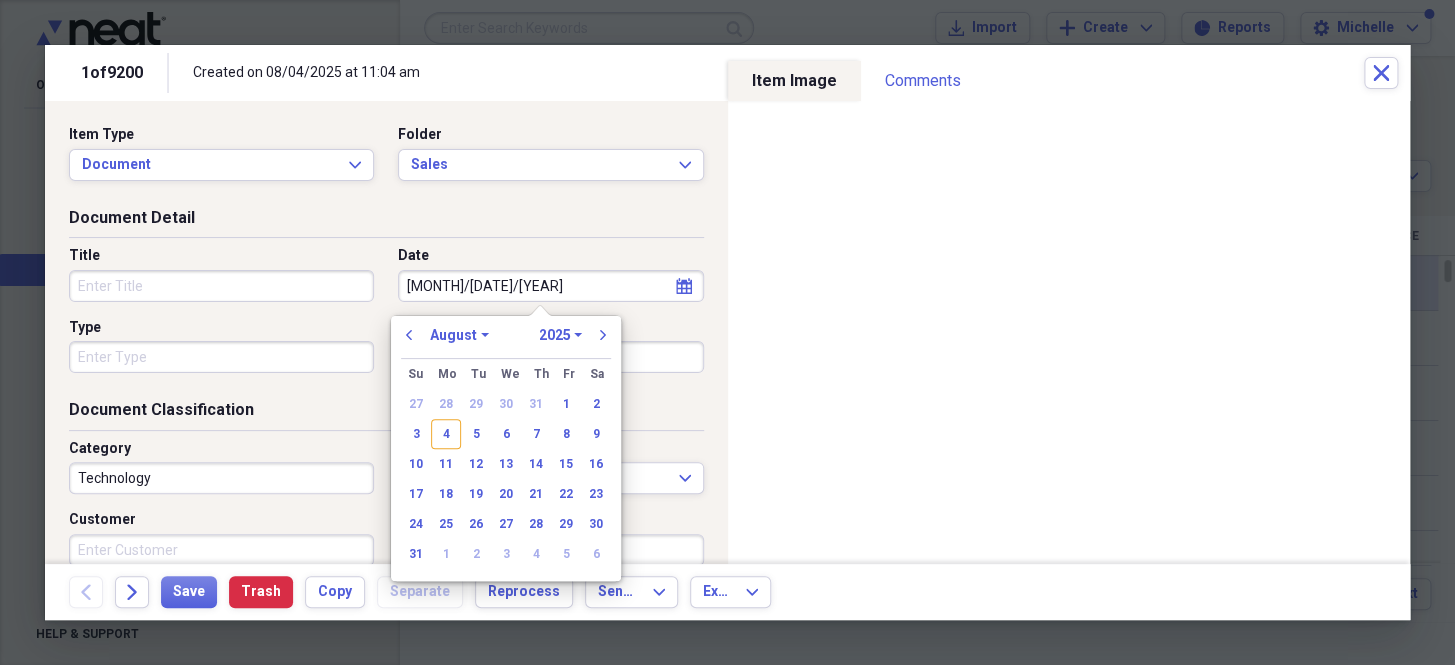 select on "6" 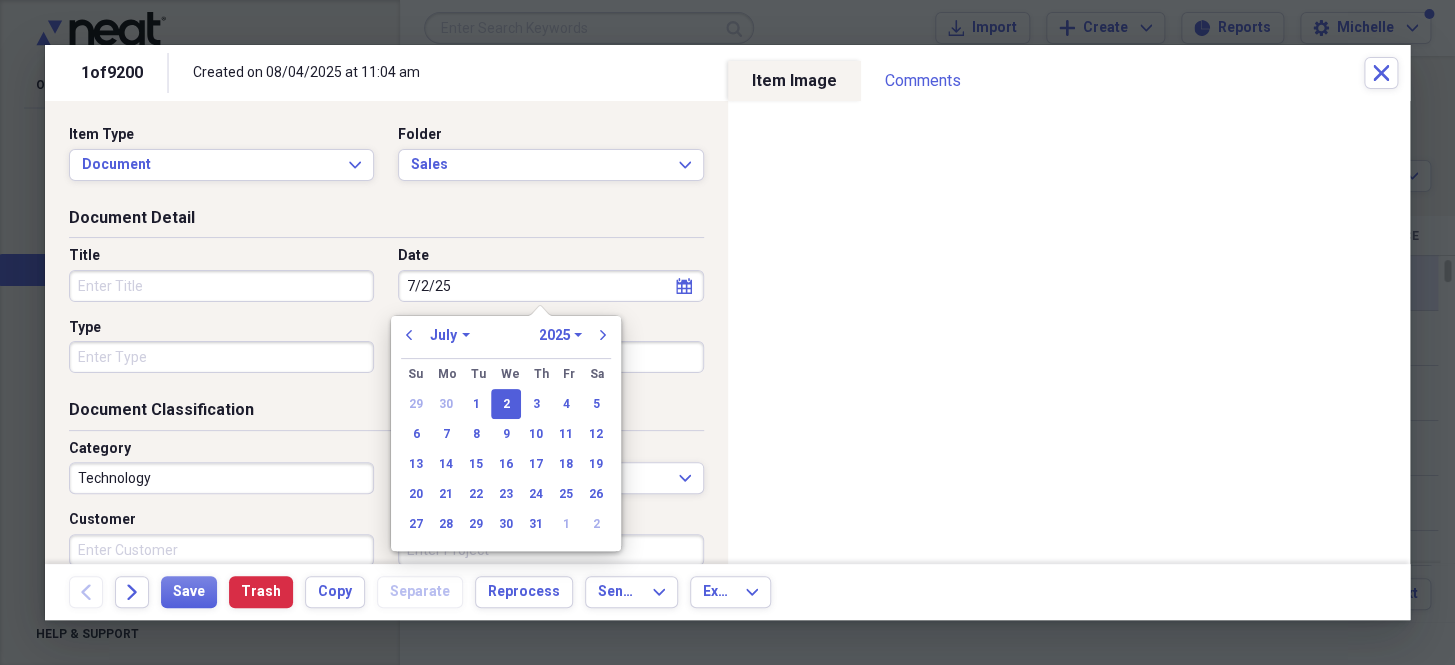 type on "[MONTH]/[YEAR]" 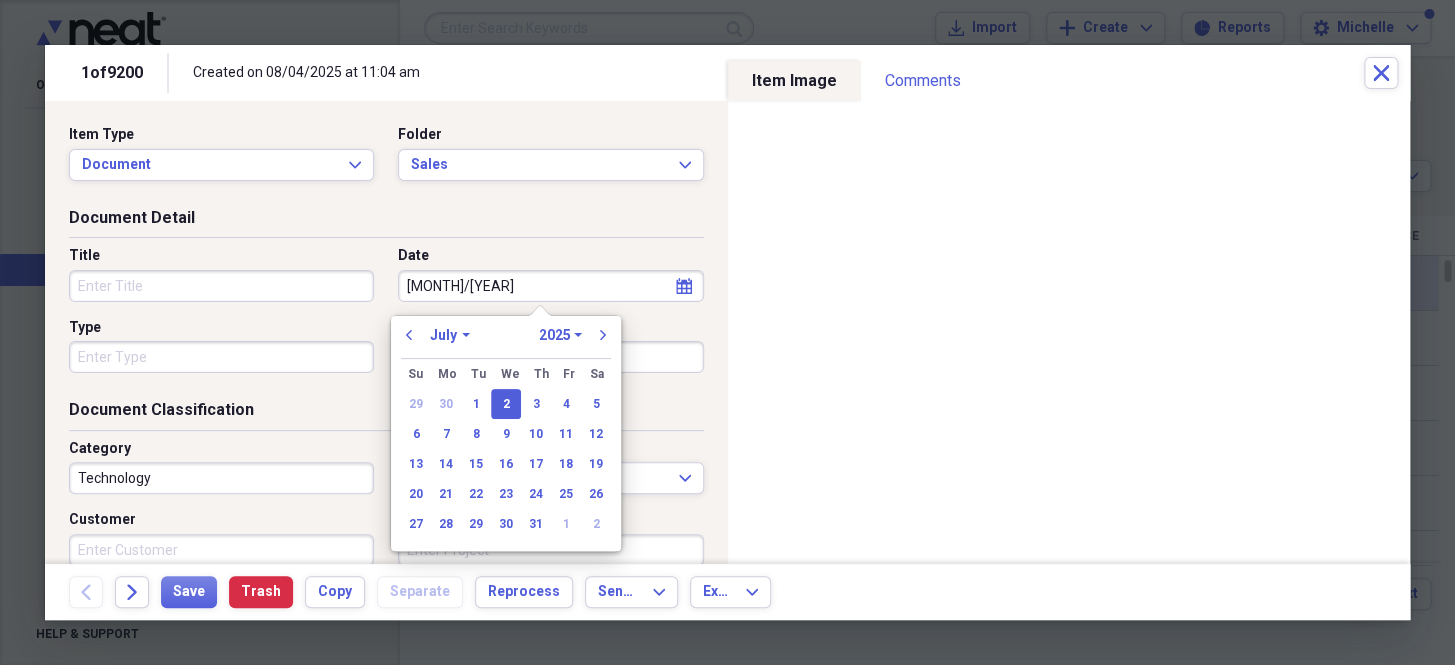 select on "2001" 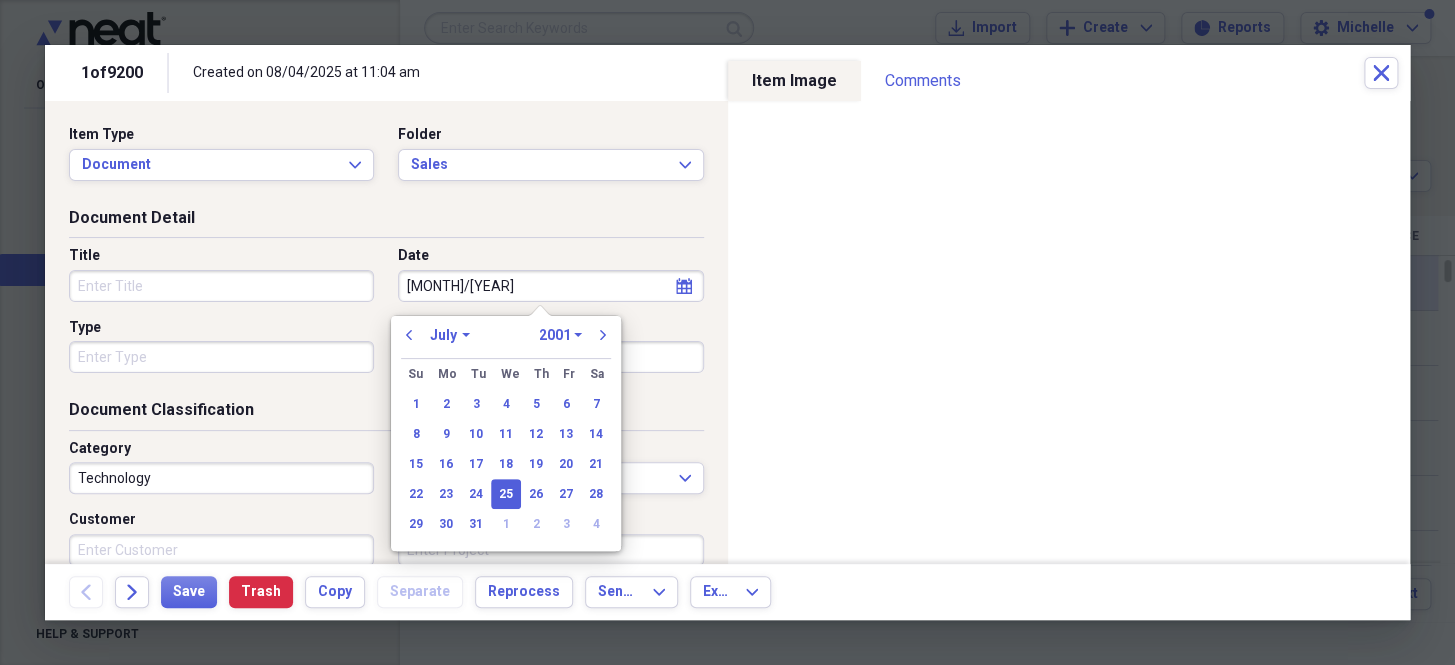 type on "7/3/25" 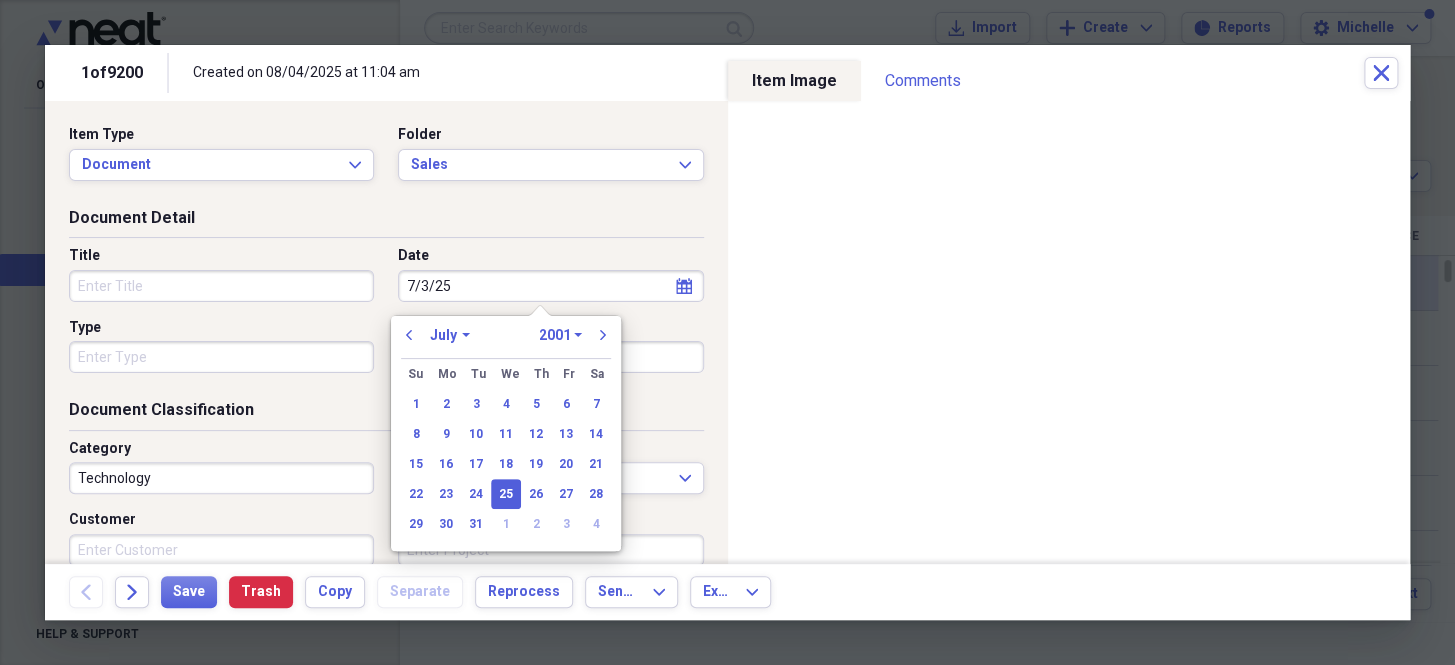 select on "2025" 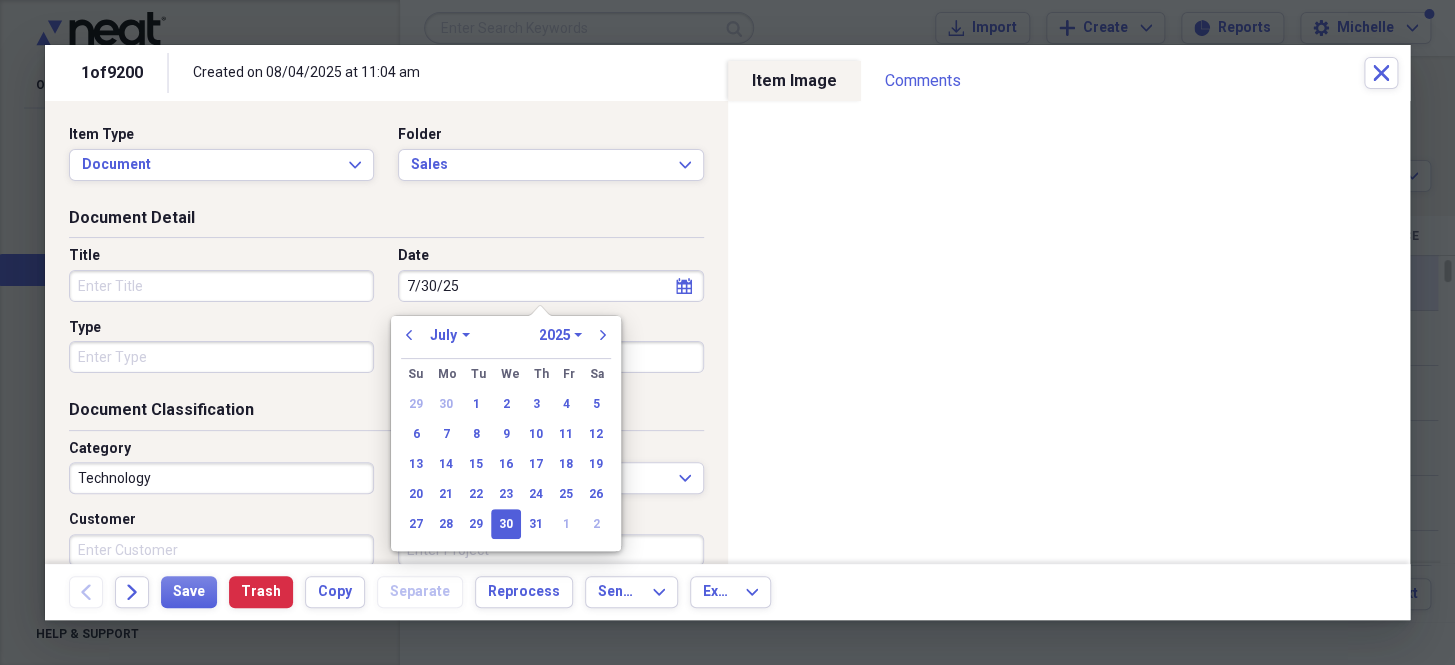 drag, startPoint x: 485, startPoint y: 282, endPoint x: 312, endPoint y: 275, distance: 173.14156 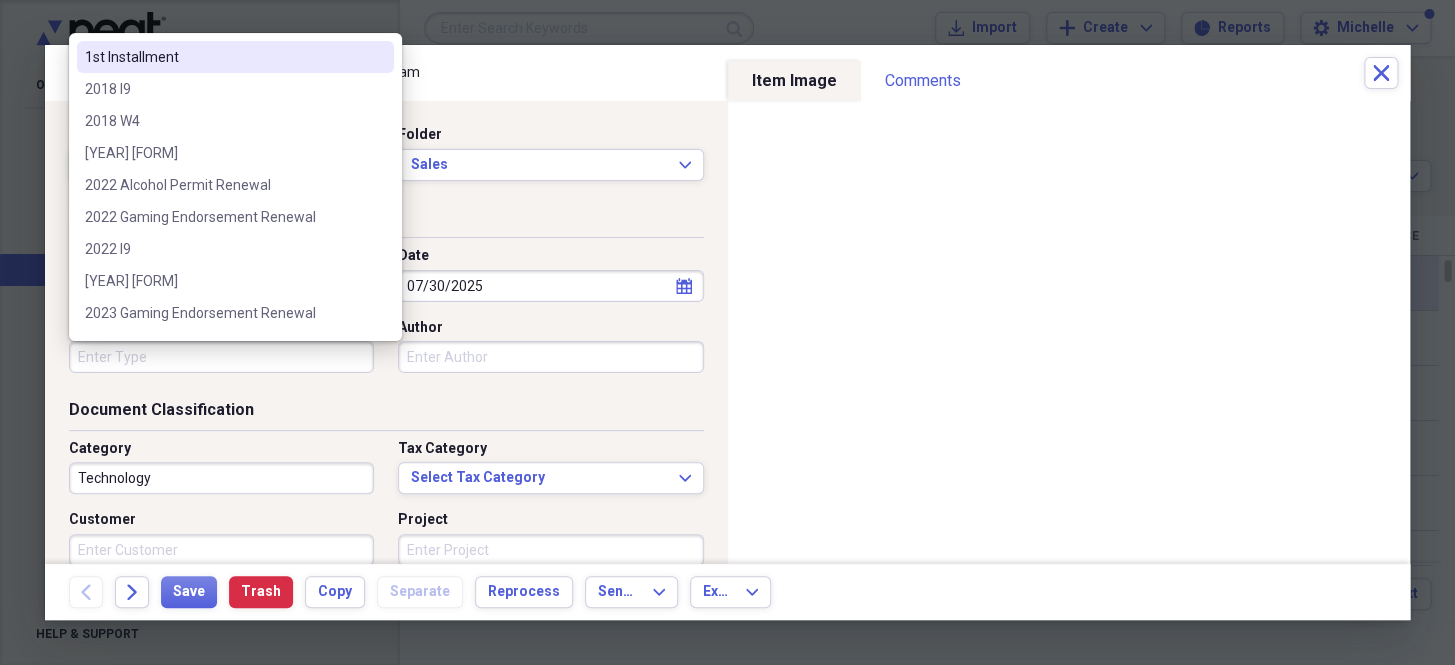 click on "Type" at bounding box center [221, 357] 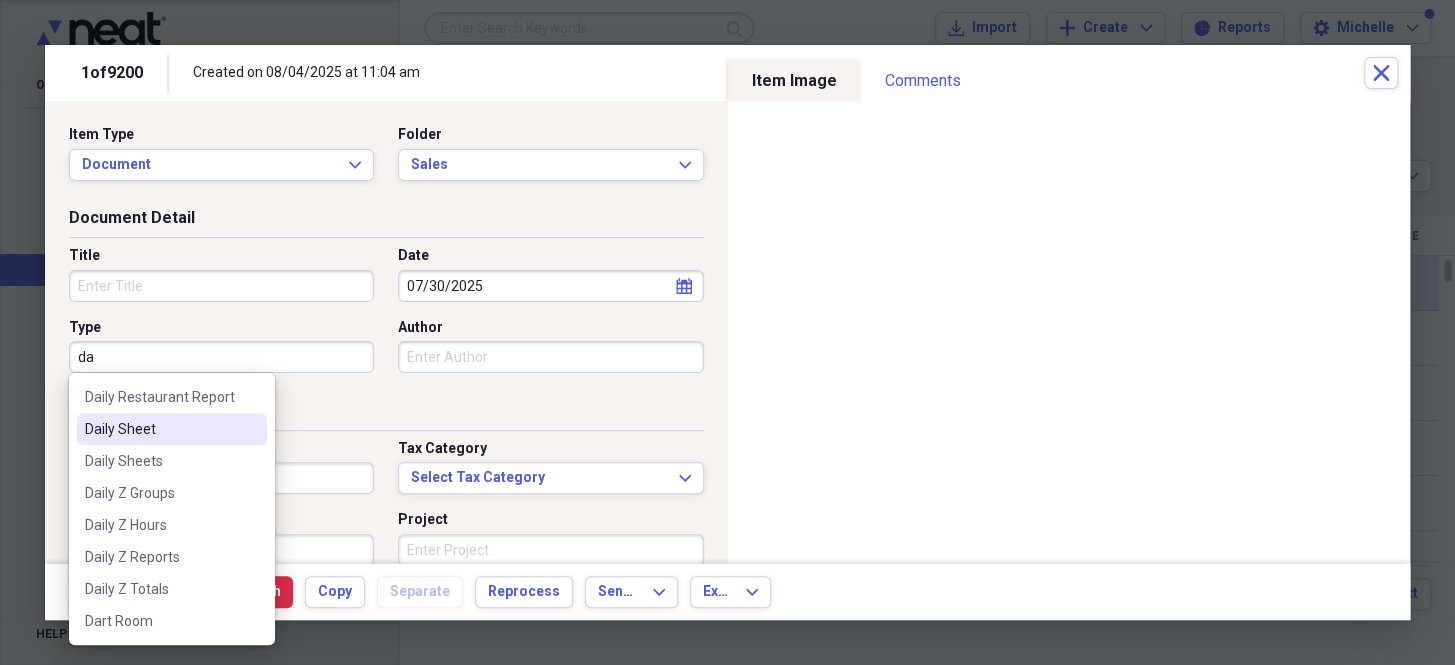 click on "Daily Sheet" at bounding box center (160, 429) 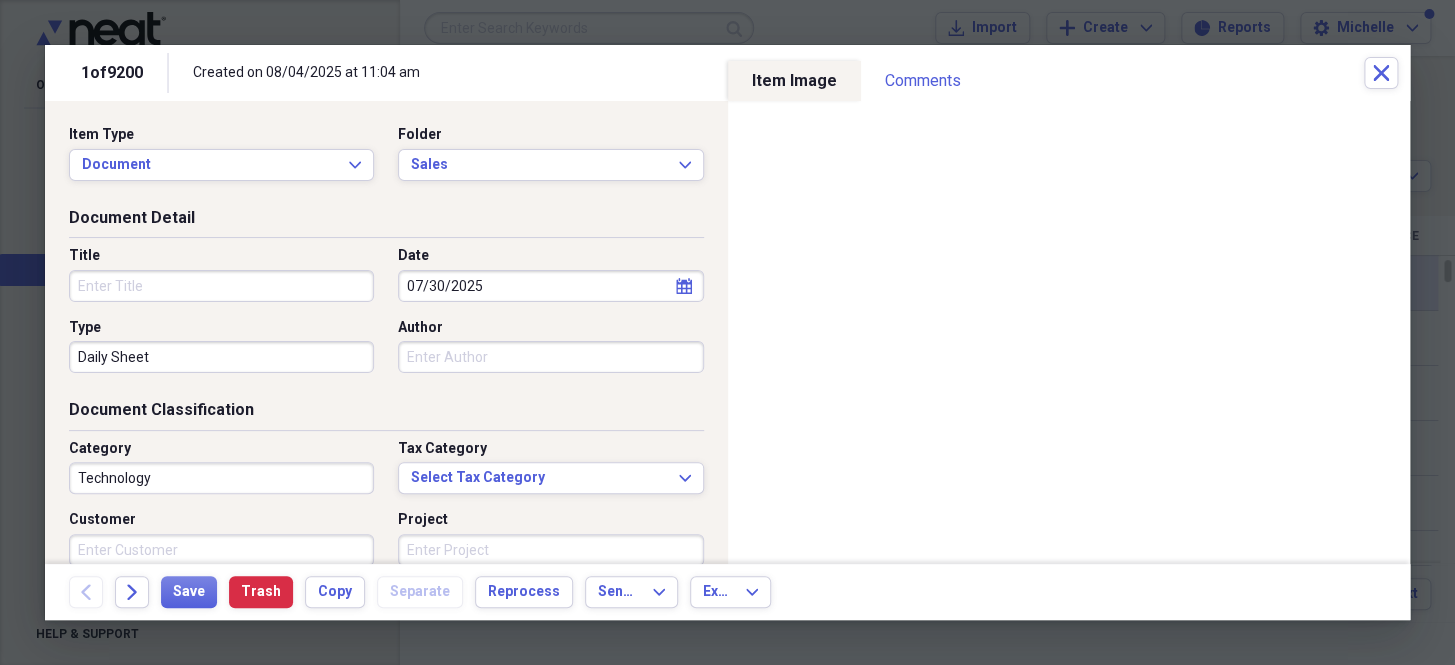 click on "Technology" at bounding box center (221, 478) 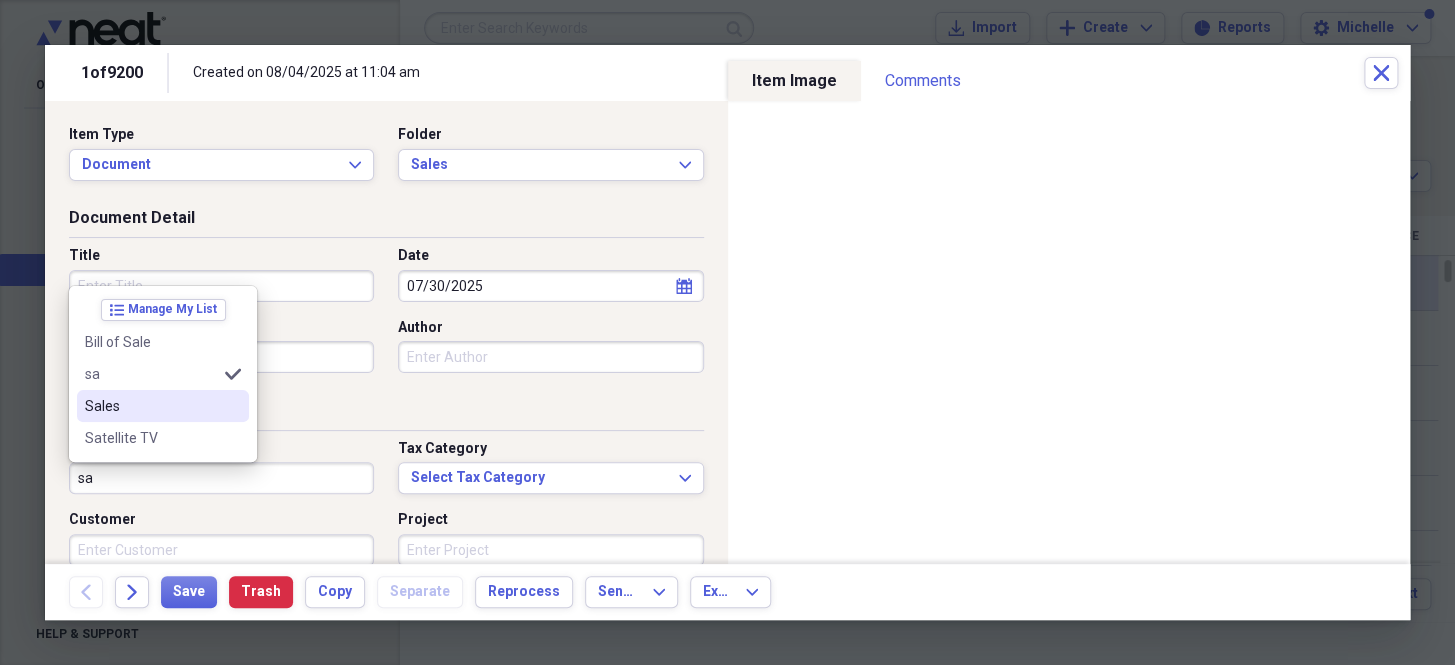 click on "Sales" at bounding box center [151, 406] 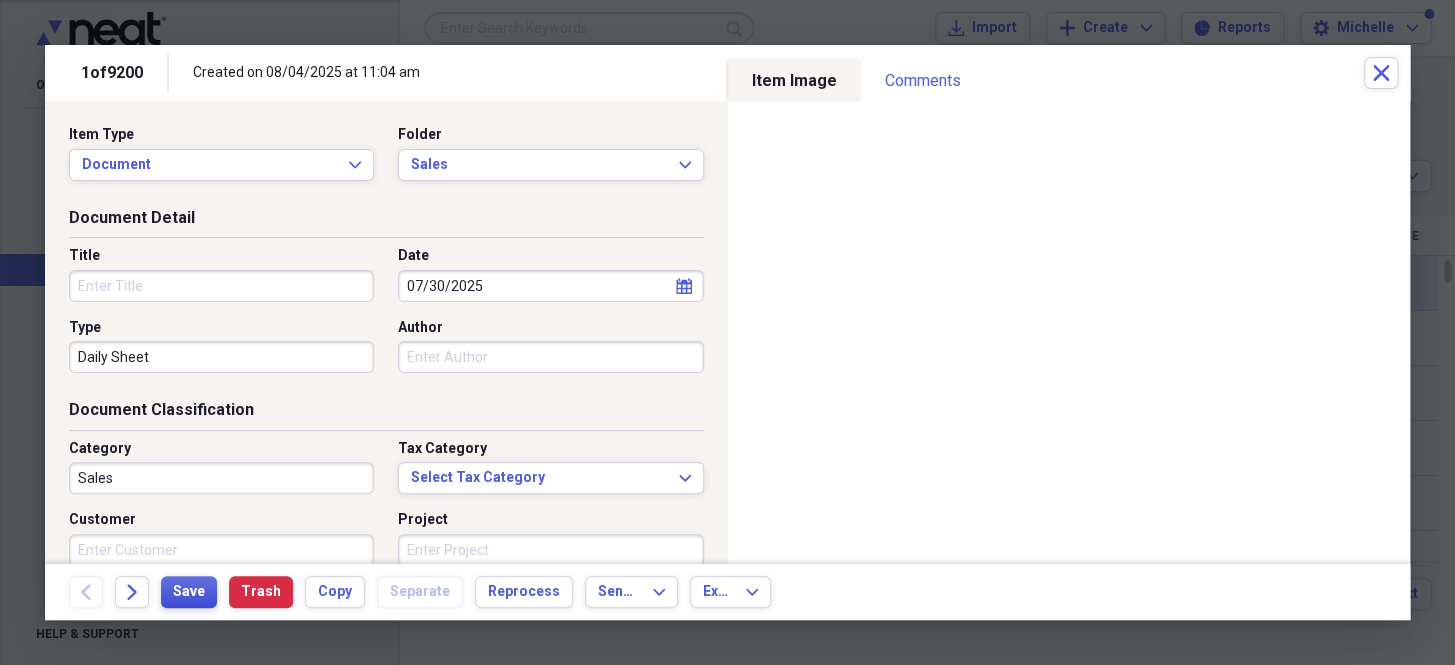 click on "Save" at bounding box center (189, 592) 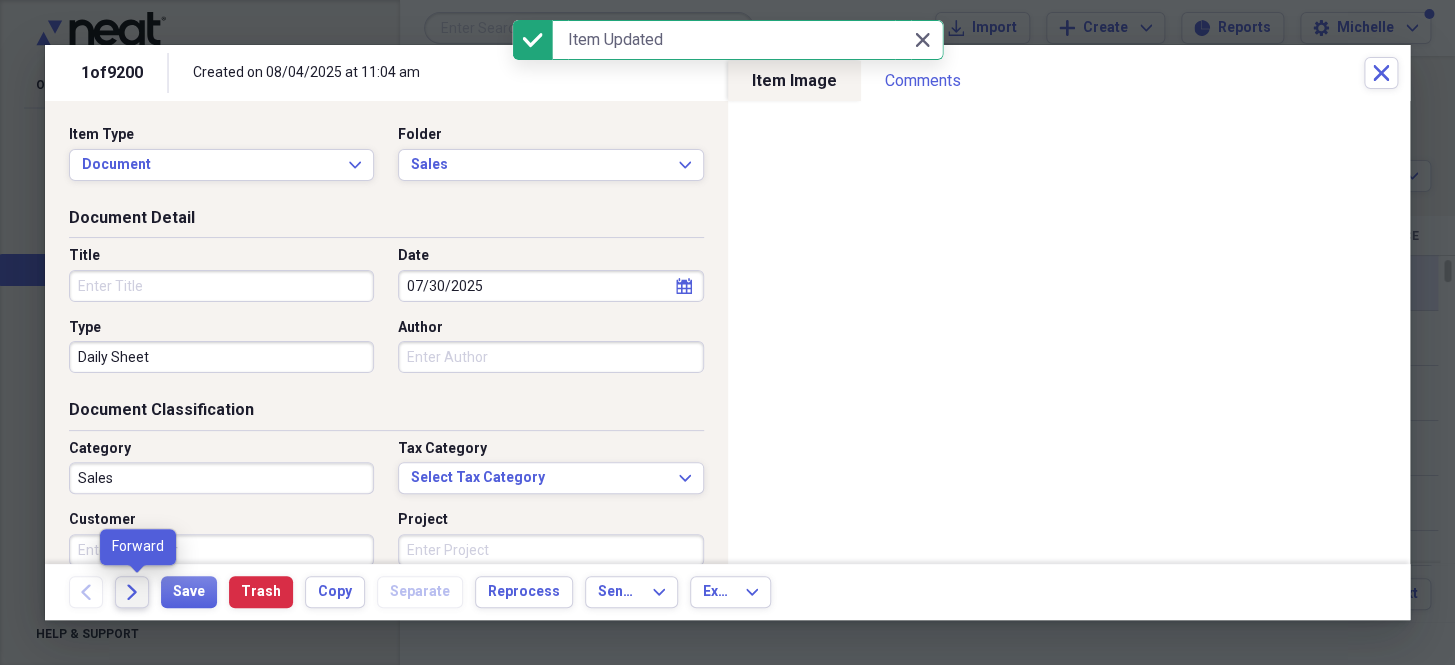 click on "Forward" 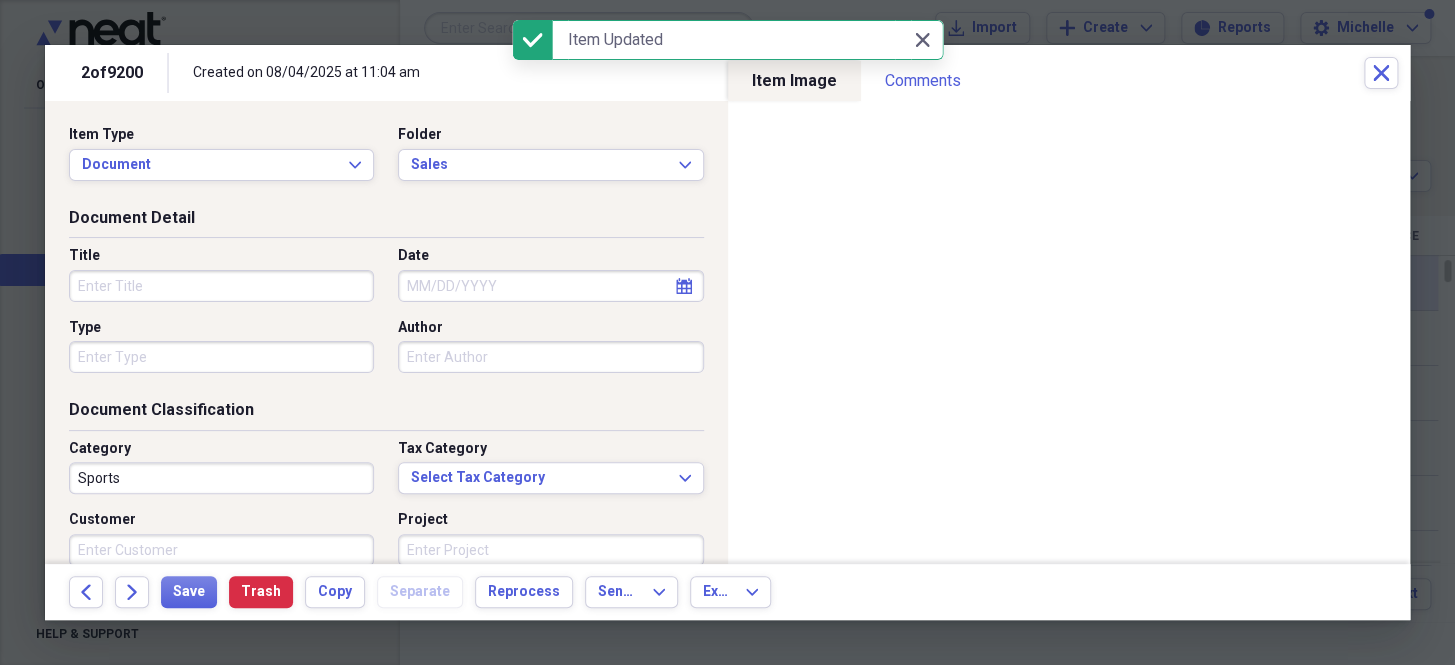 click on "Date" at bounding box center (550, 286) 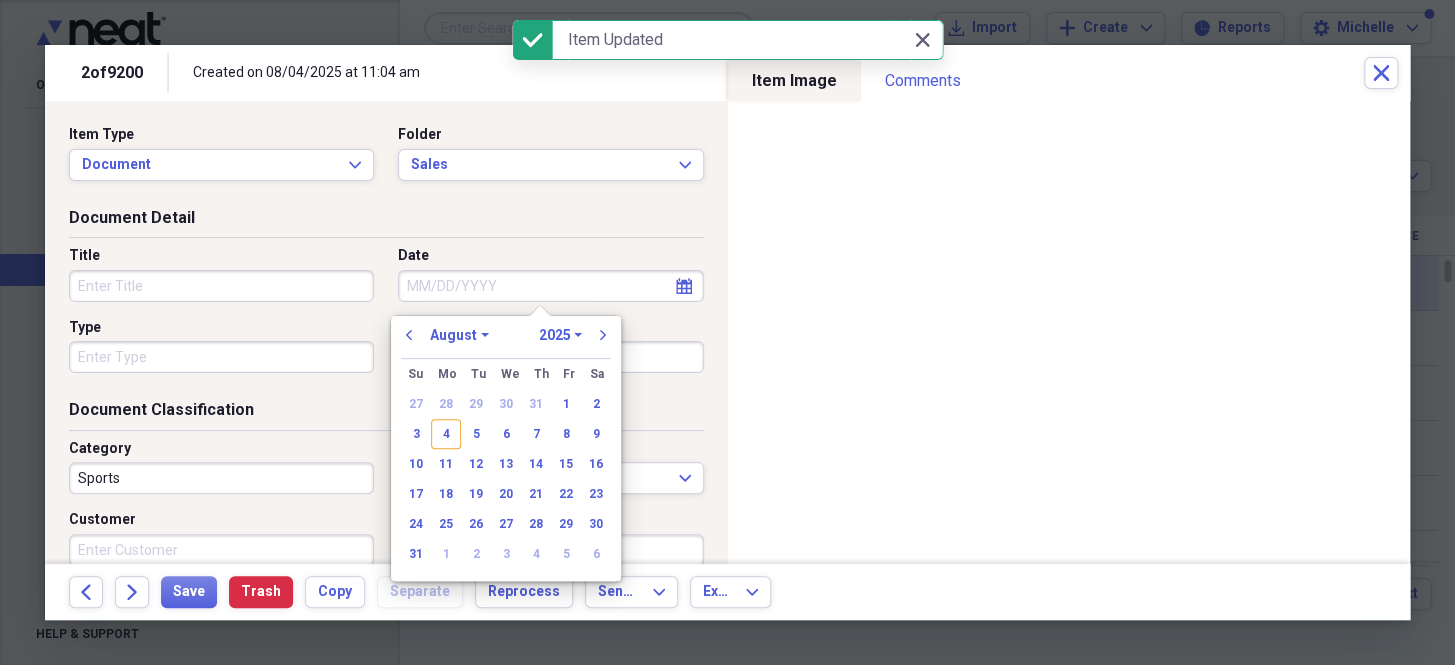 paste on "7/30/25" 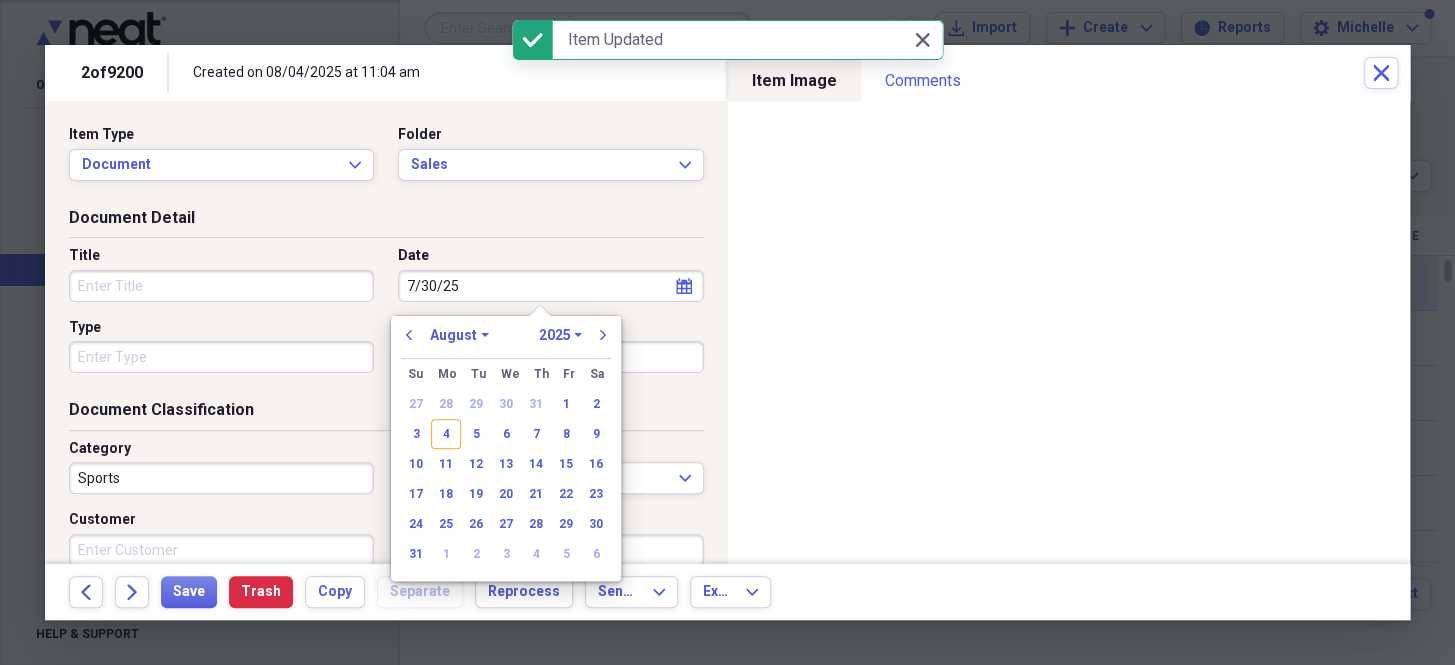 select on "6" 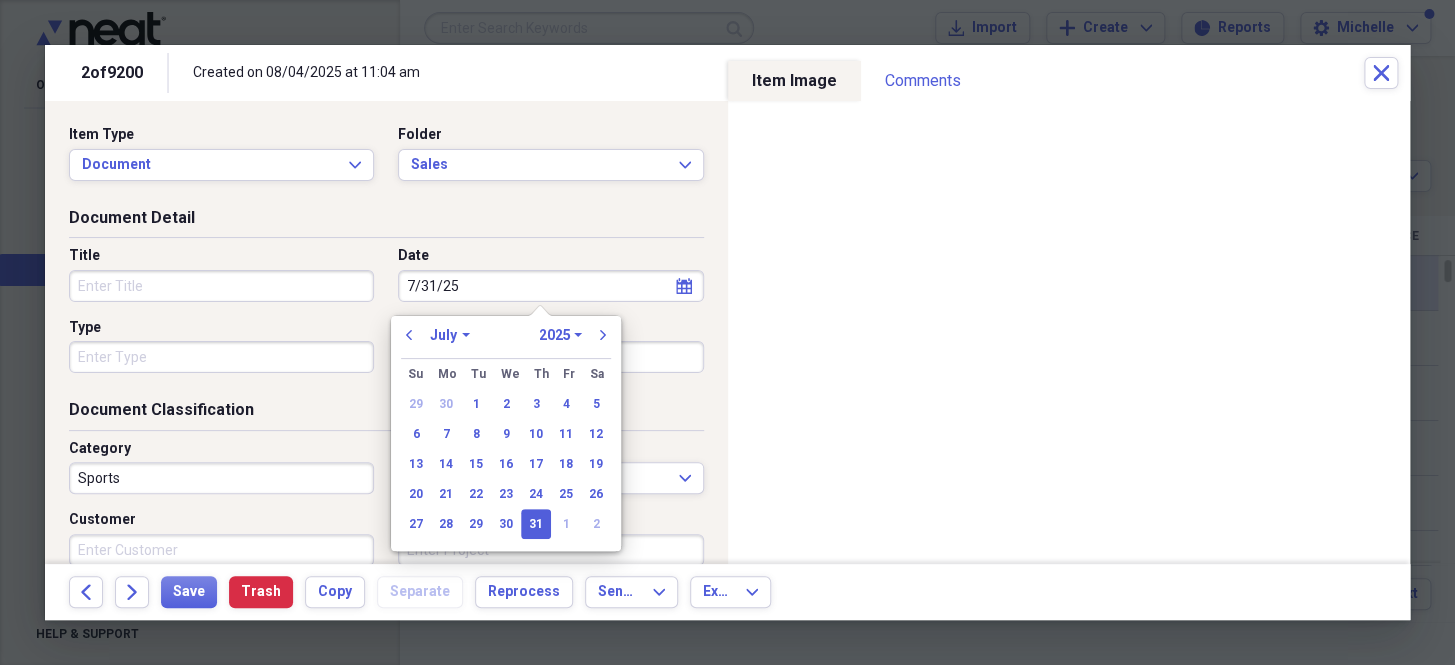 click on "Type" at bounding box center [221, 357] 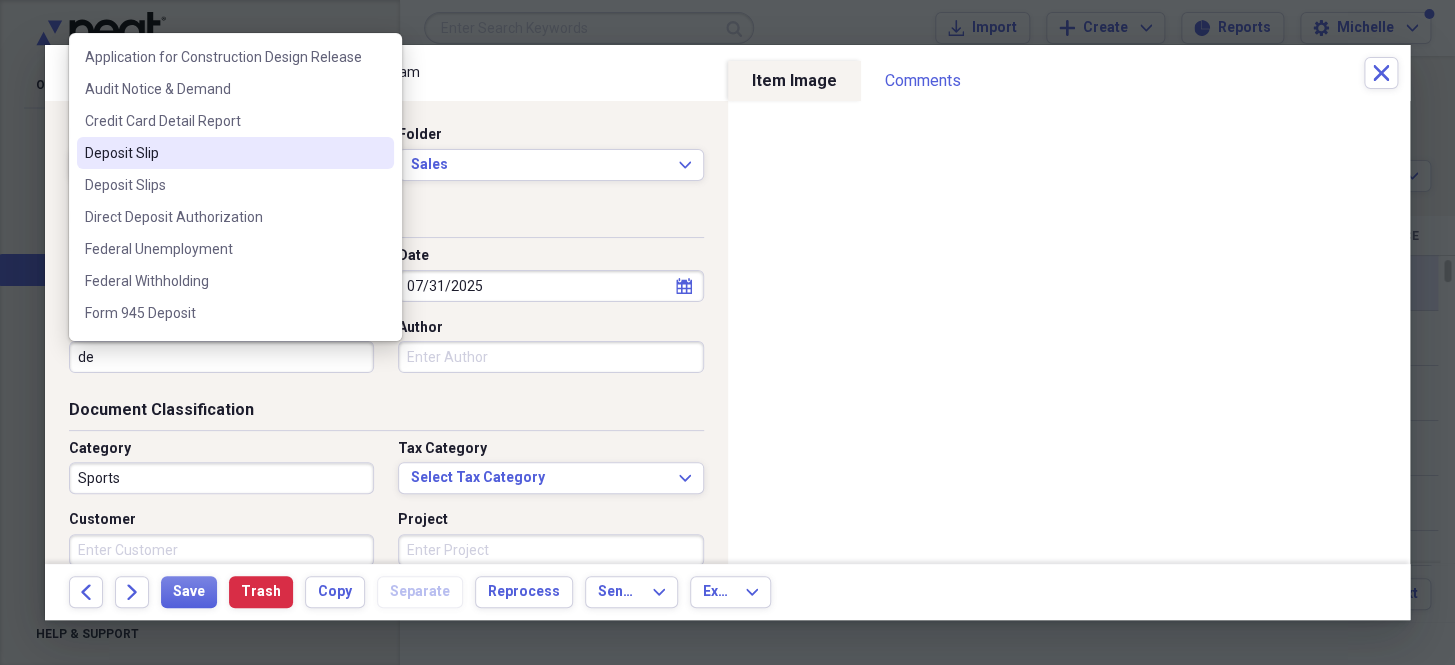 click on "Deposit Slip" at bounding box center [235, 153] 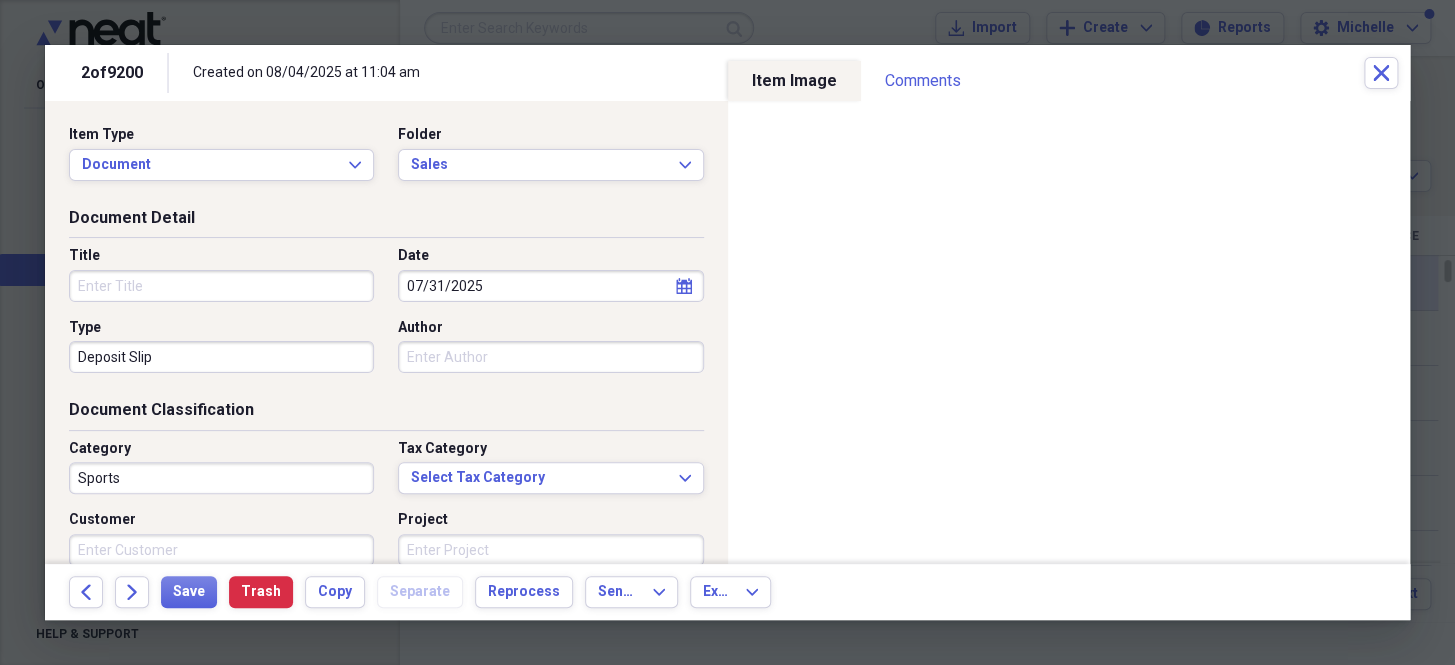 click on "Sports" at bounding box center [221, 478] 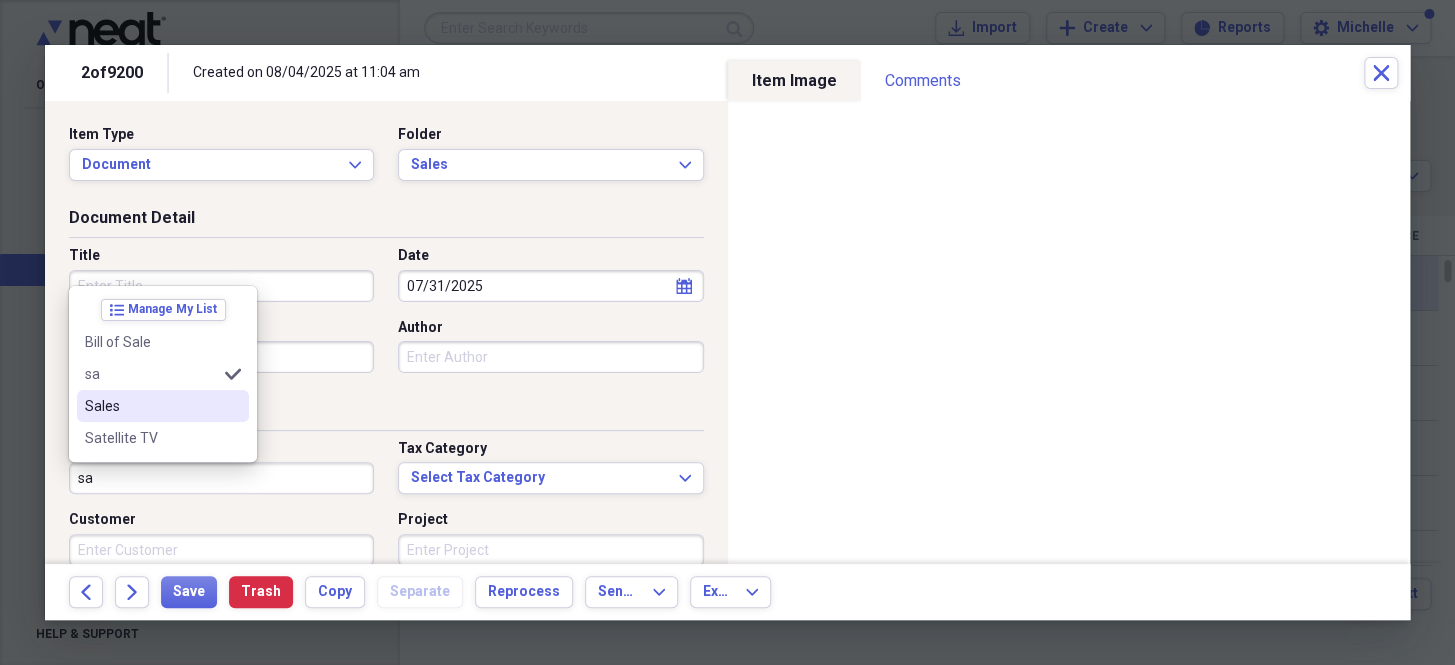 click on "Sales" at bounding box center (151, 406) 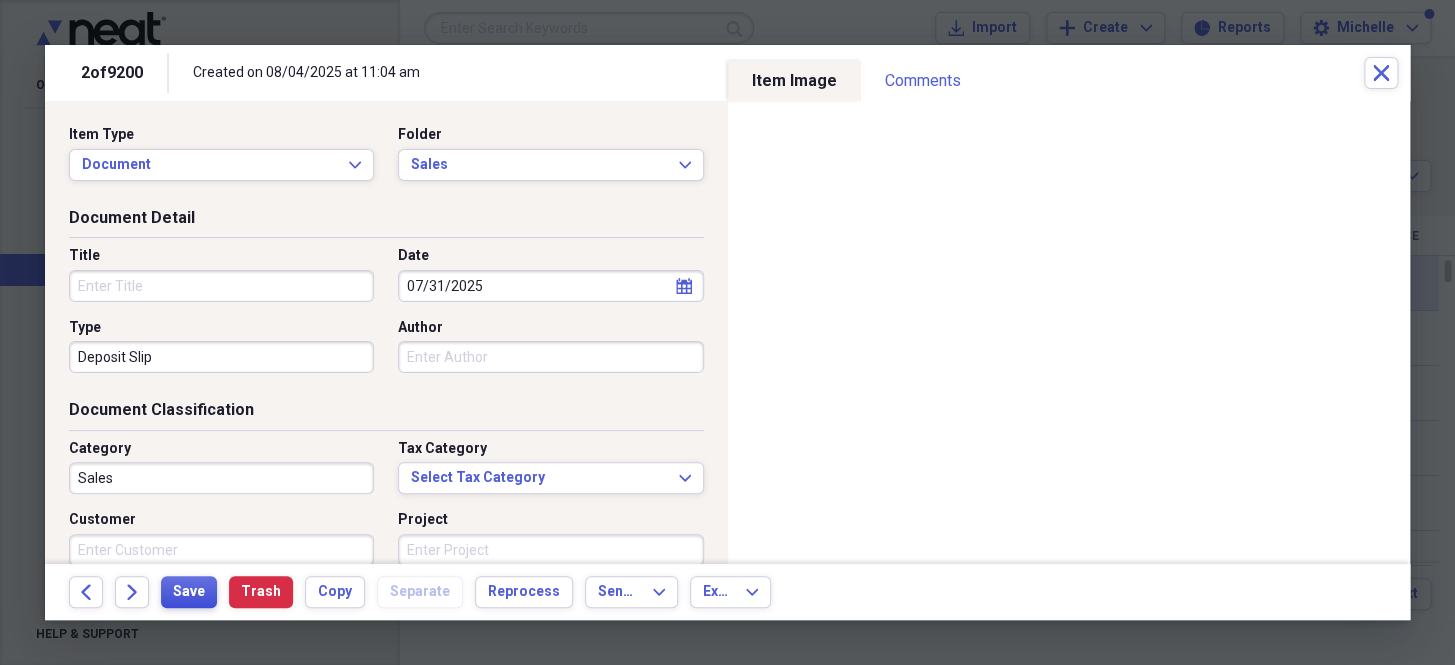 click on "Save" at bounding box center [189, 592] 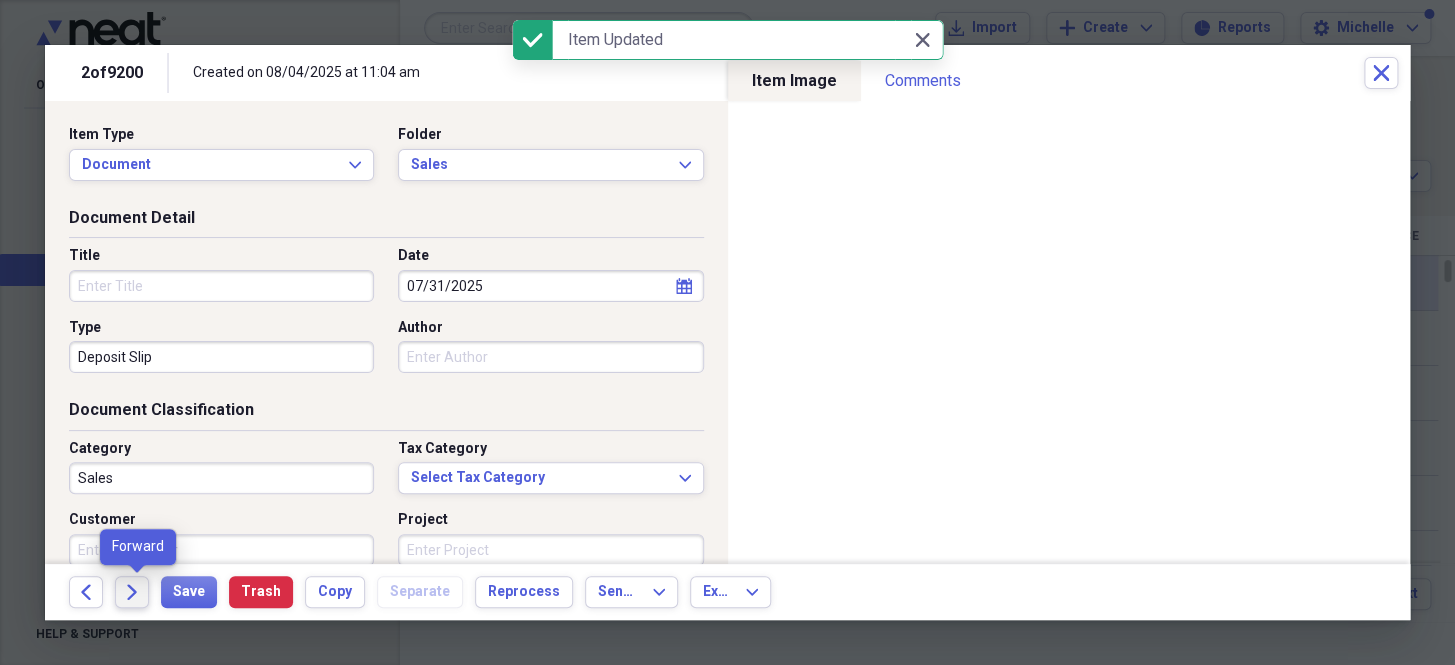 click on "Forward" 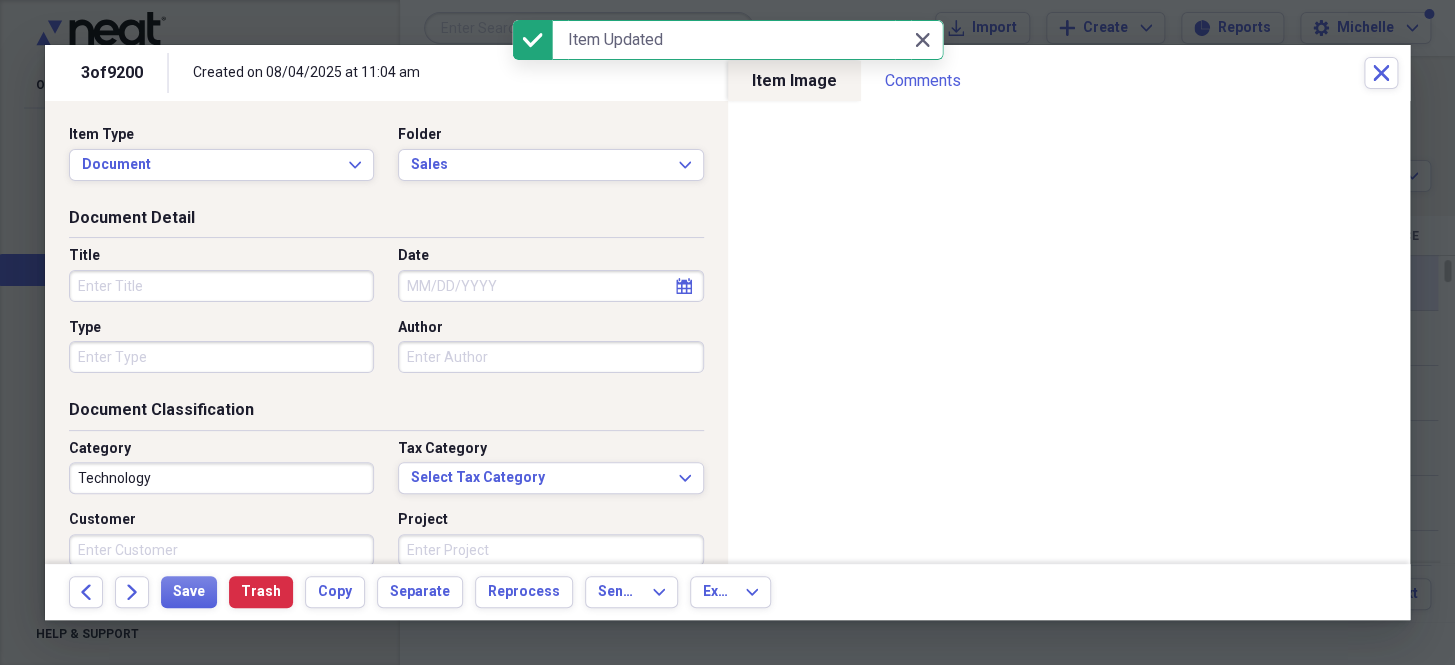 click on "Date" at bounding box center (550, 286) 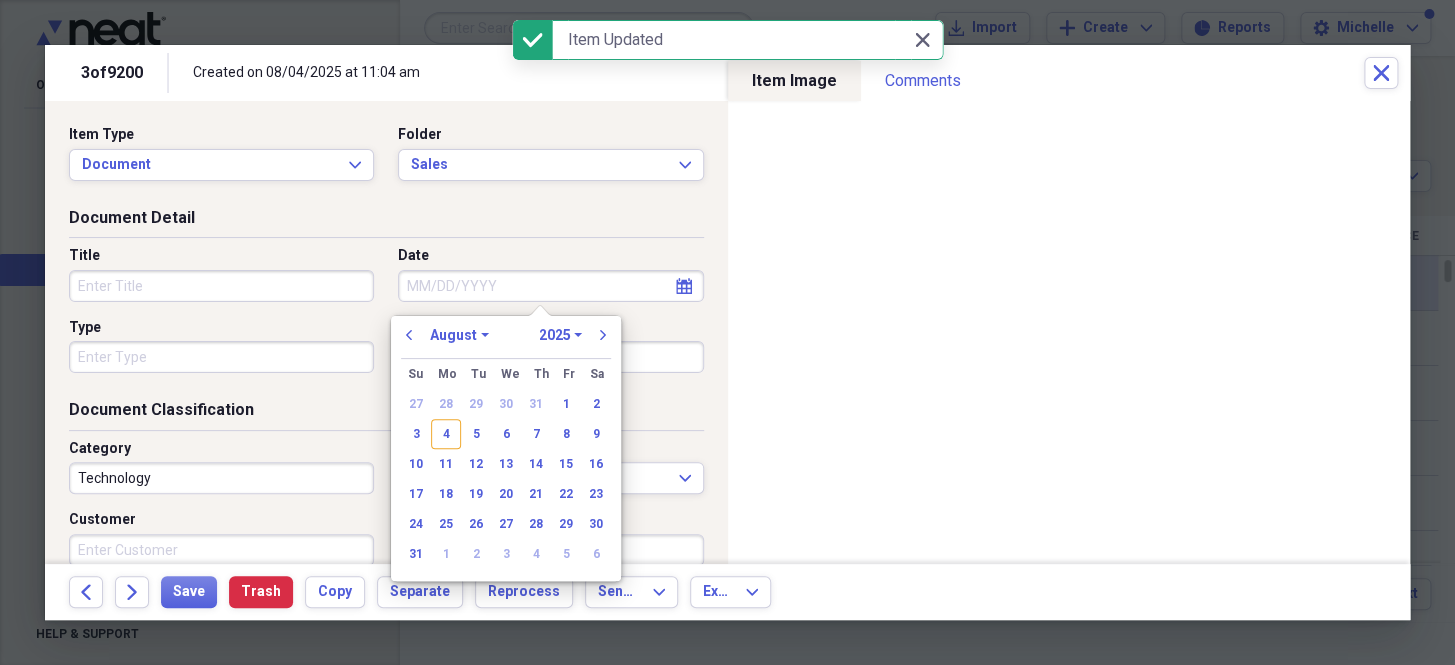 paste on "7/30/25" 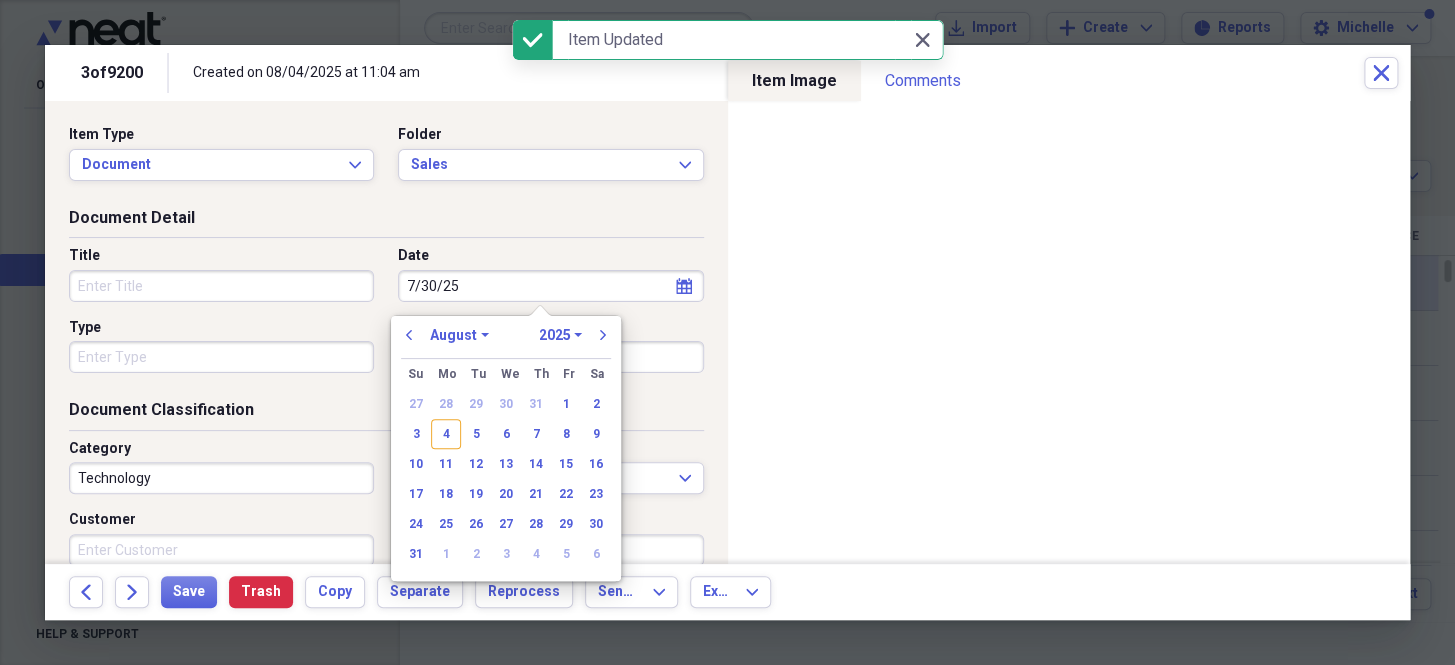 select on "6" 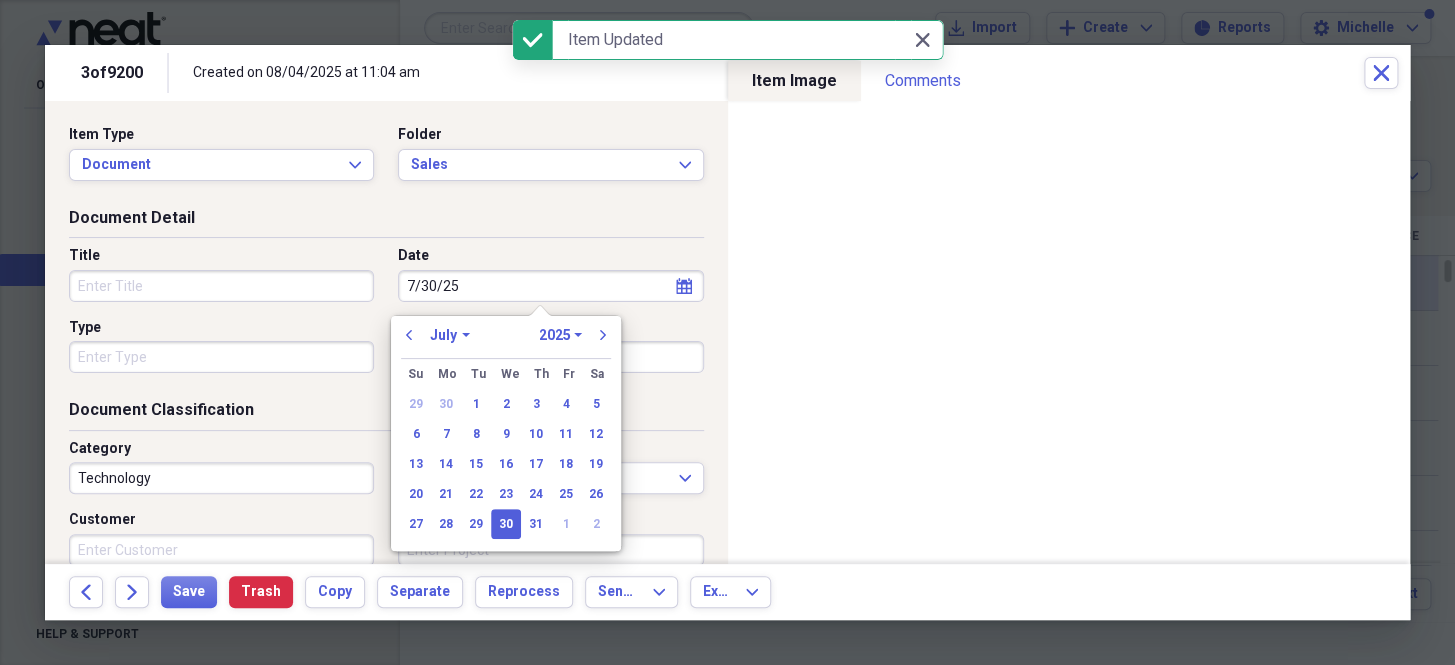 type on "07/30/2025" 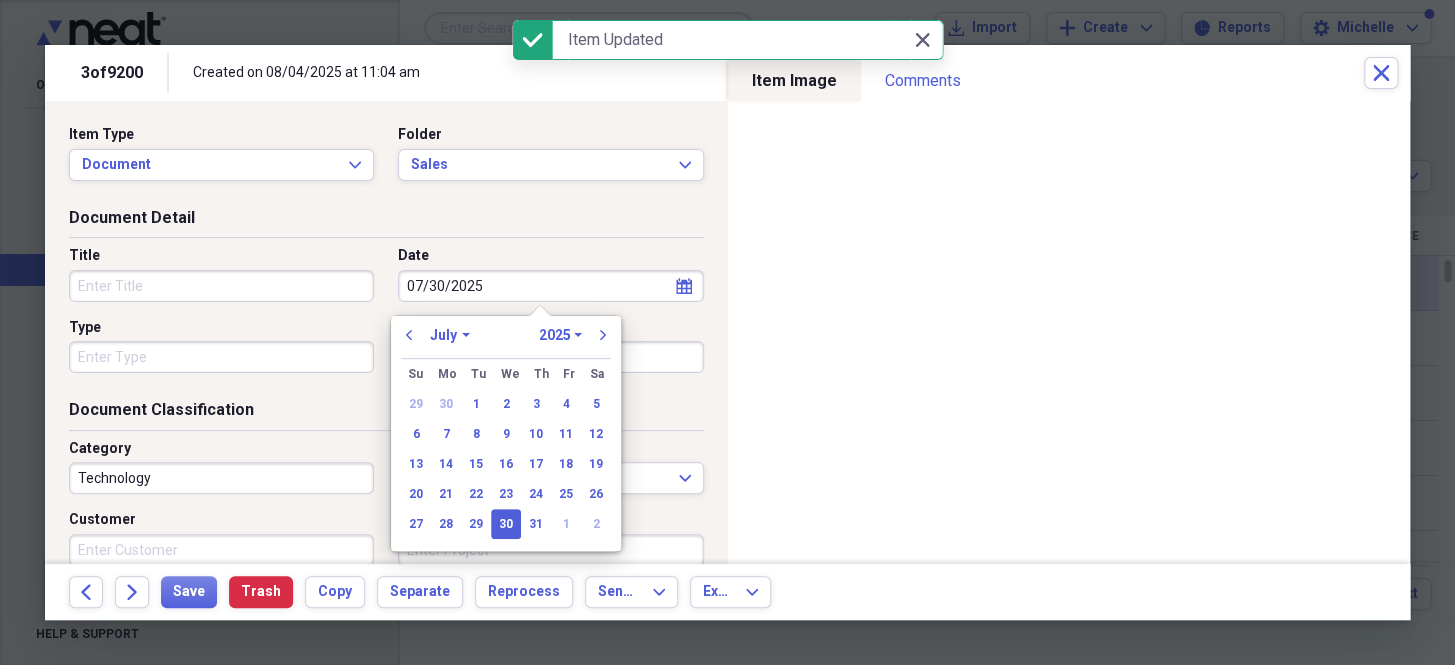 click on "Type" at bounding box center (221, 357) 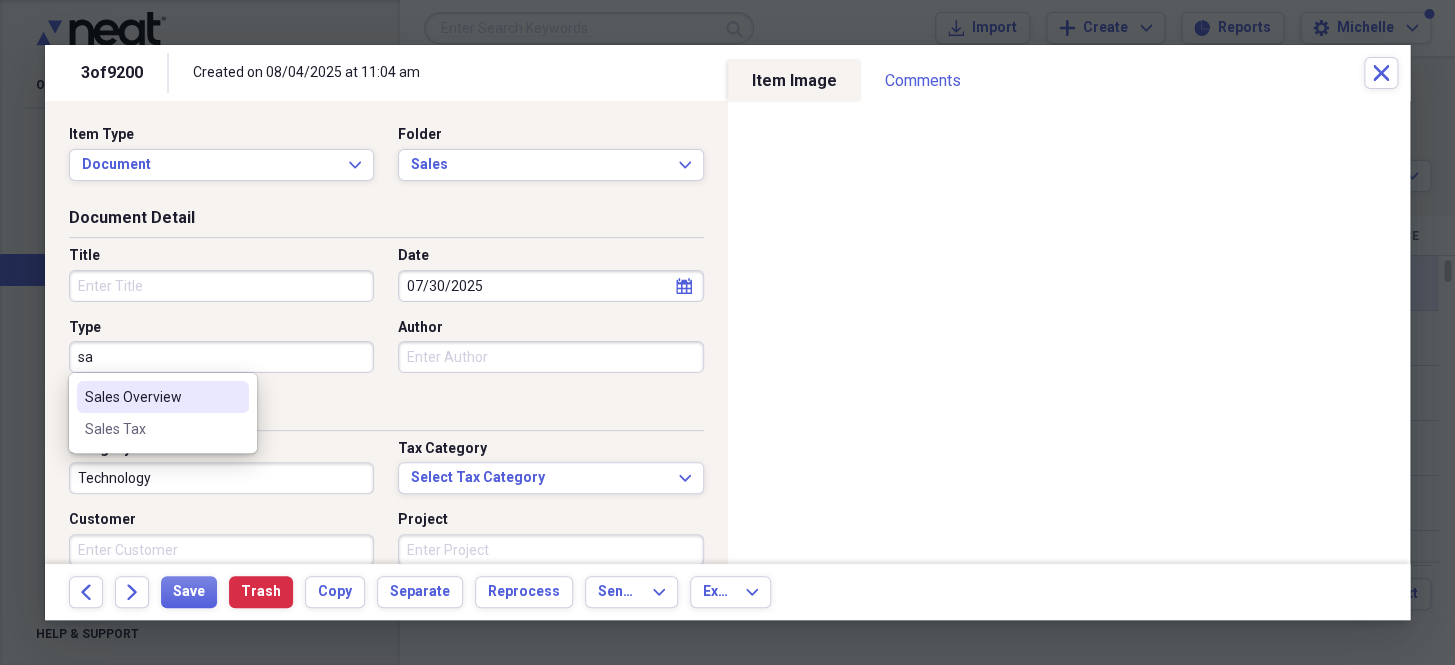 click on "Sales Overview" at bounding box center (151, 397) 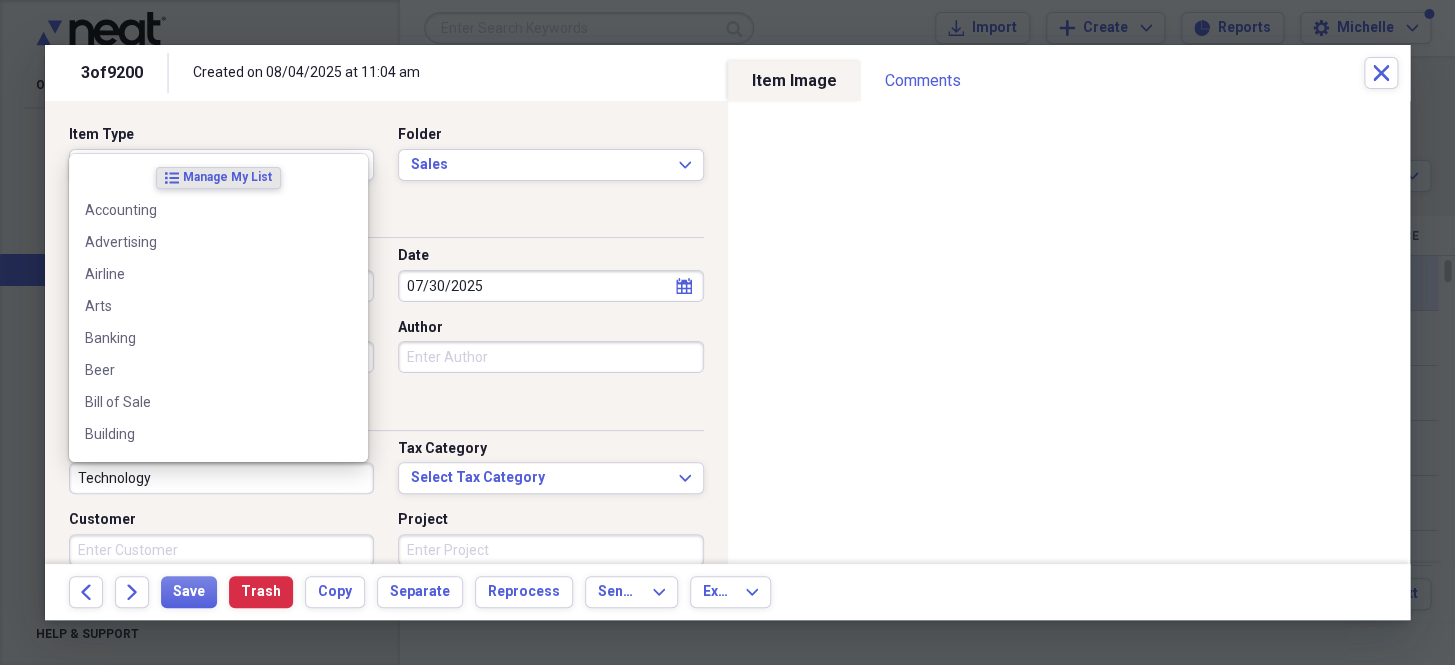 click on "Technology" at bounding box center [221, 478] 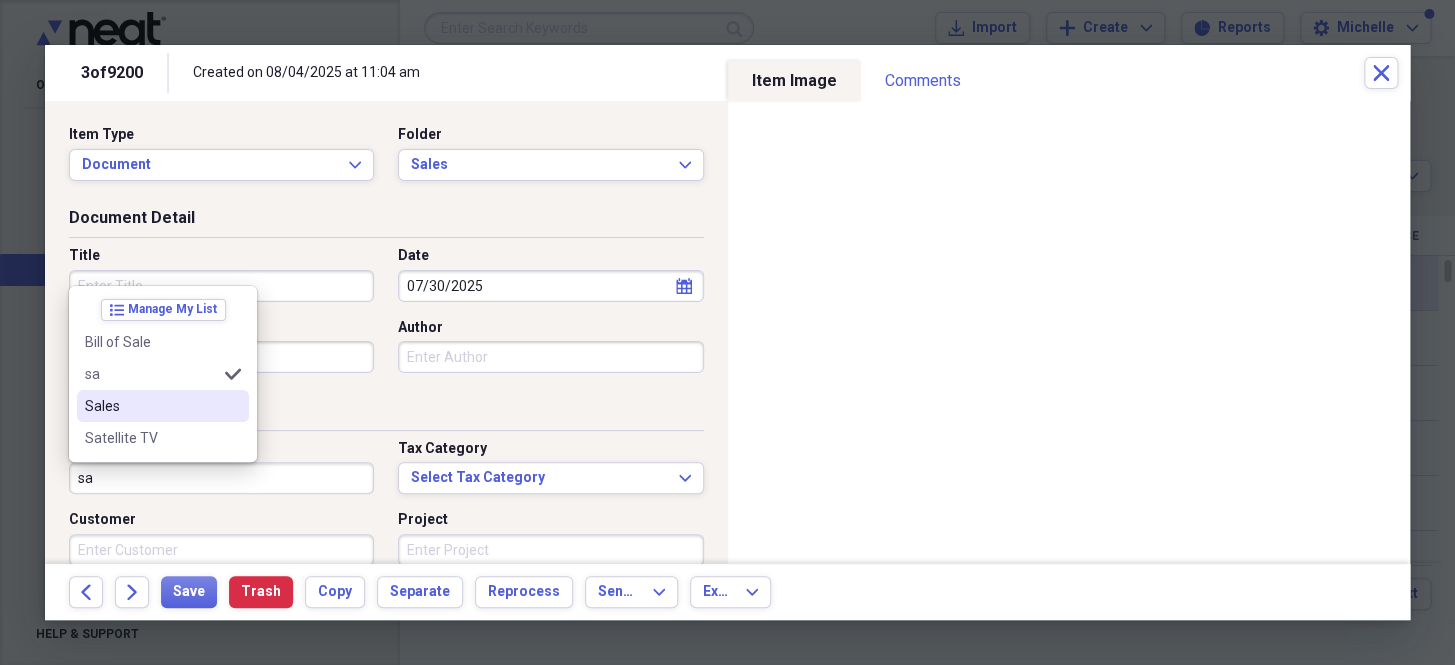 click on "Sales" at bounding box center [151, 406] 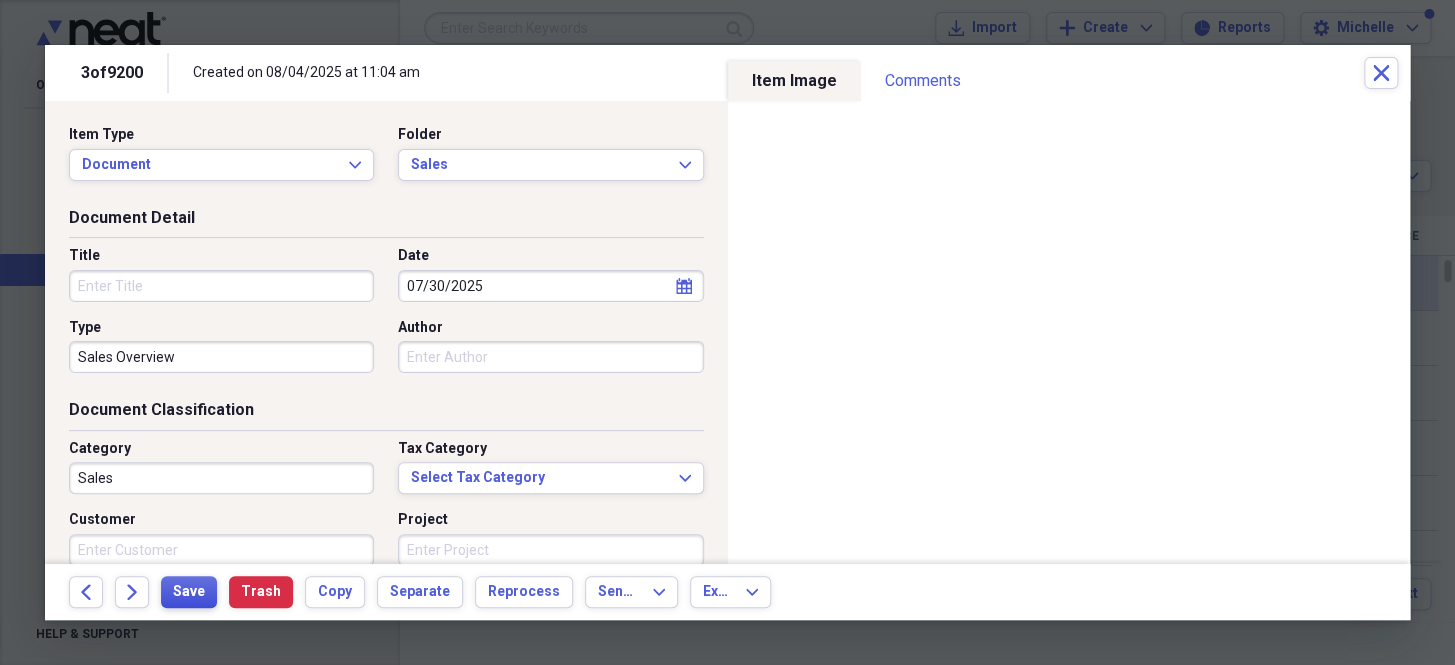 click on "Save" at bounding box center [189, 592] 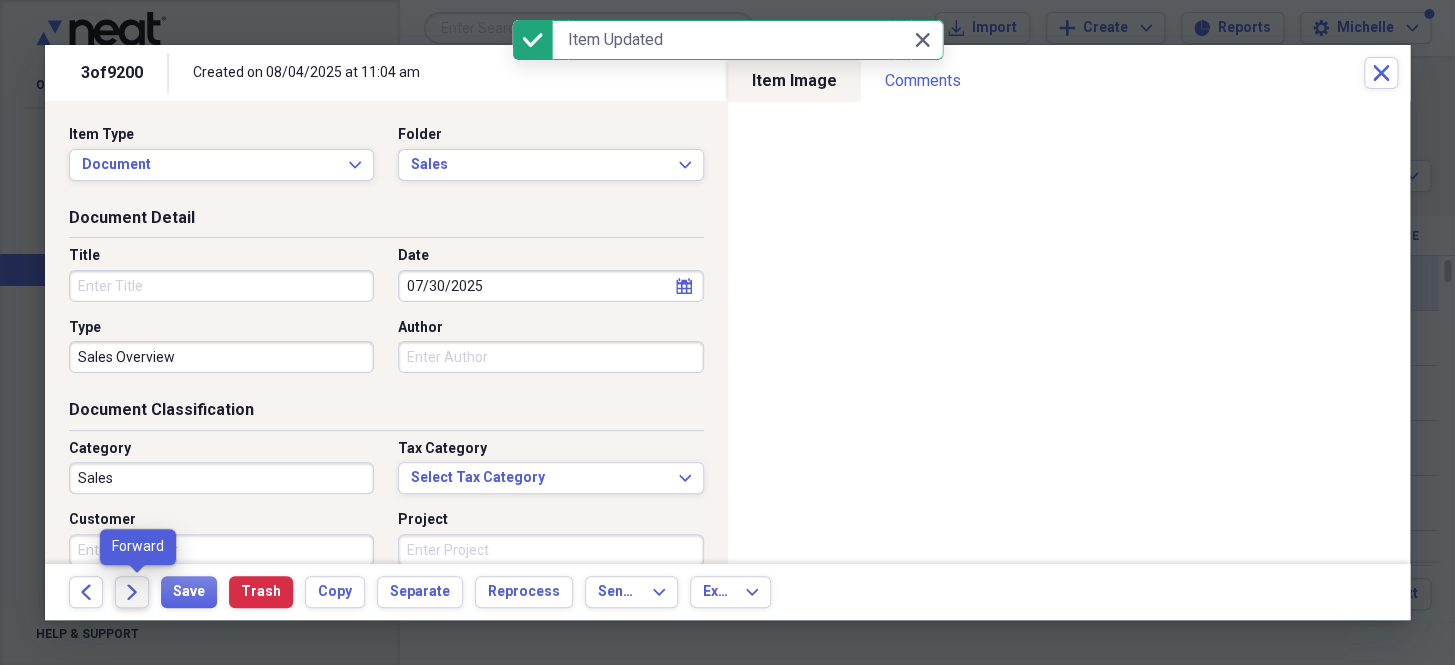 click on "Forward" 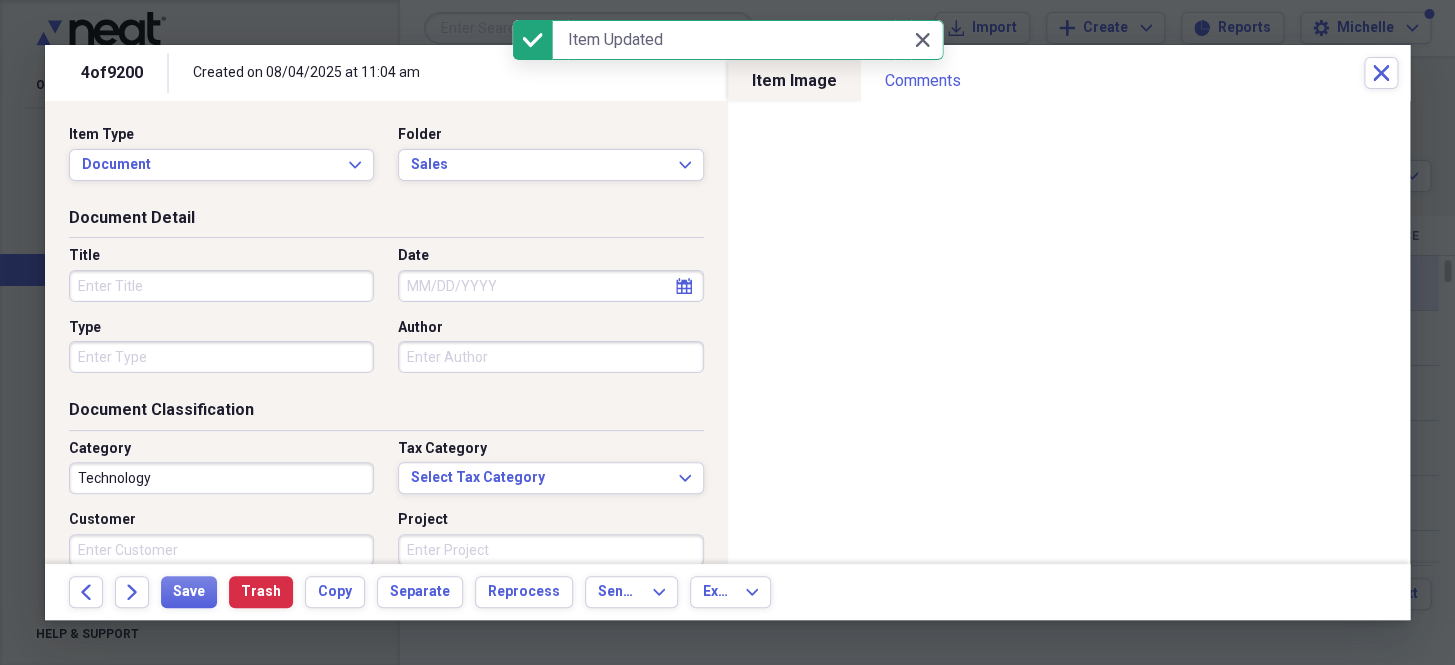 click on "Date" at bounding box center (550, 286) 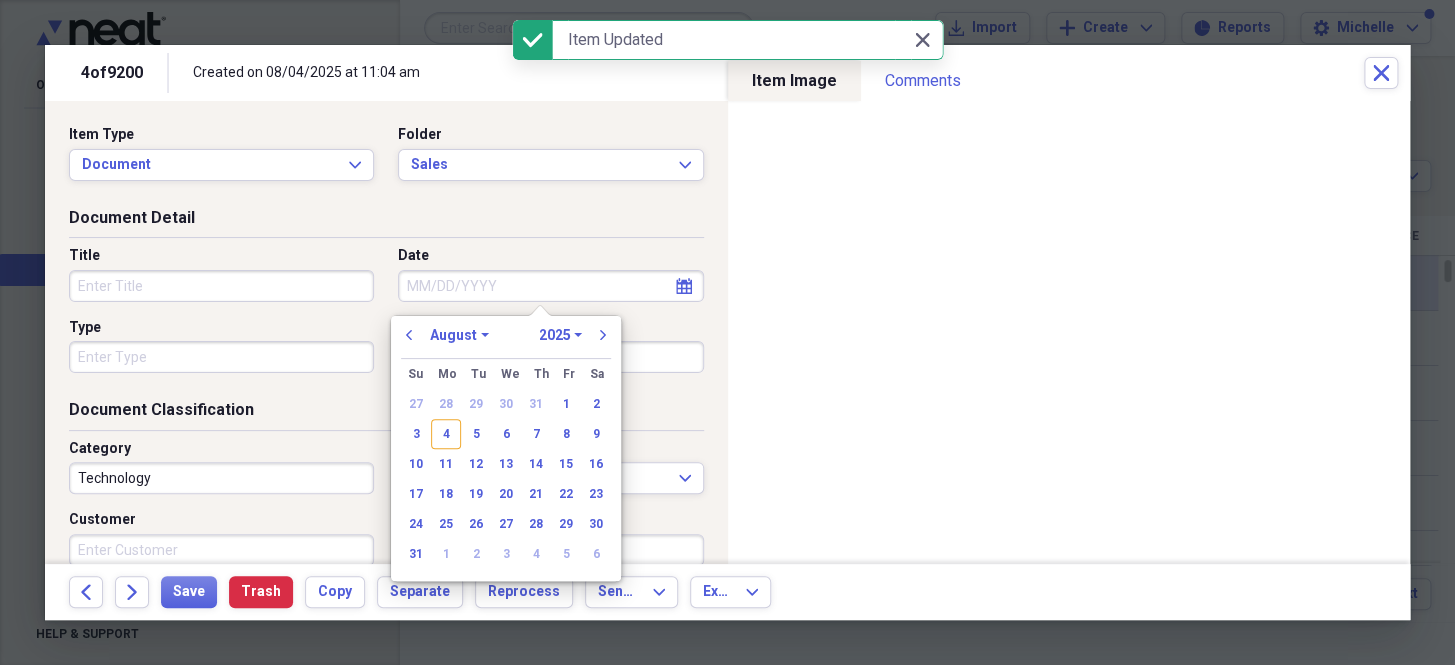 paste on "7/30/25" 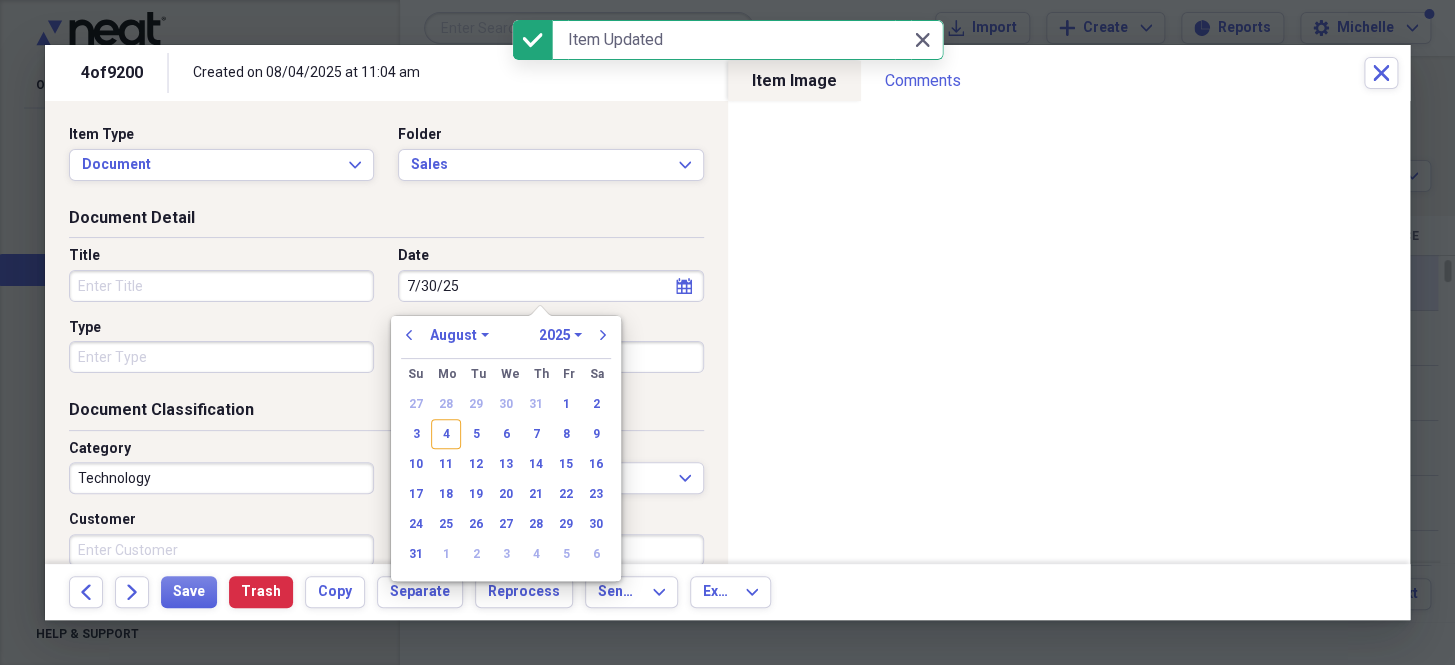 type on "7/30/25" 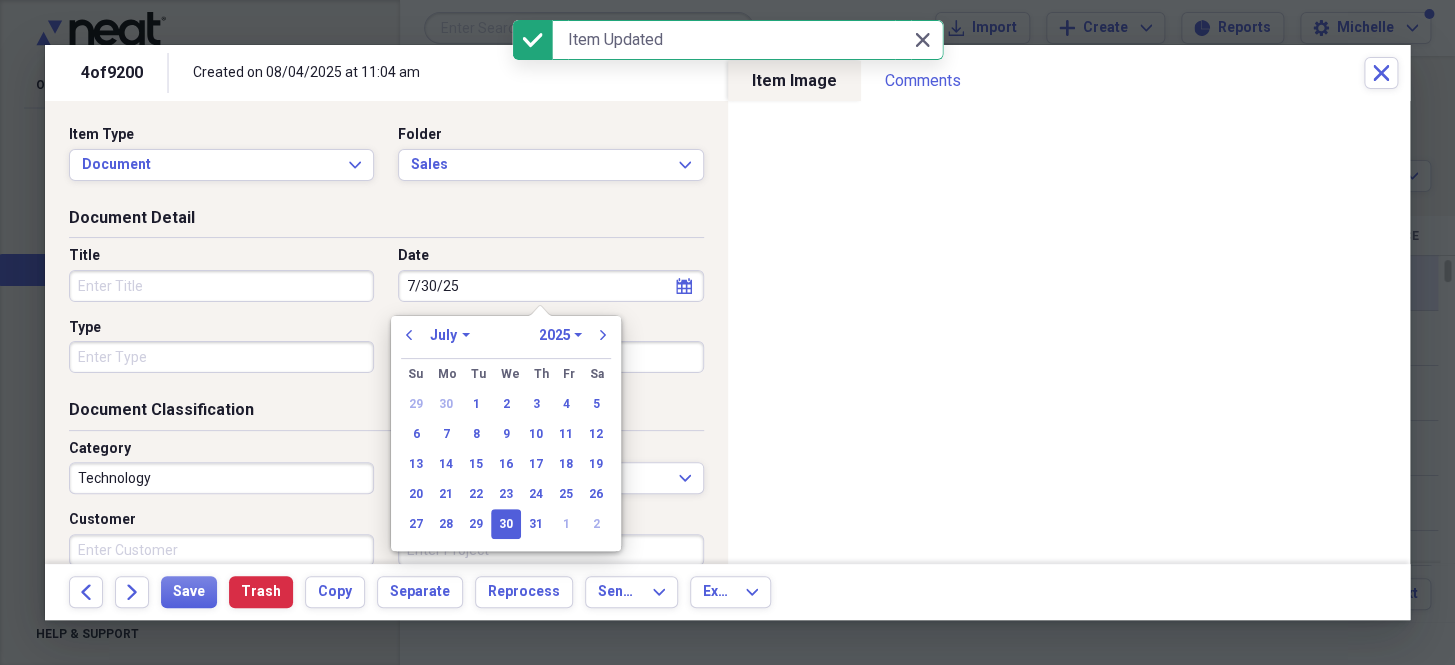 type on "07/30/2025" 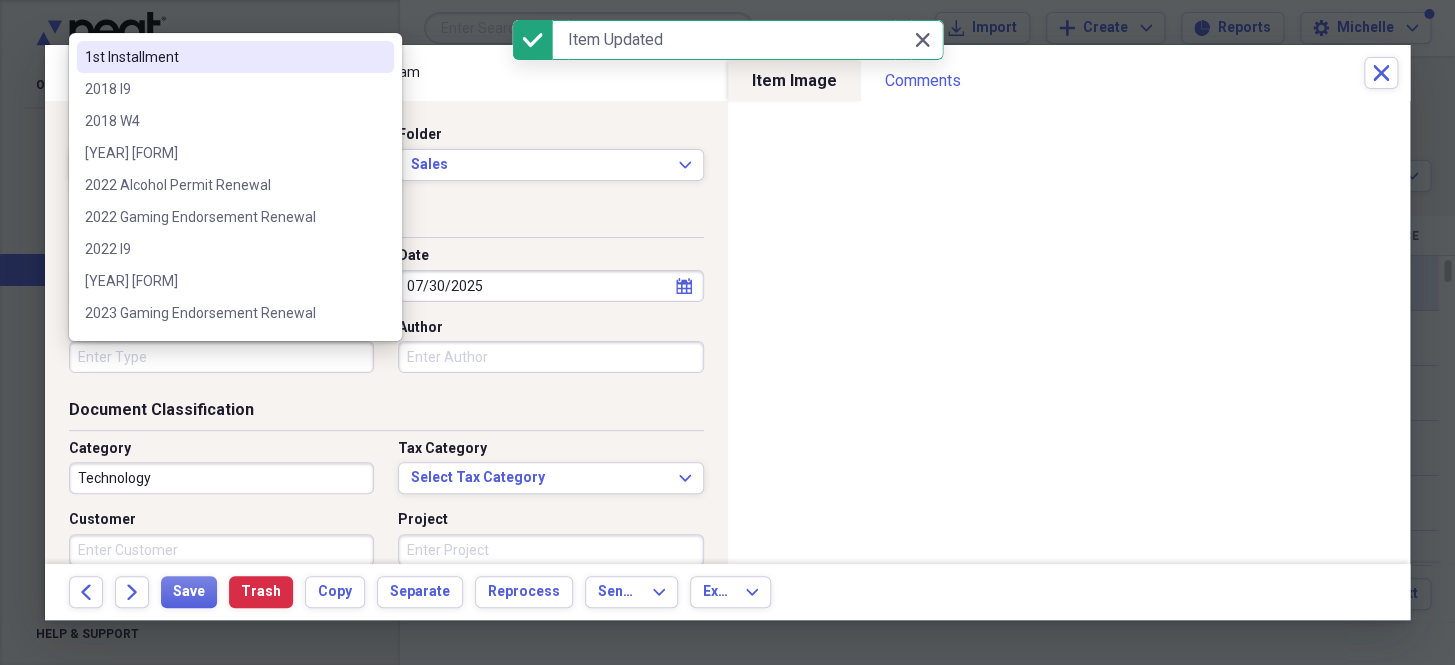 click on "Type" at bounding box center (221, 357) 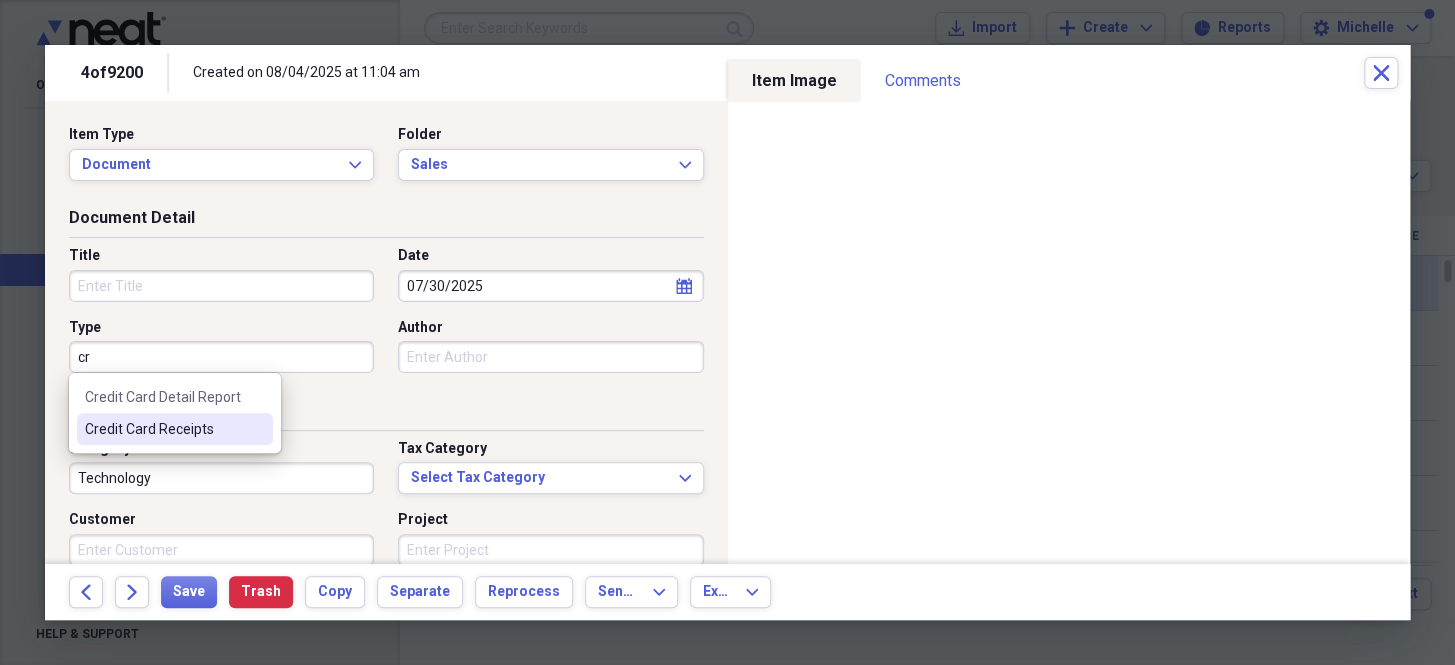 click on "Credit Card Receipts" at bounding box center (163, 429) 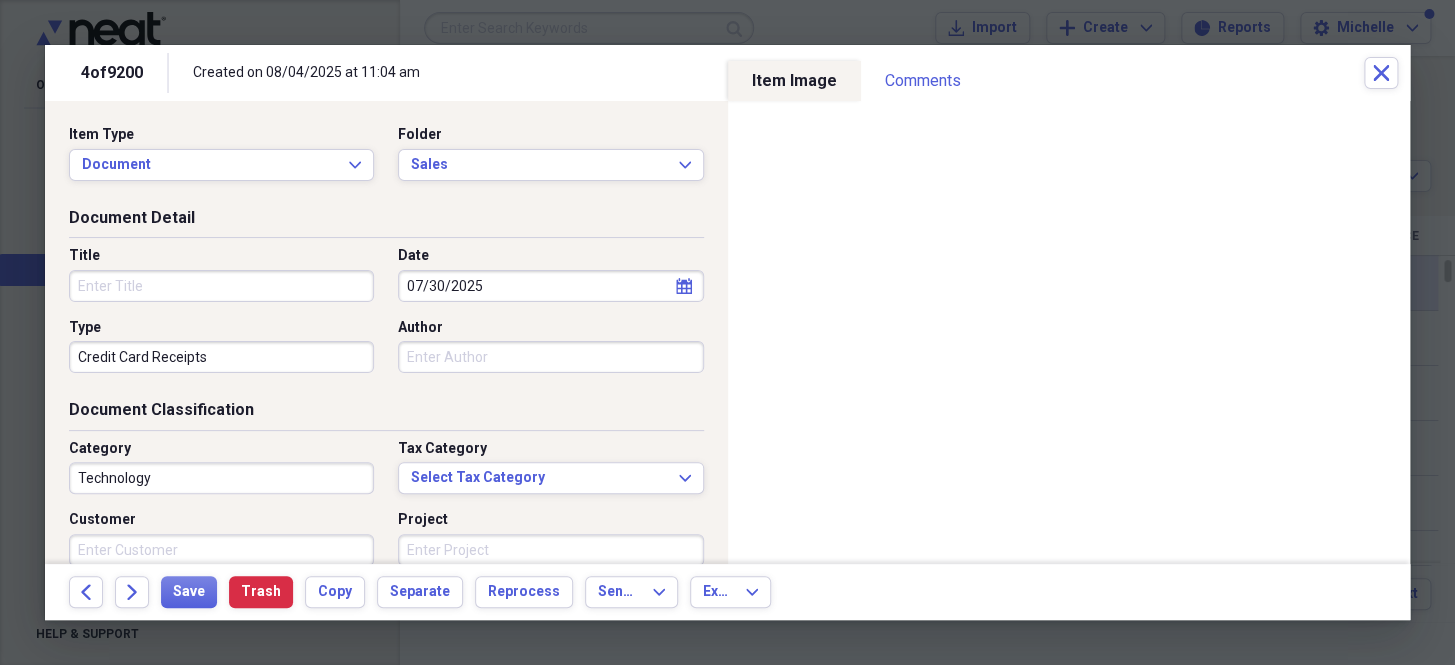 click on "Technology" at bounding box center [221, 478] 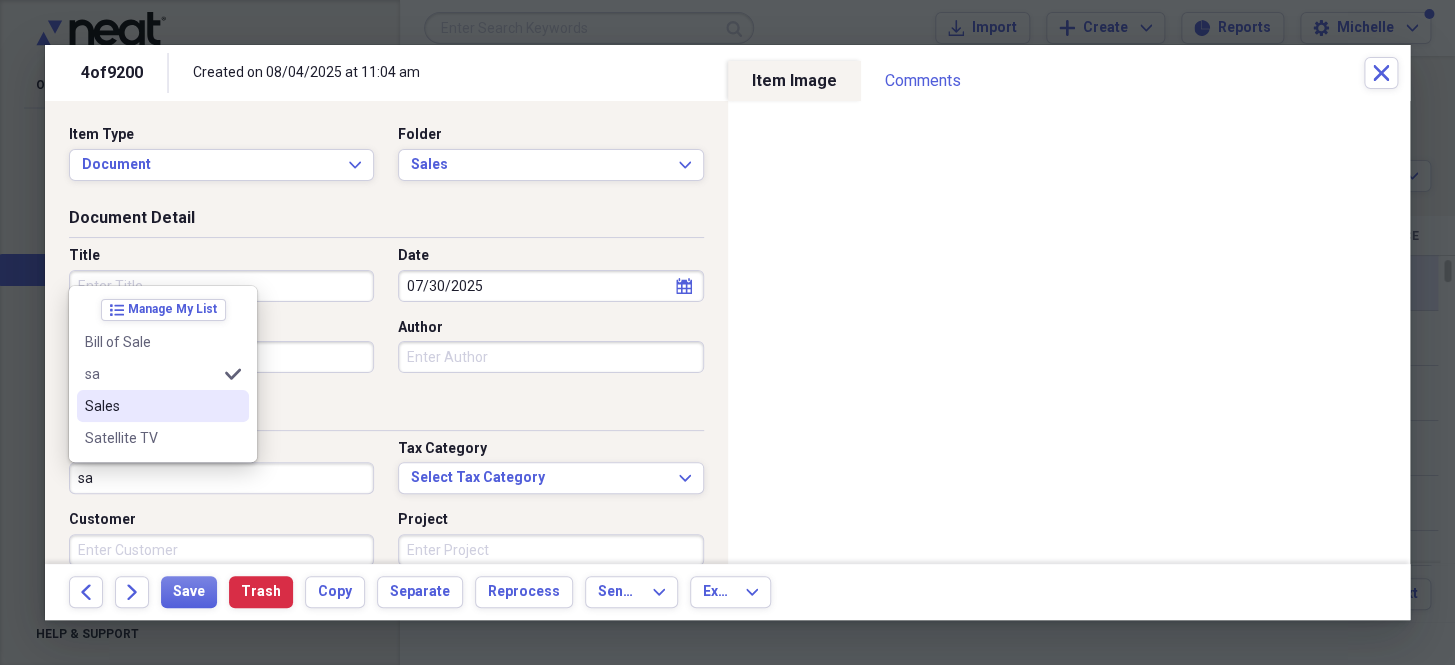 click on "Sales" at bounding box center [151, 406] 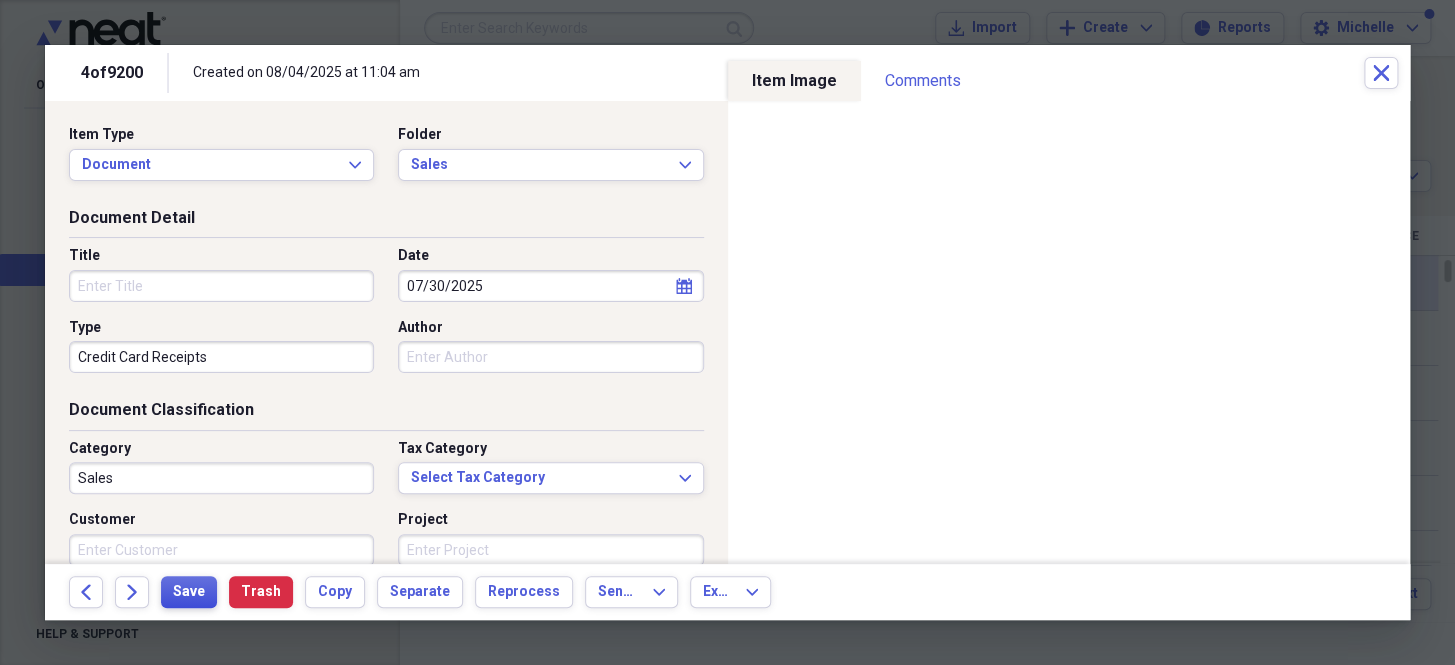 click on "Save" at bounding box center [189, 592] 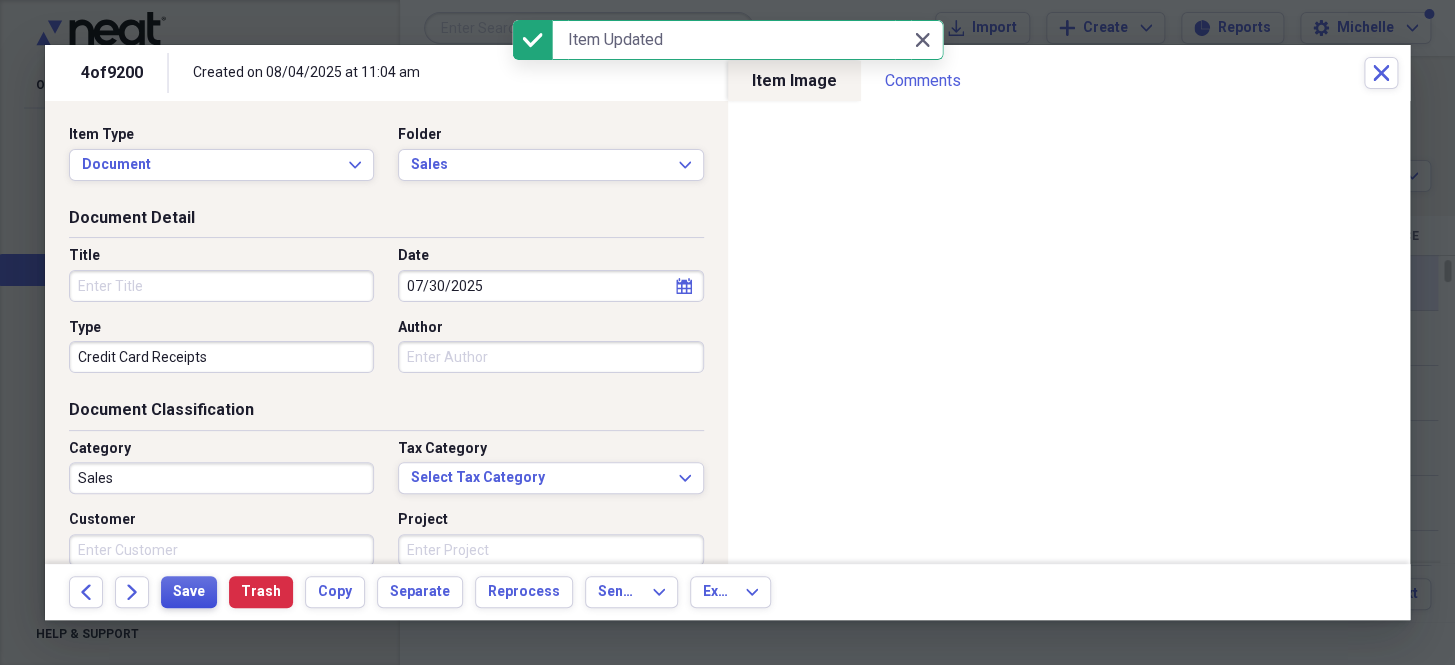 type 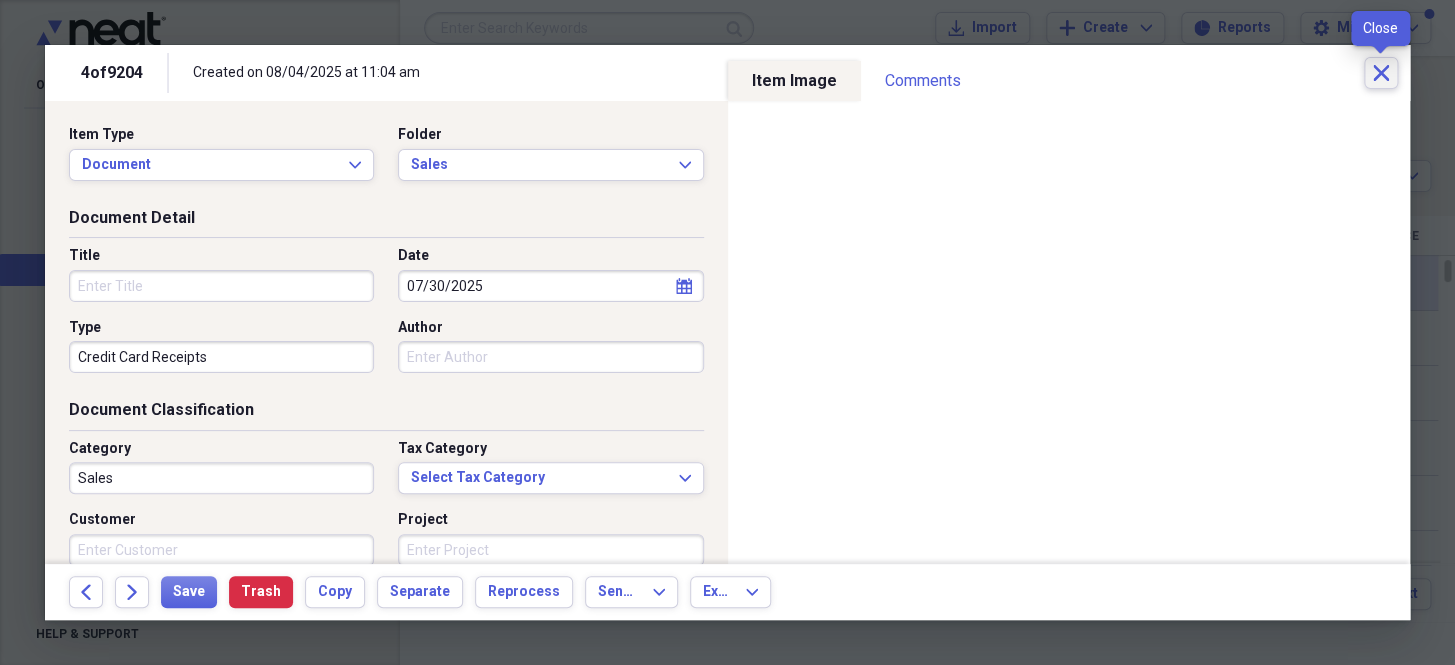 click 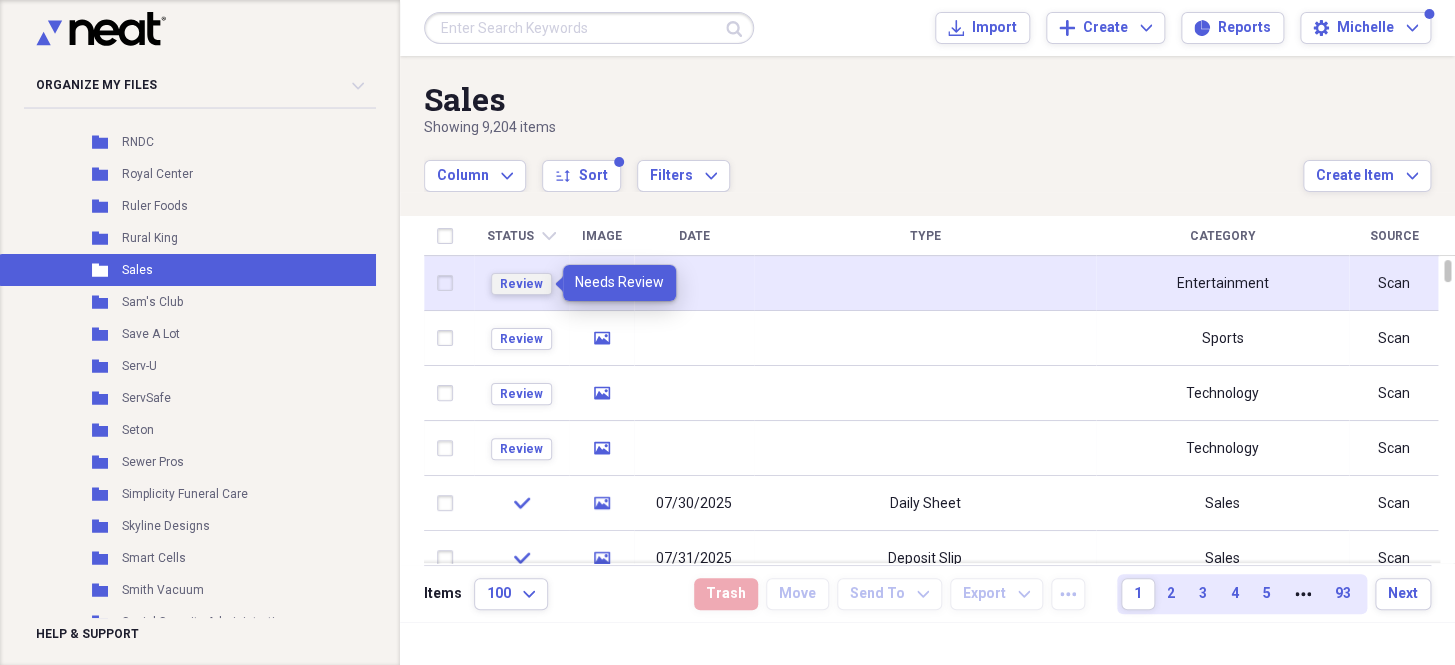 click on "Review" at bounding box center (521, 284) 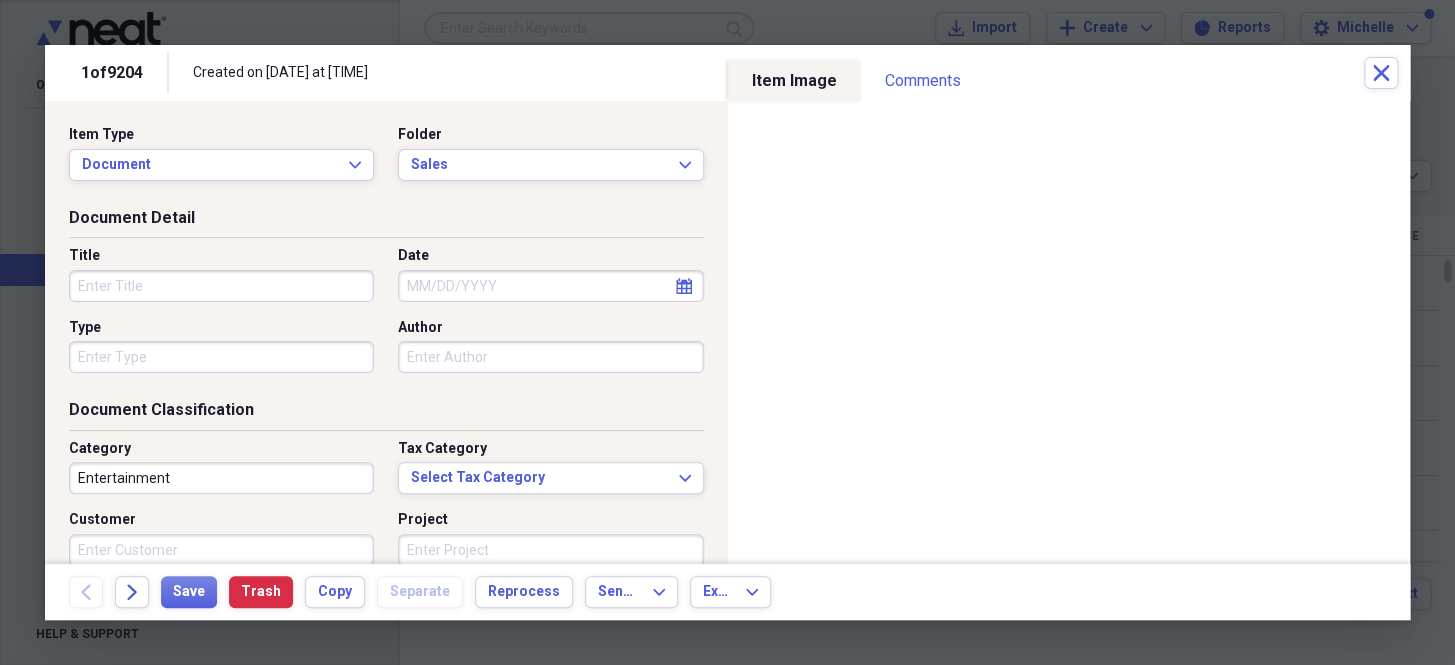 click on "Date" at bounding box center [550, 286] 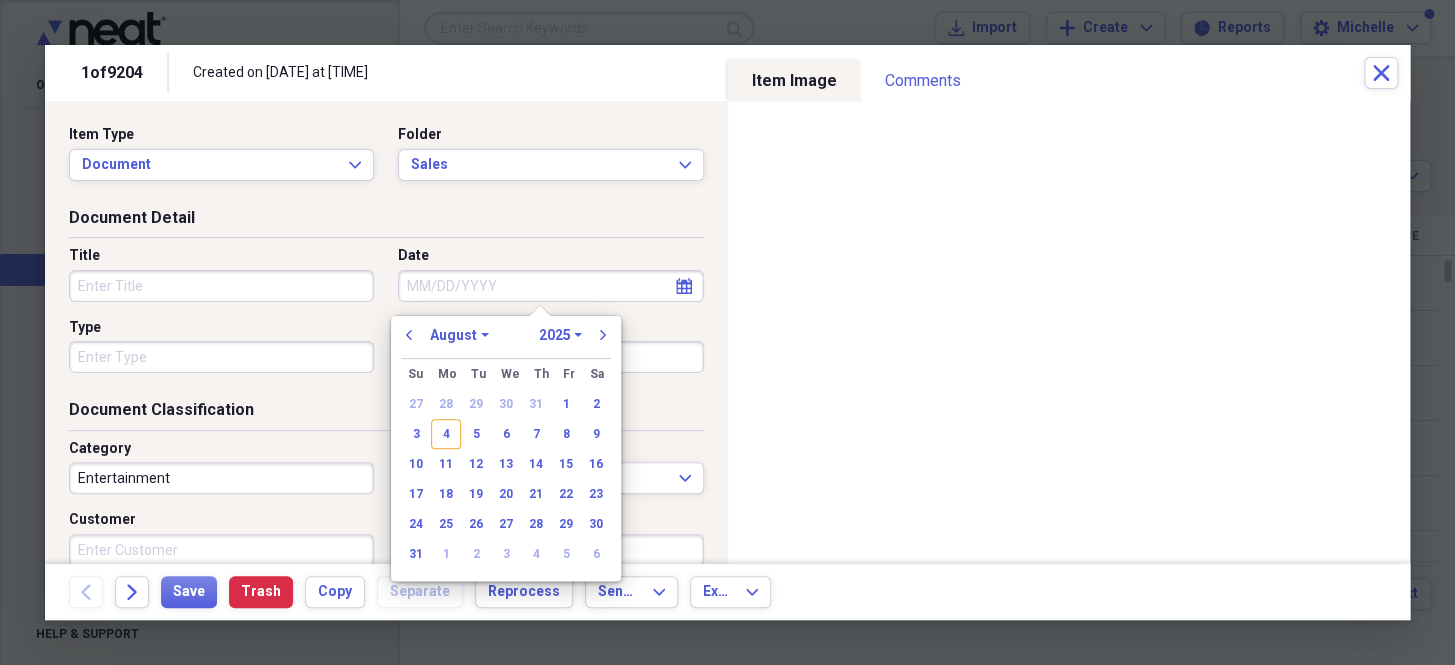 paste on "7/30/25" 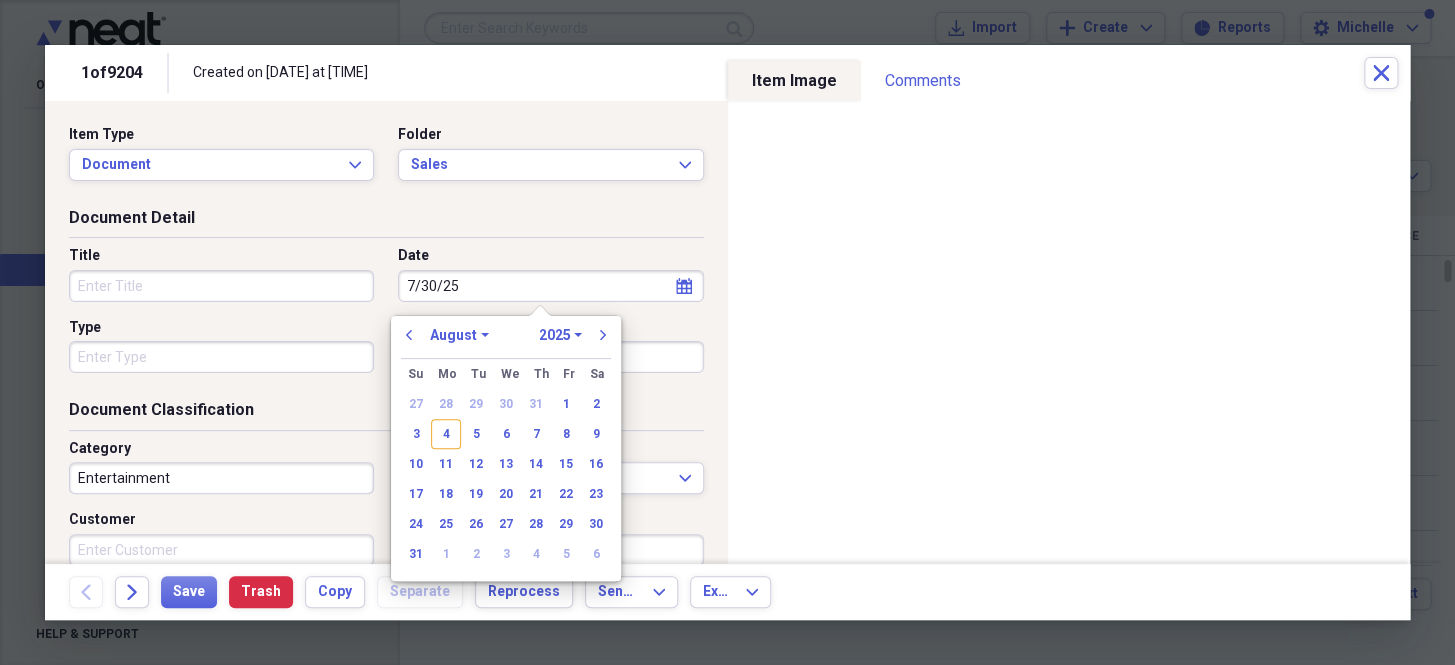 select on "6" 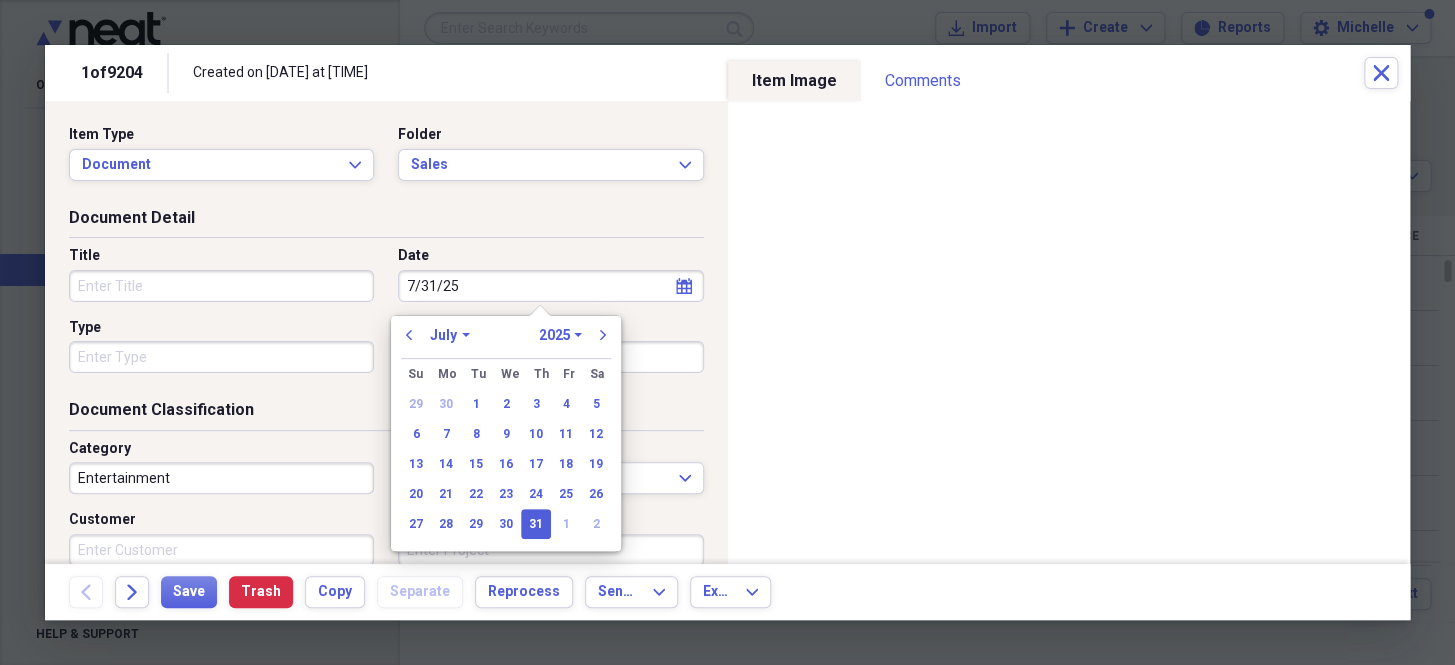 drag, startPoint x: 522, startPoint y: 280, endPoint x: 367, endPoint y: 281, distance: 155.00322 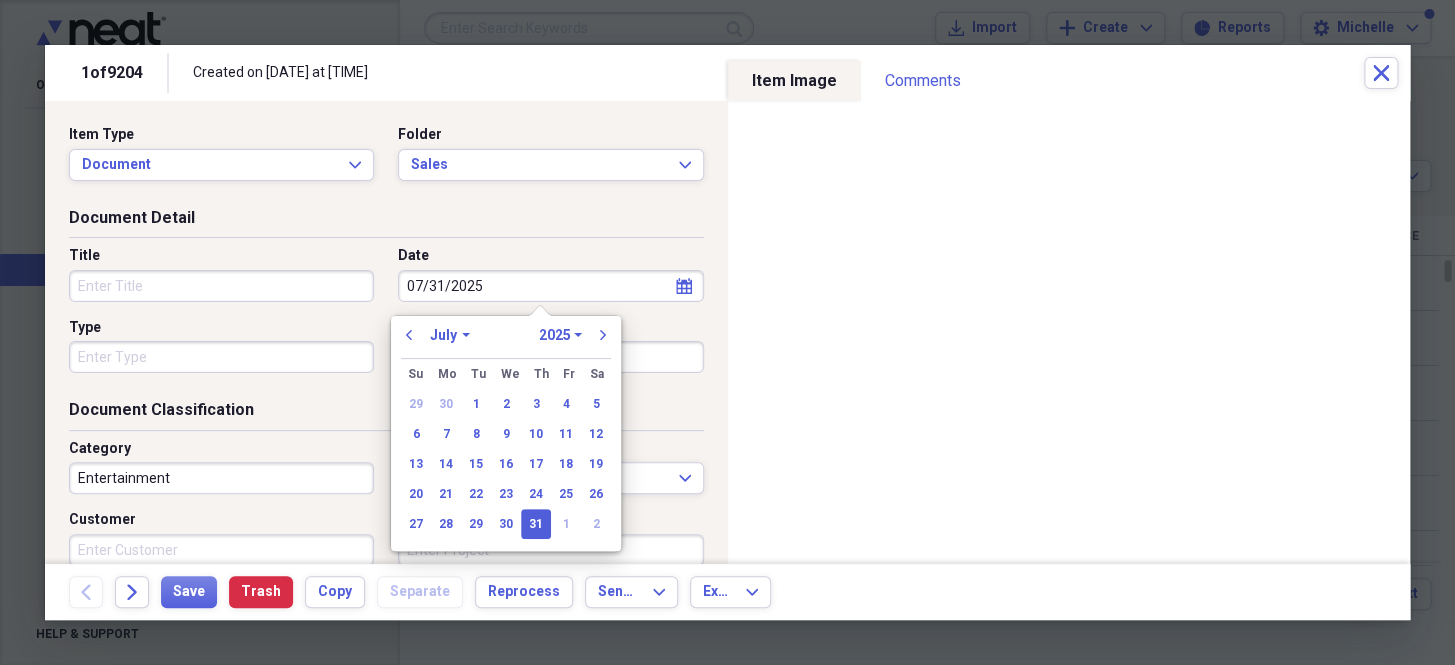 click on "Type" at bounding box center [221, 357] 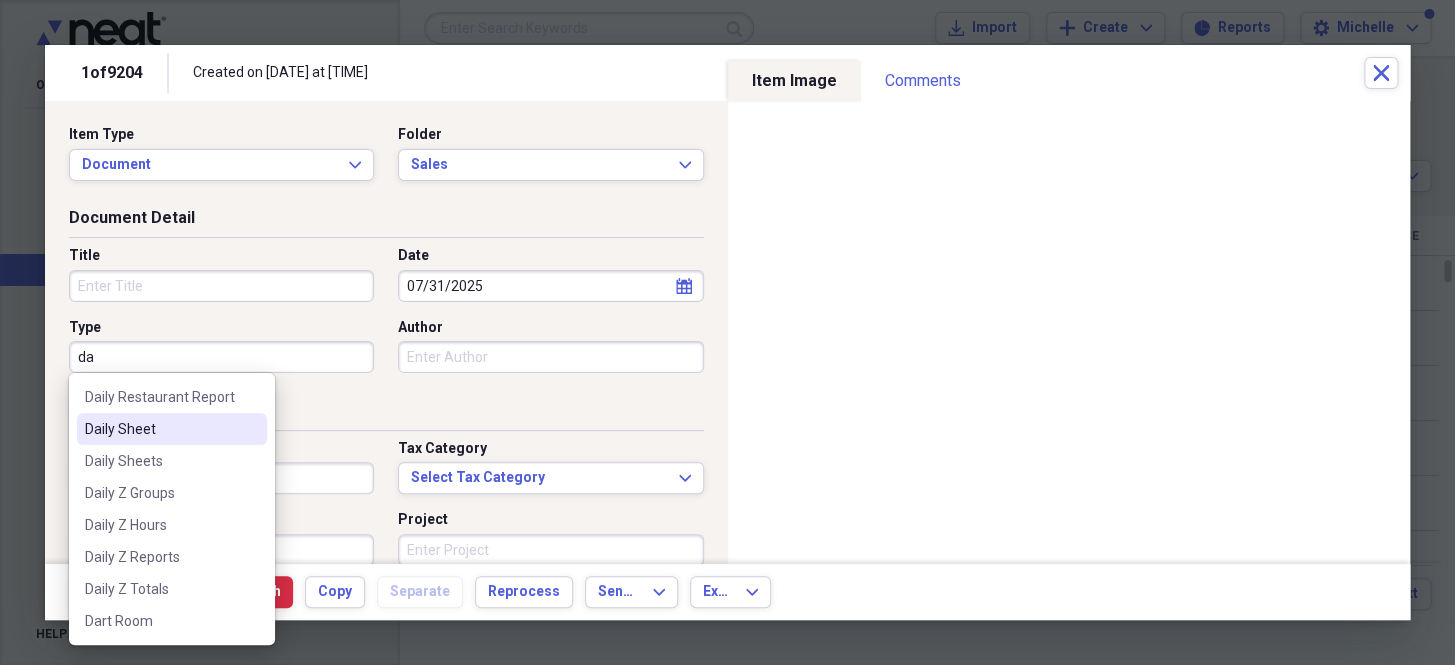 click on "Daily Sheet" at bounding box center [160, 429] 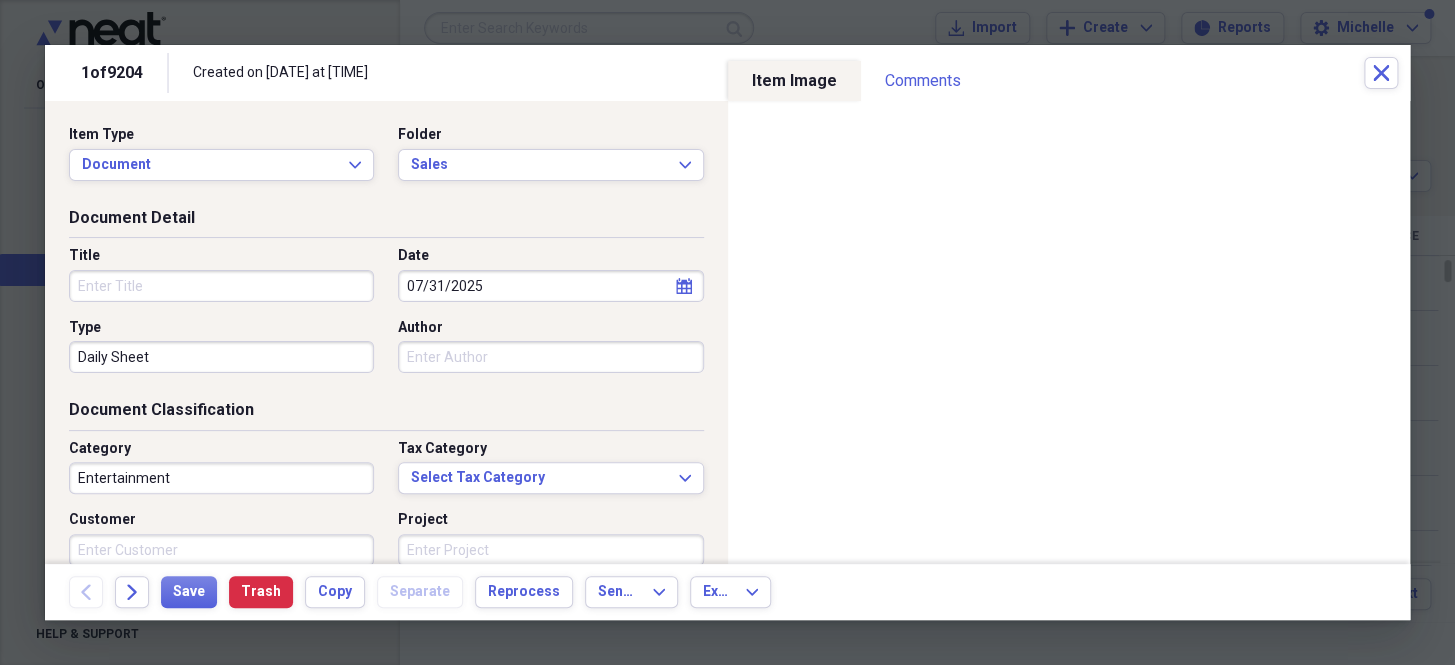click on "Entertainment" at bounding box center (221, 478) 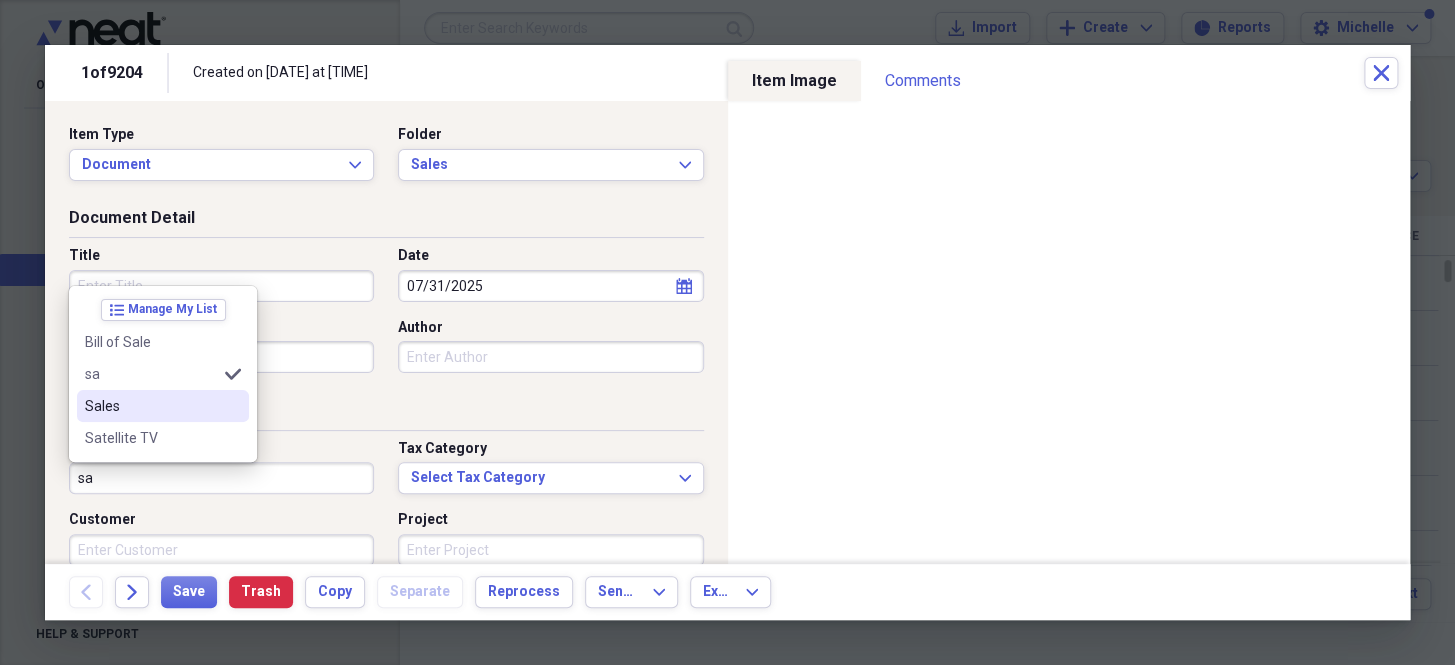 click on "Sales" at bounding box center [151, 406] 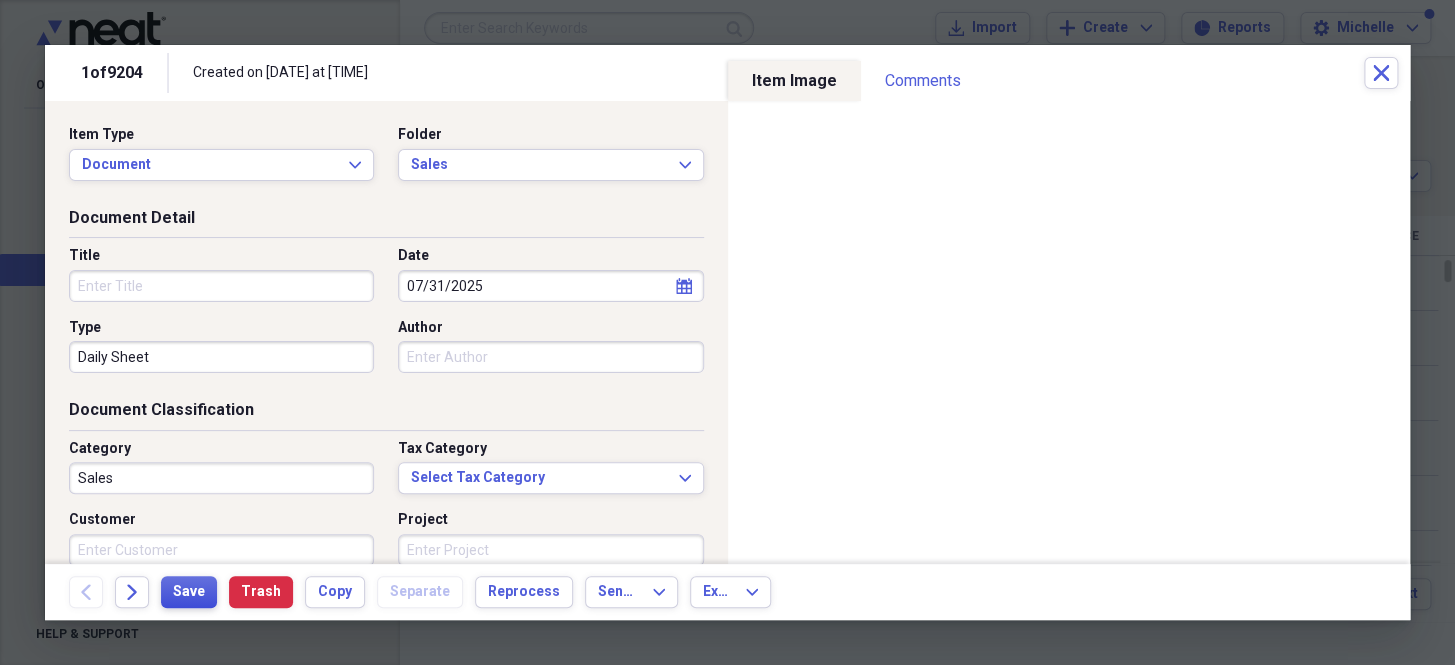 click on "Save" at bounding box center [189, 592] 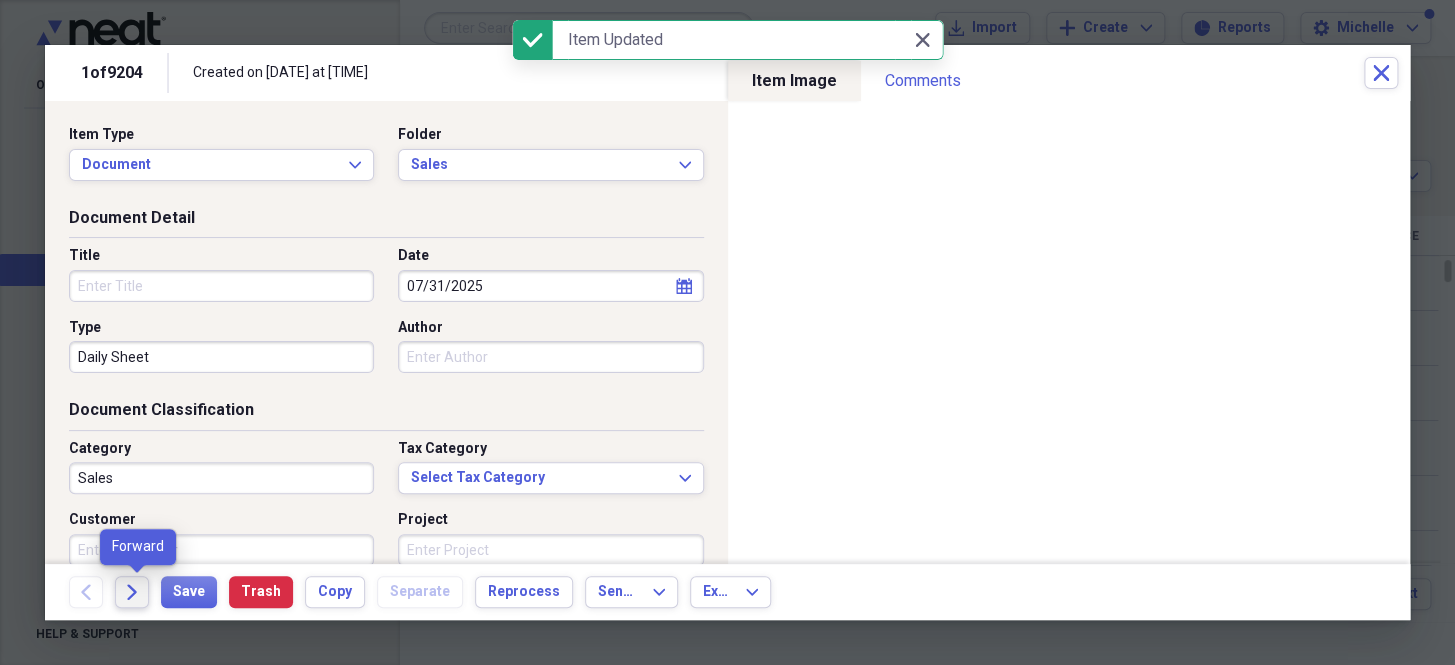 click on "Forward" 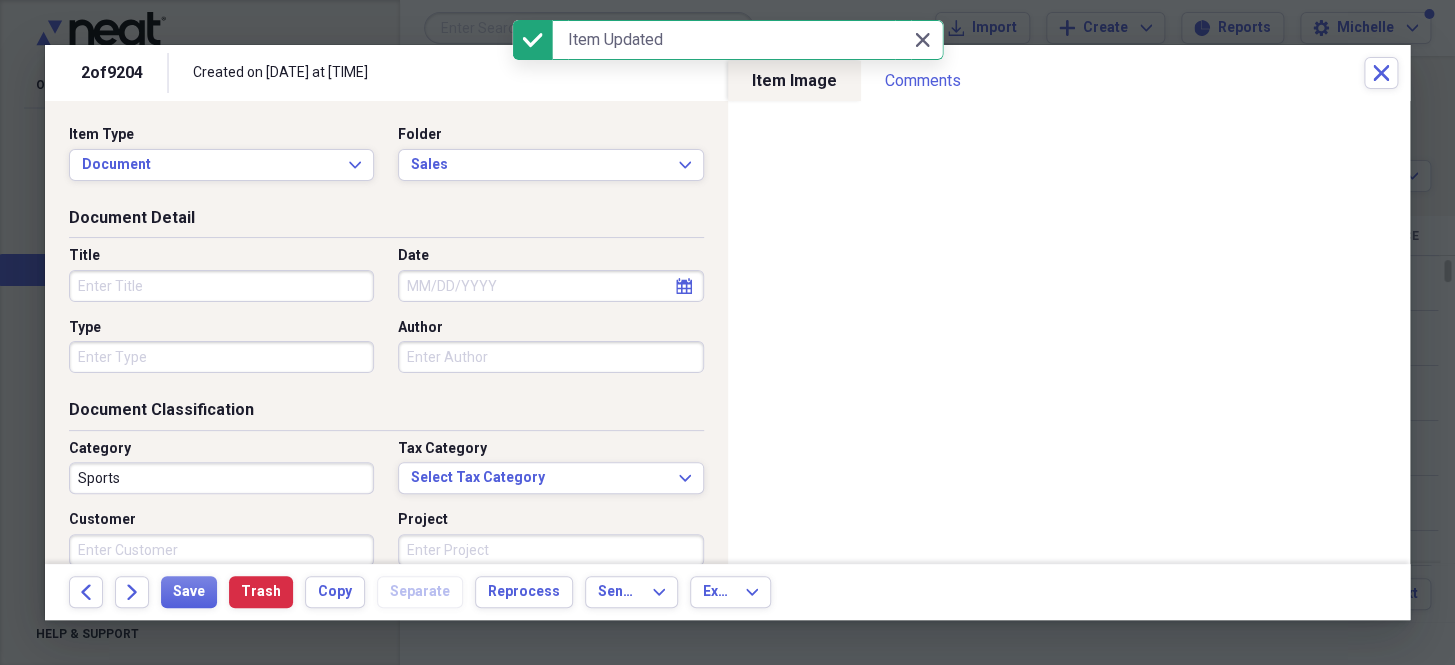 click on "Date" at bounding box center (550, 286) 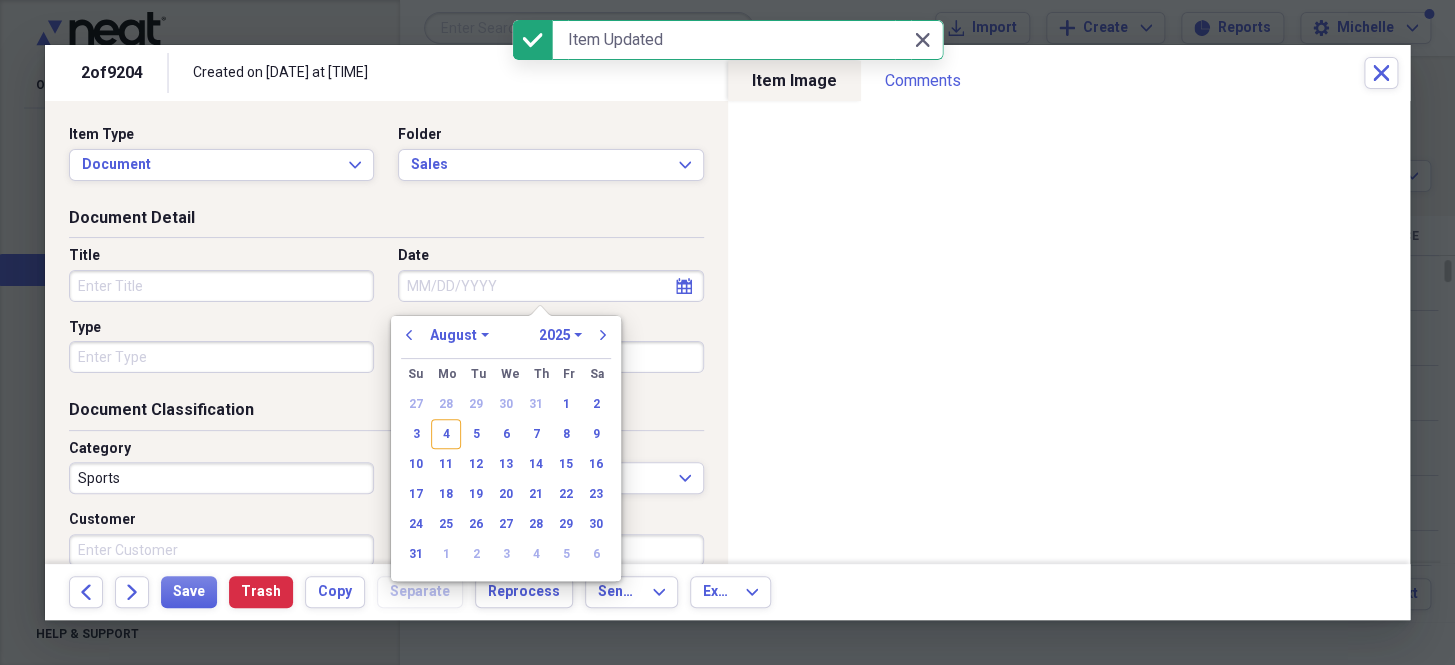 paste on "7/31/25" 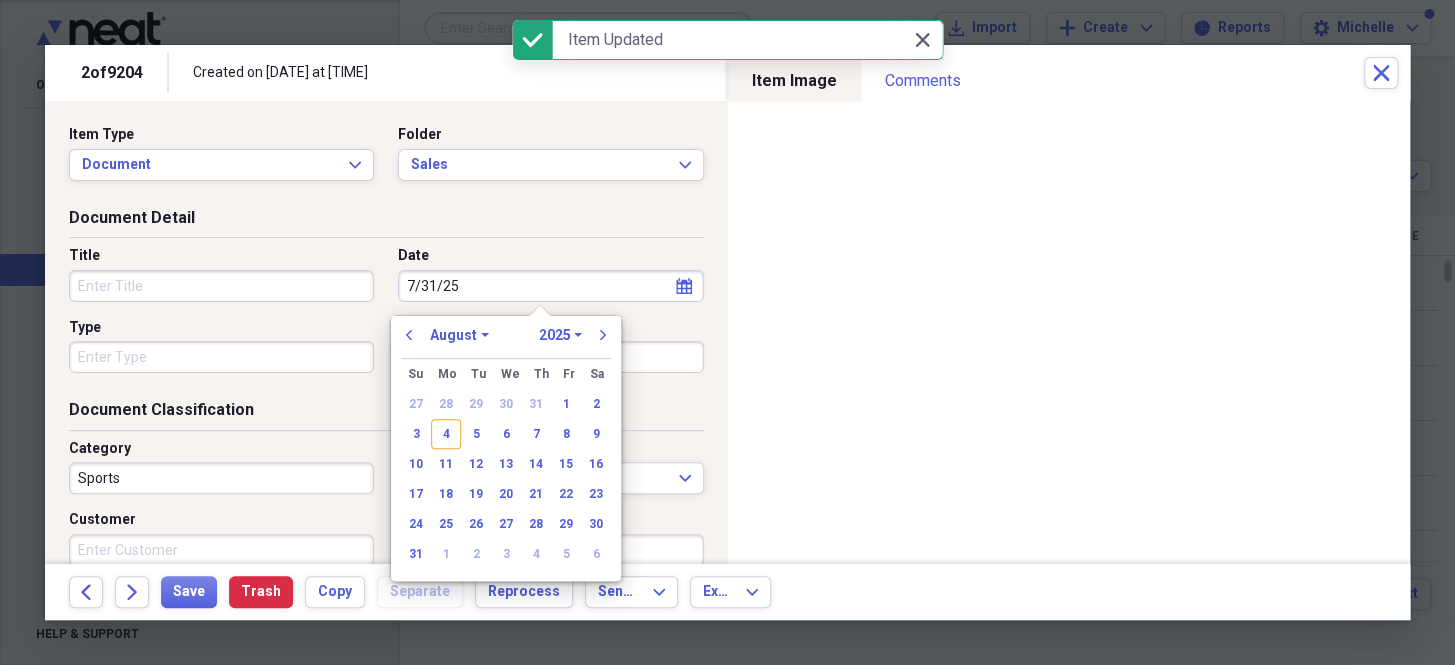 select on "6" 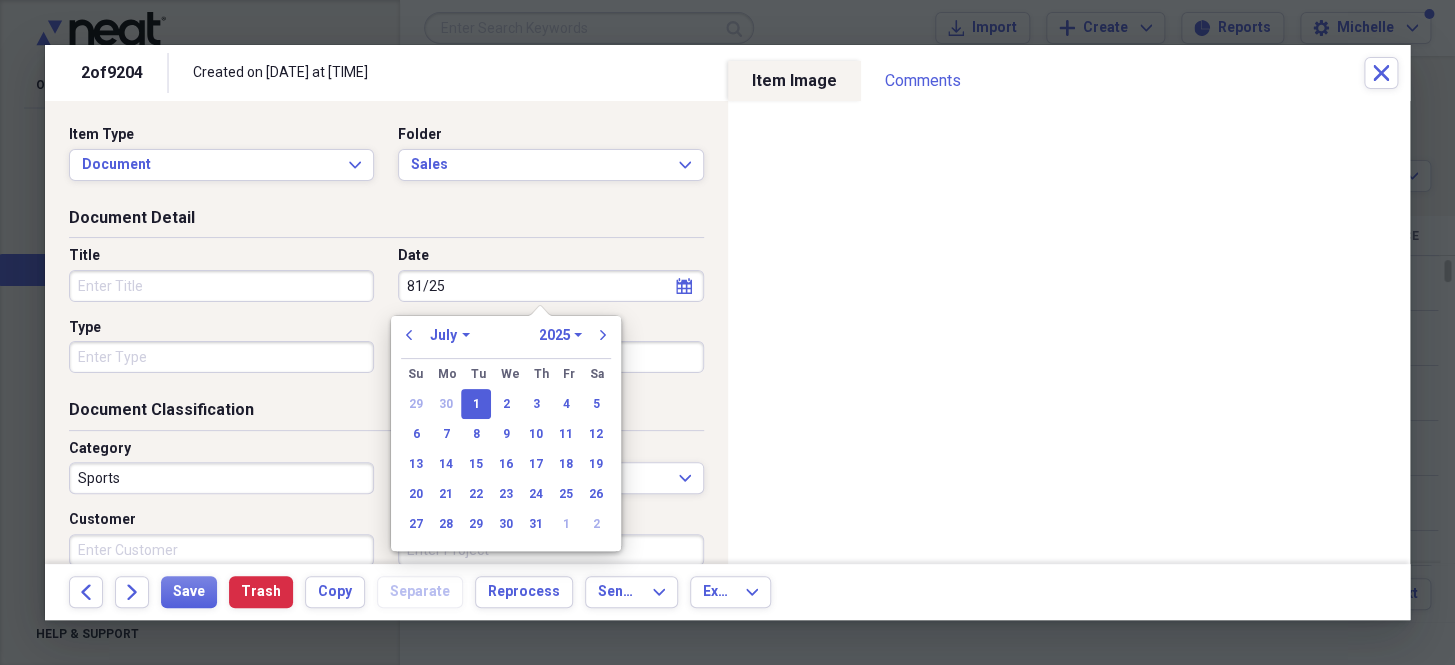 type on "8/1/25" 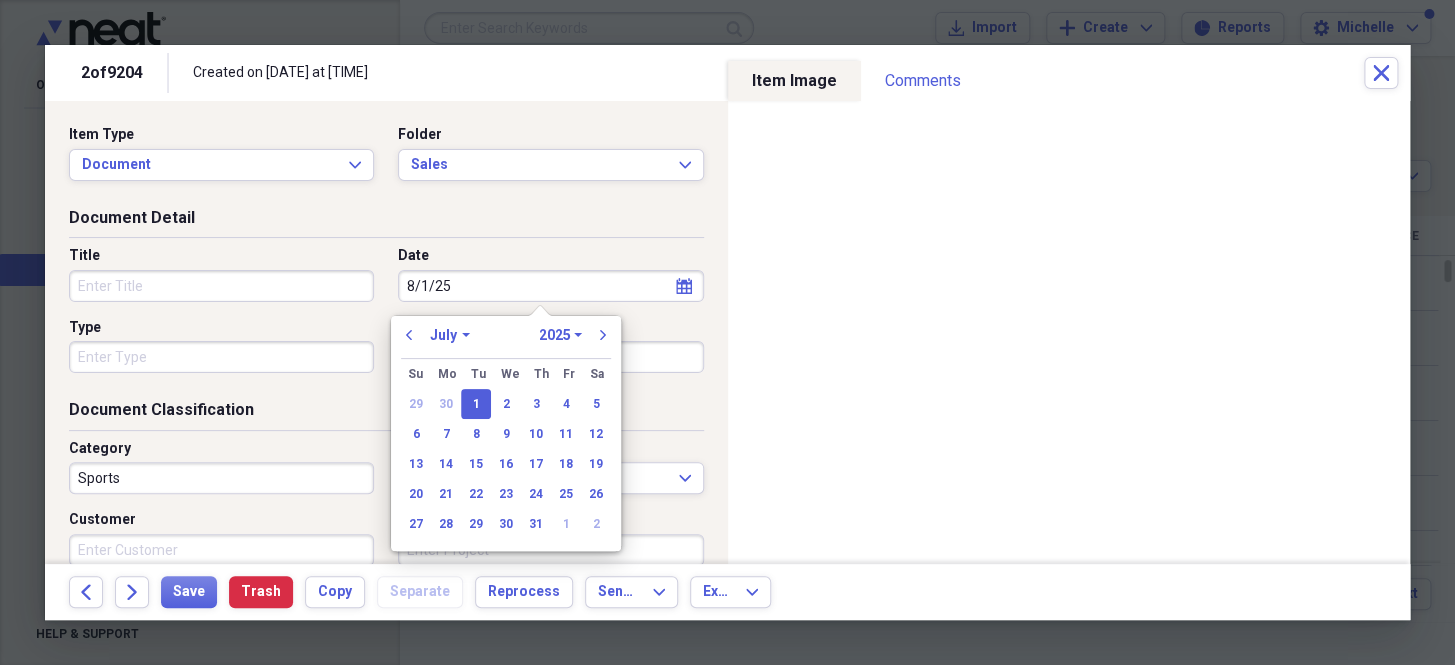 select on "7" 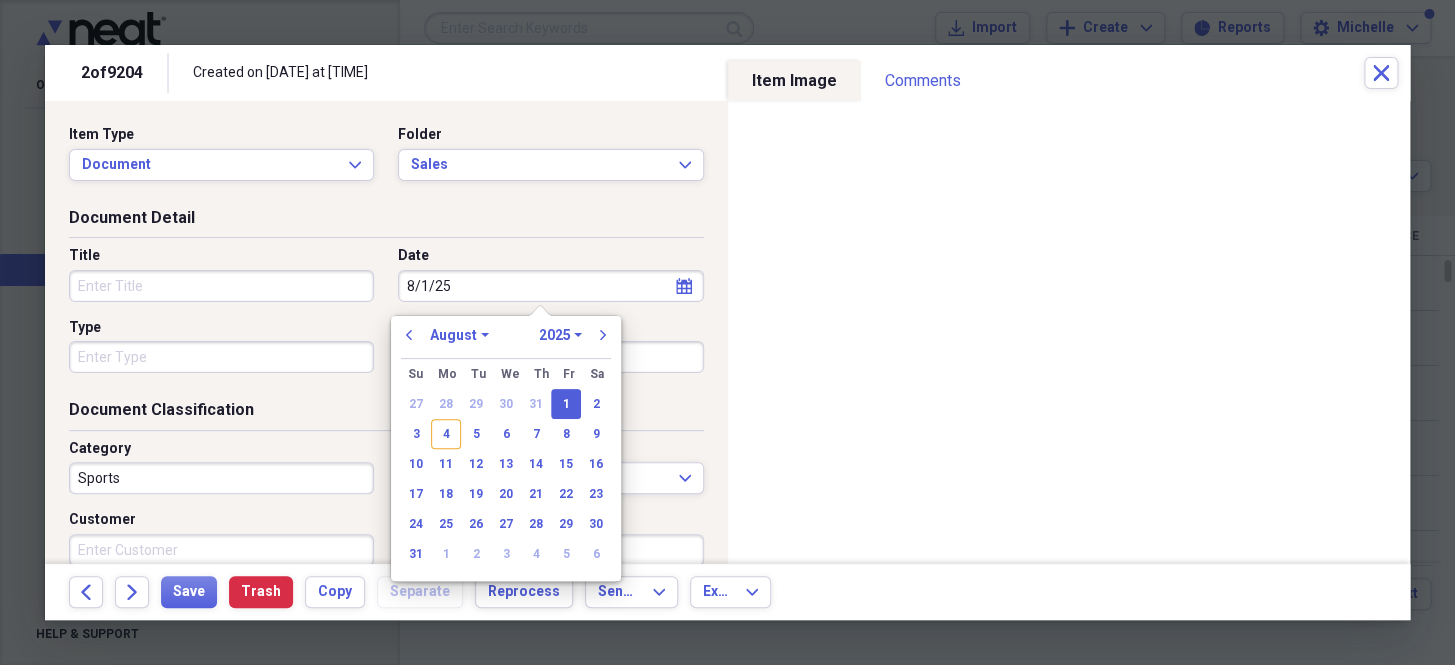 click on "Type" at bounding box center [221, 357] 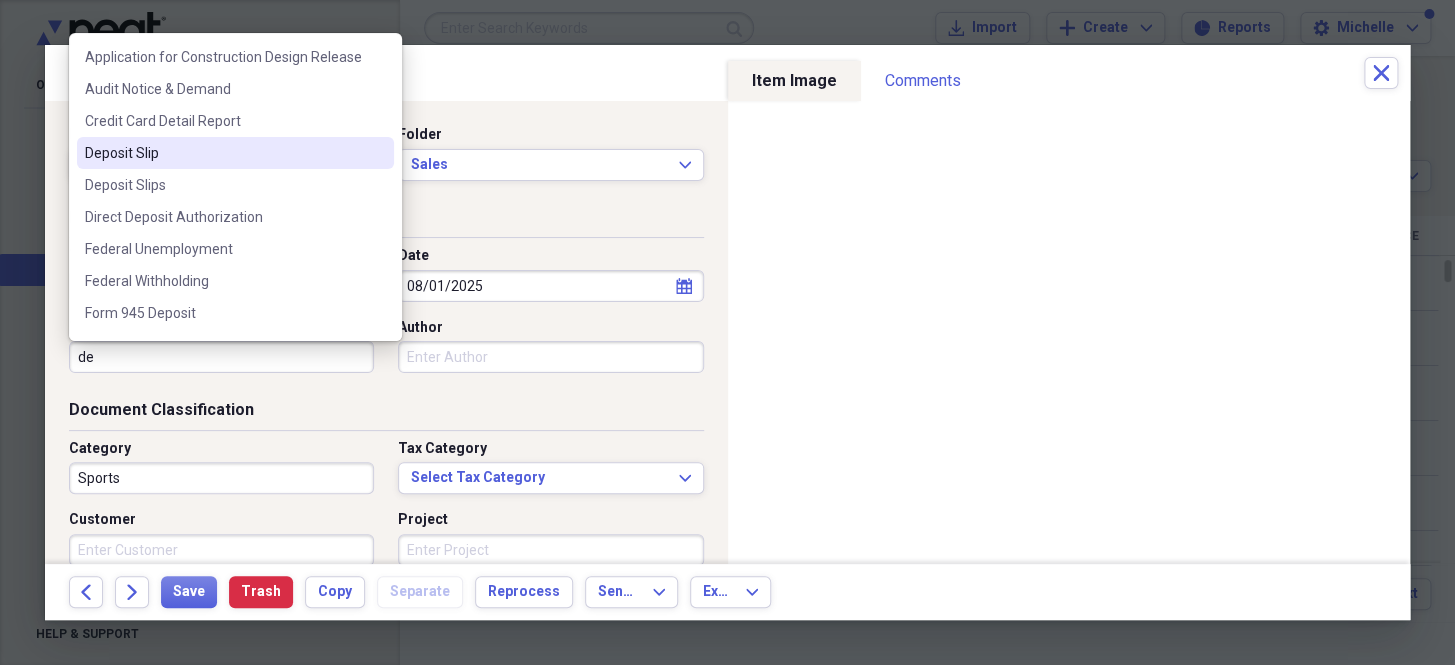 click on "Deposit Slip" at bounding box center (223, 153) 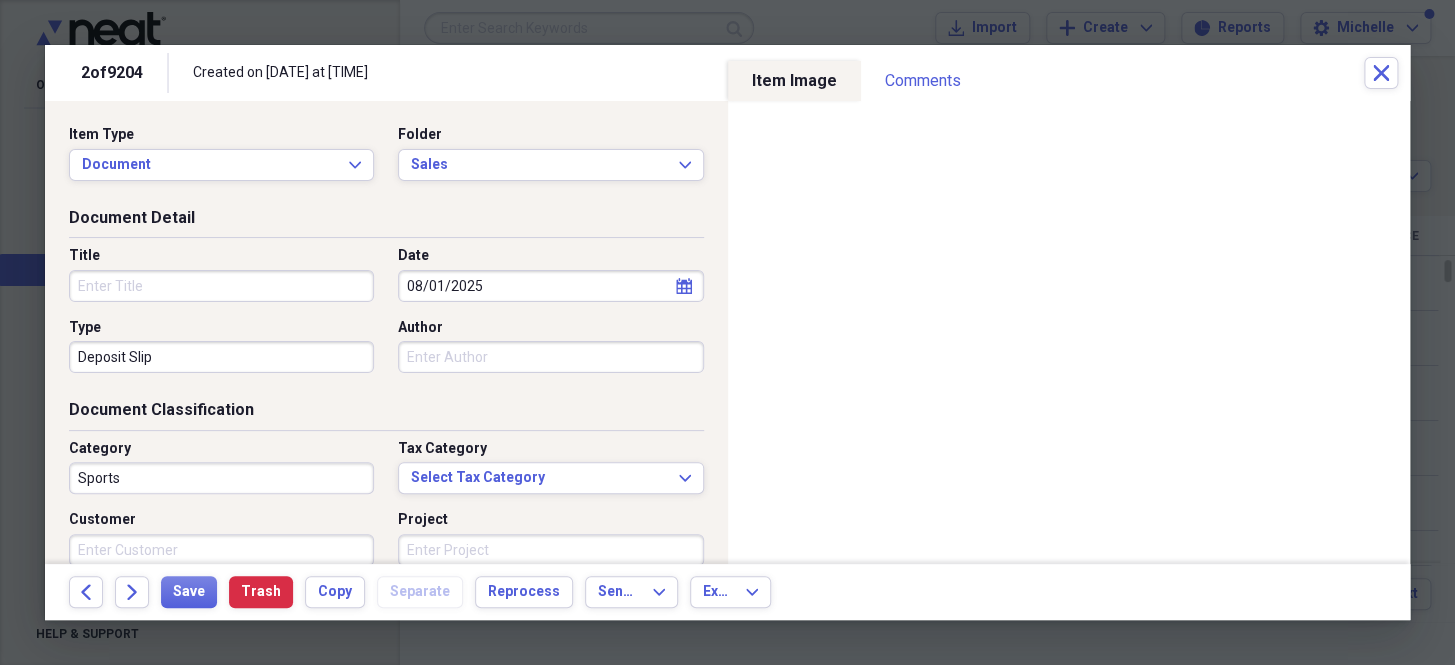 click on "Sports" at bounding box center [221, 478] 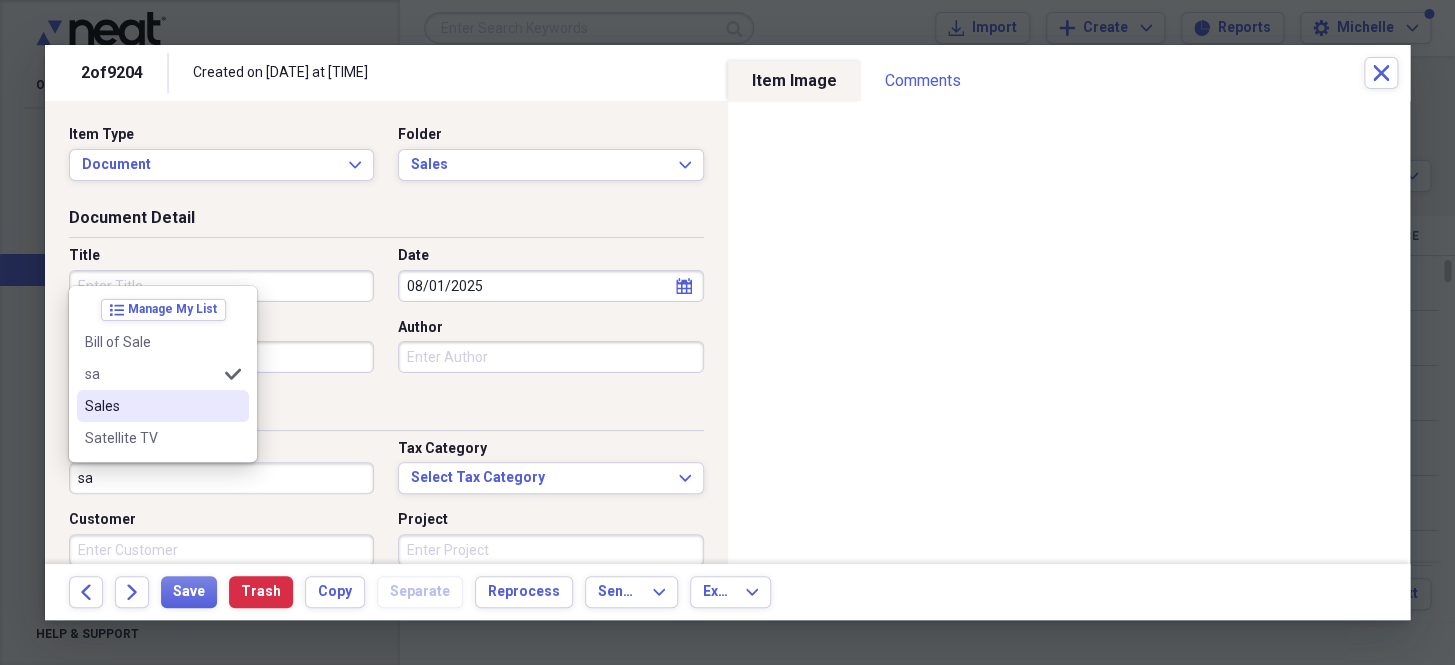click on "Sales" at bounding box center [151, 406] 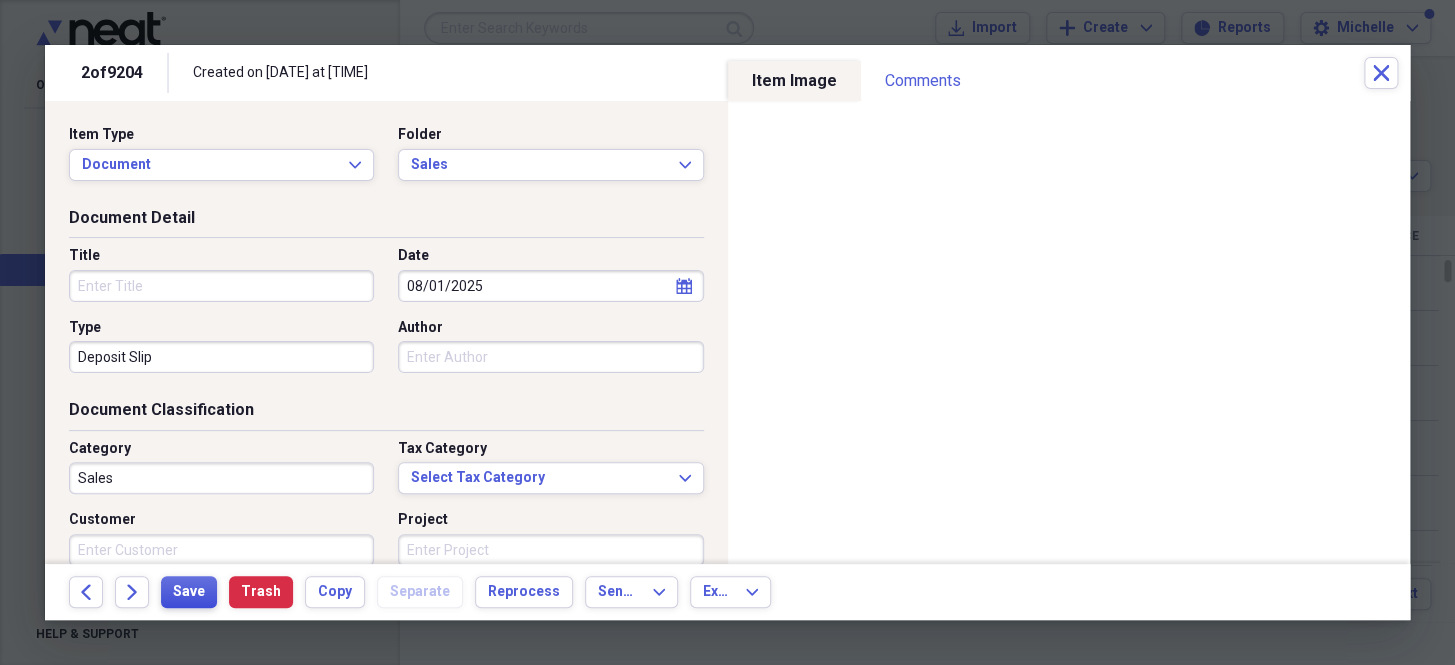 click on "Save" at bounding box center (189, 592) 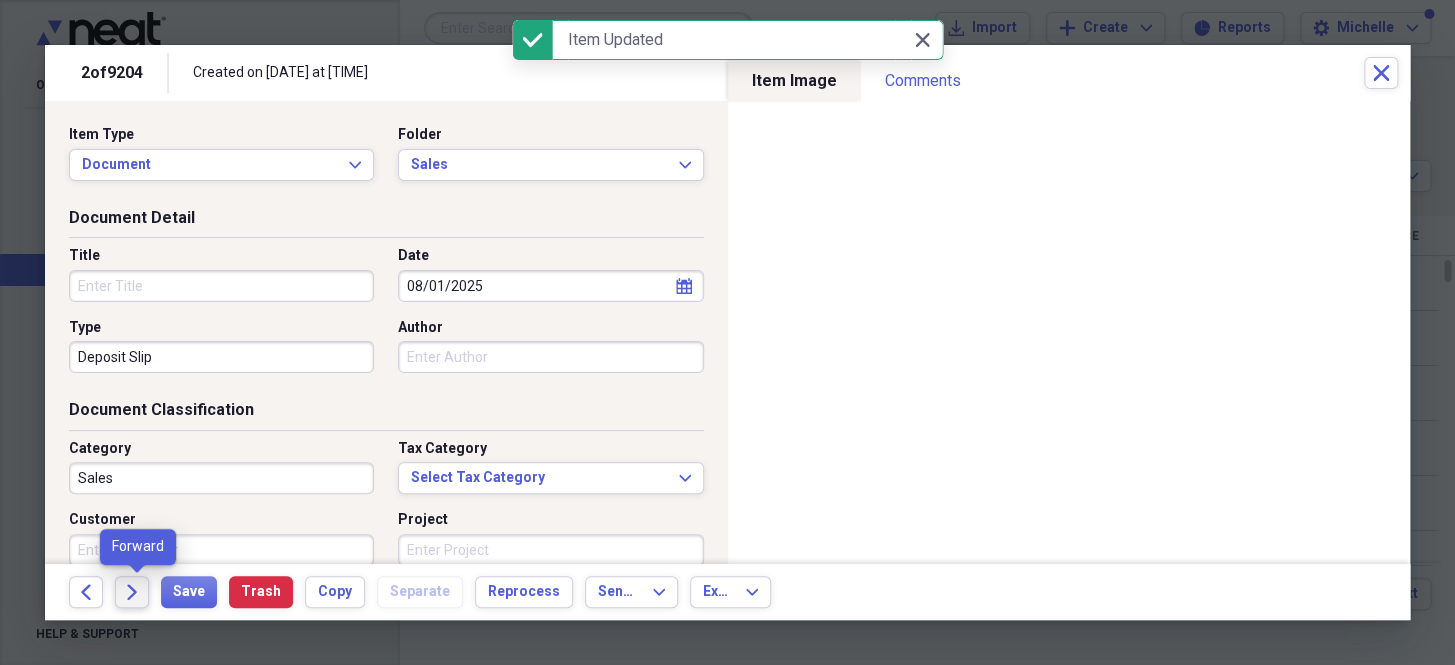 click 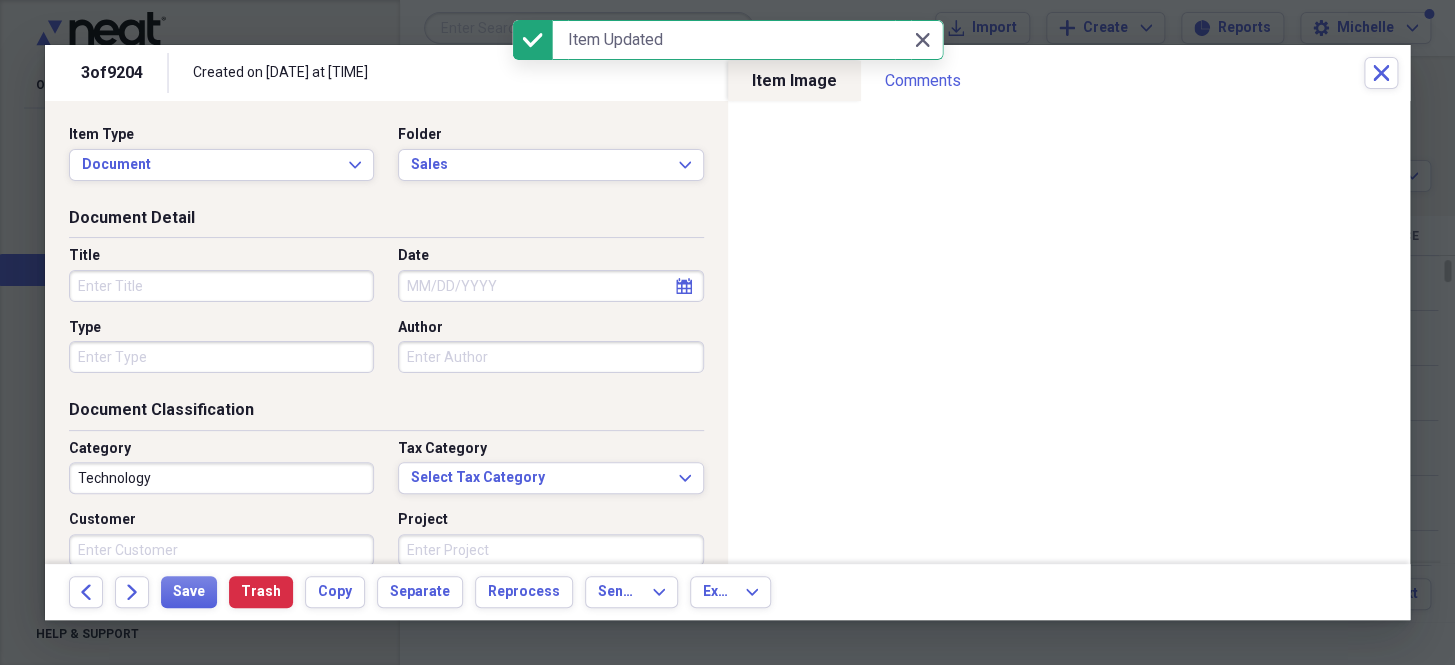 click on "Date" at bounding box center [550, 286] 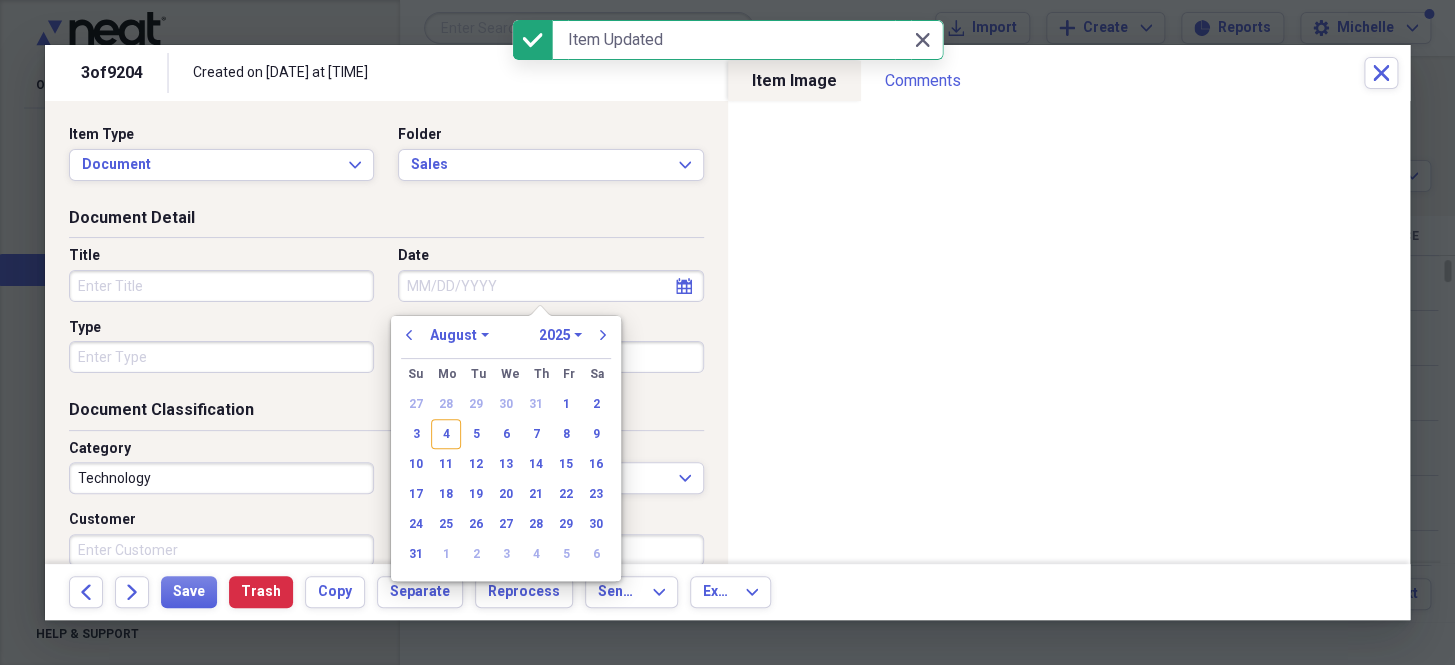 paste on "7/31/25" 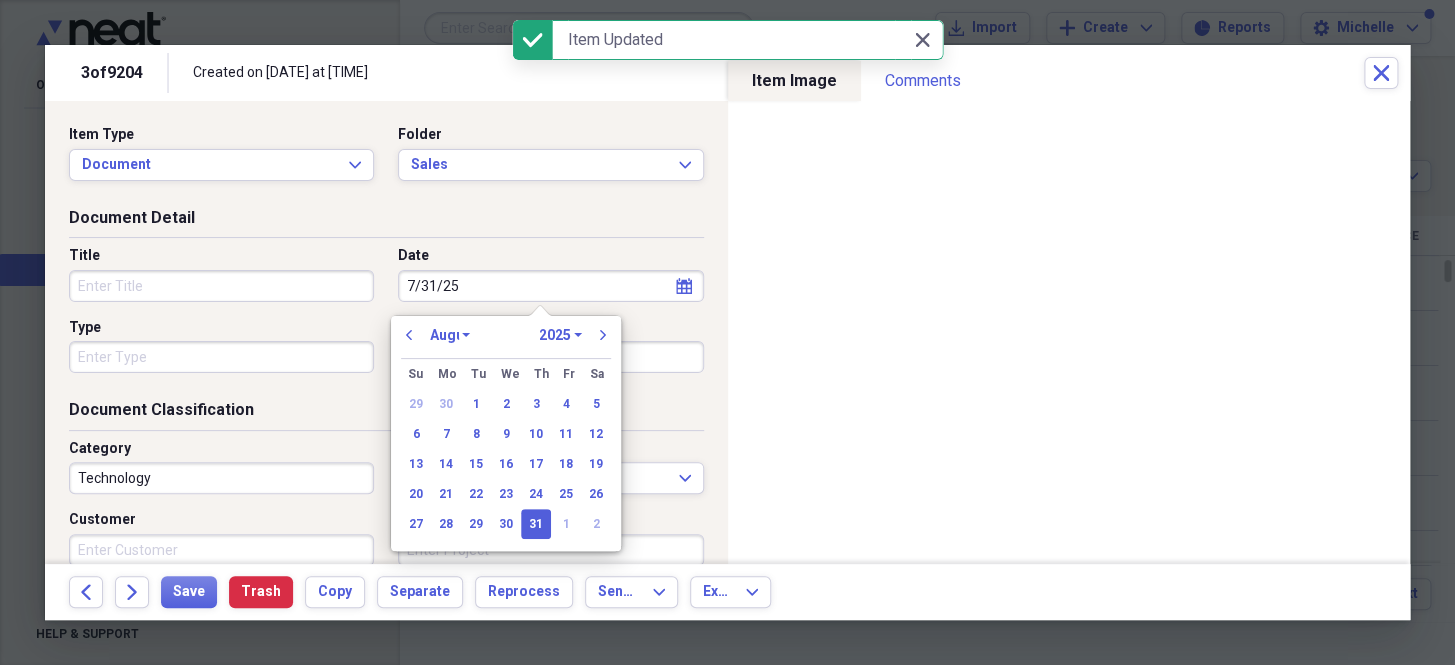select on "6" 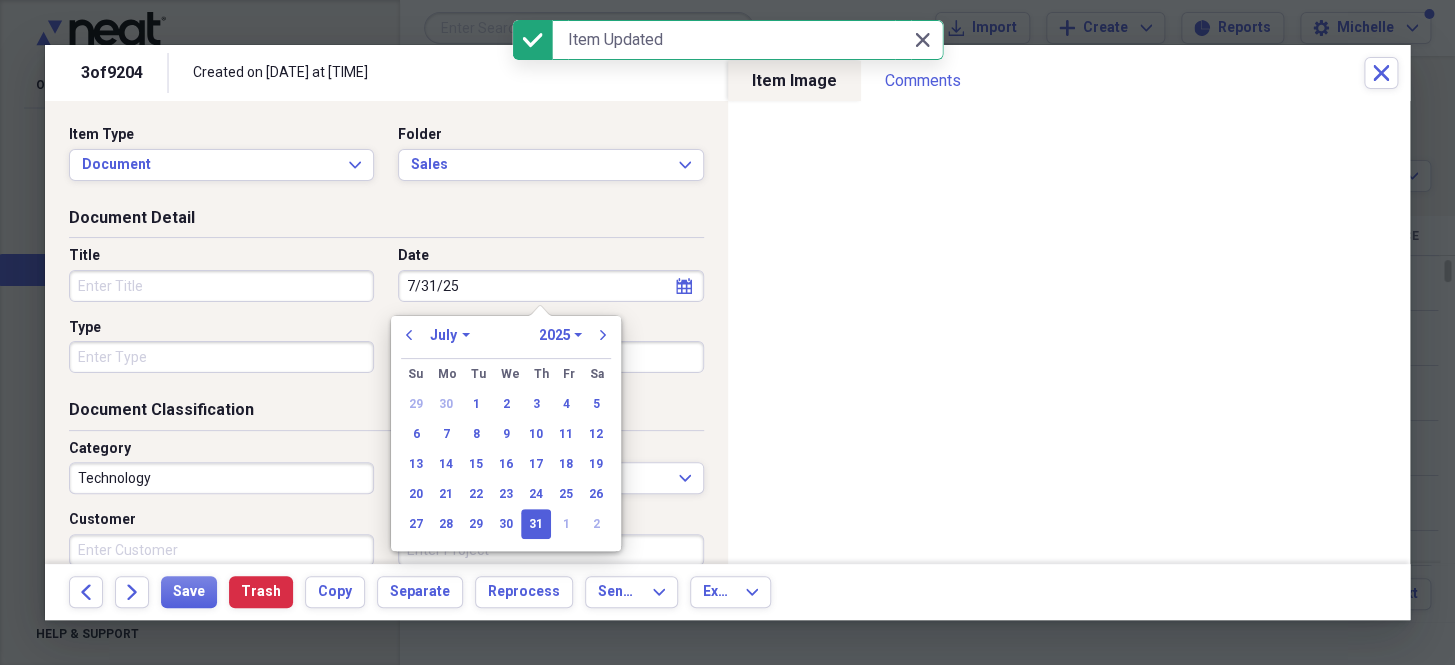 type on "07/31/2025" 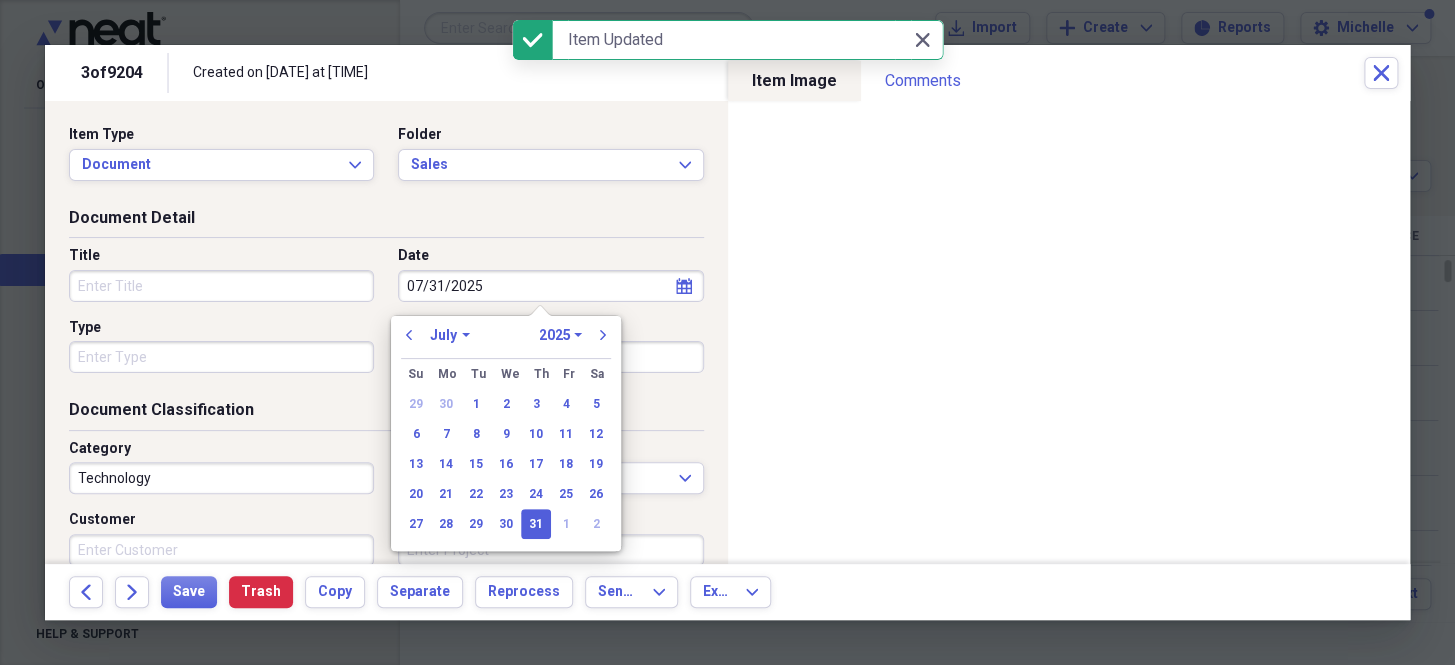 click on "Type" at bounding box center (221, 357) 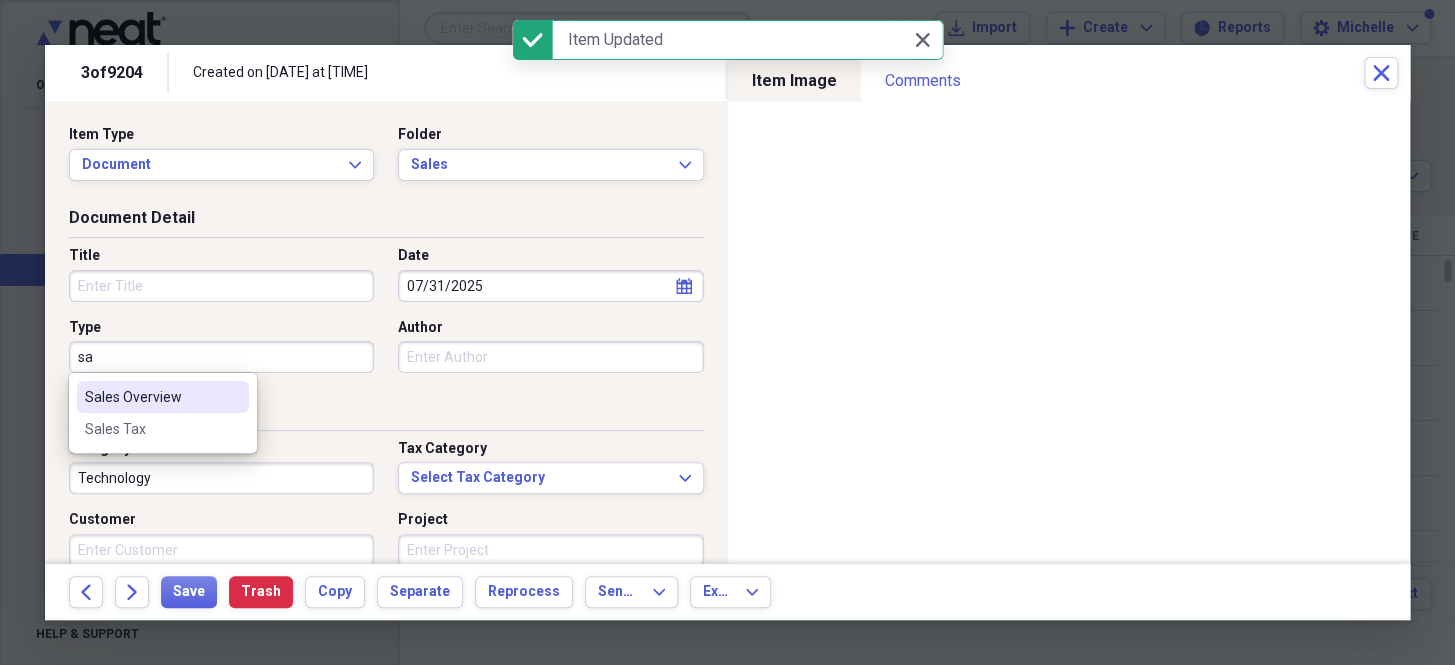 click on "Sales Overview" at bounding box center [151, 397] 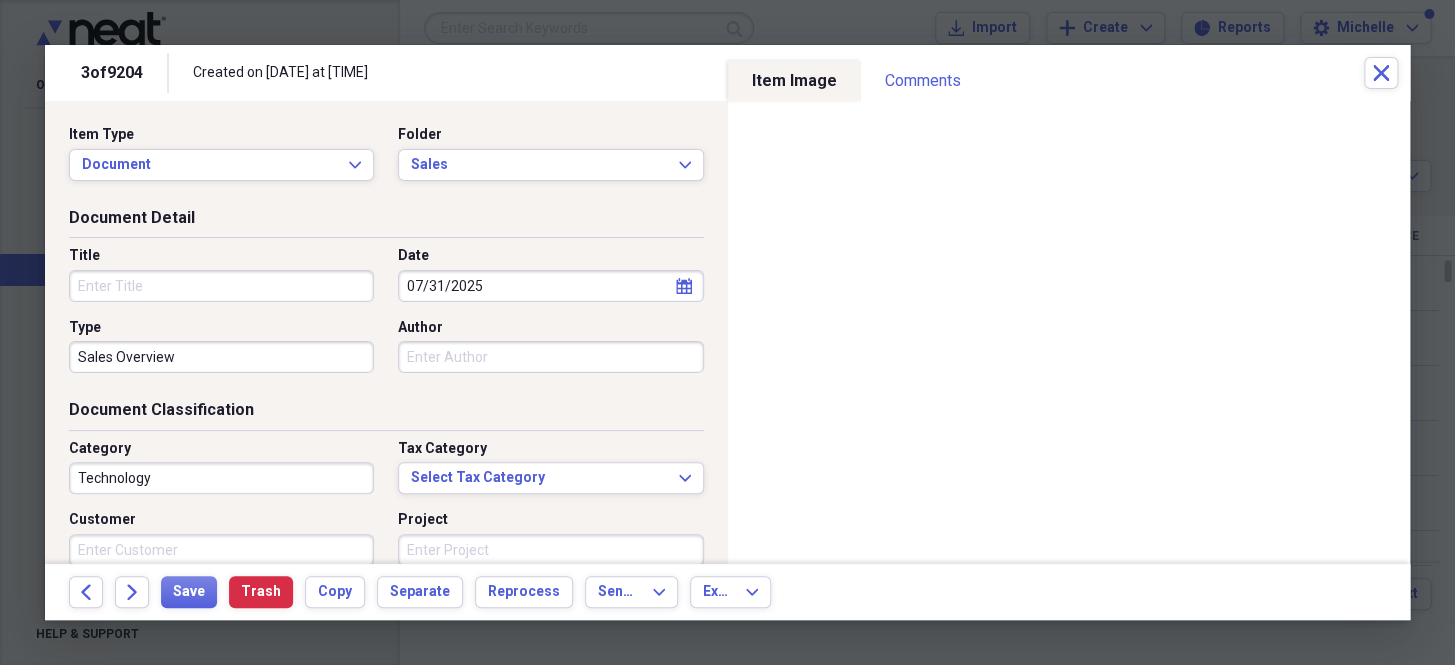 click on "Technology" at bounding box center (221, 478) 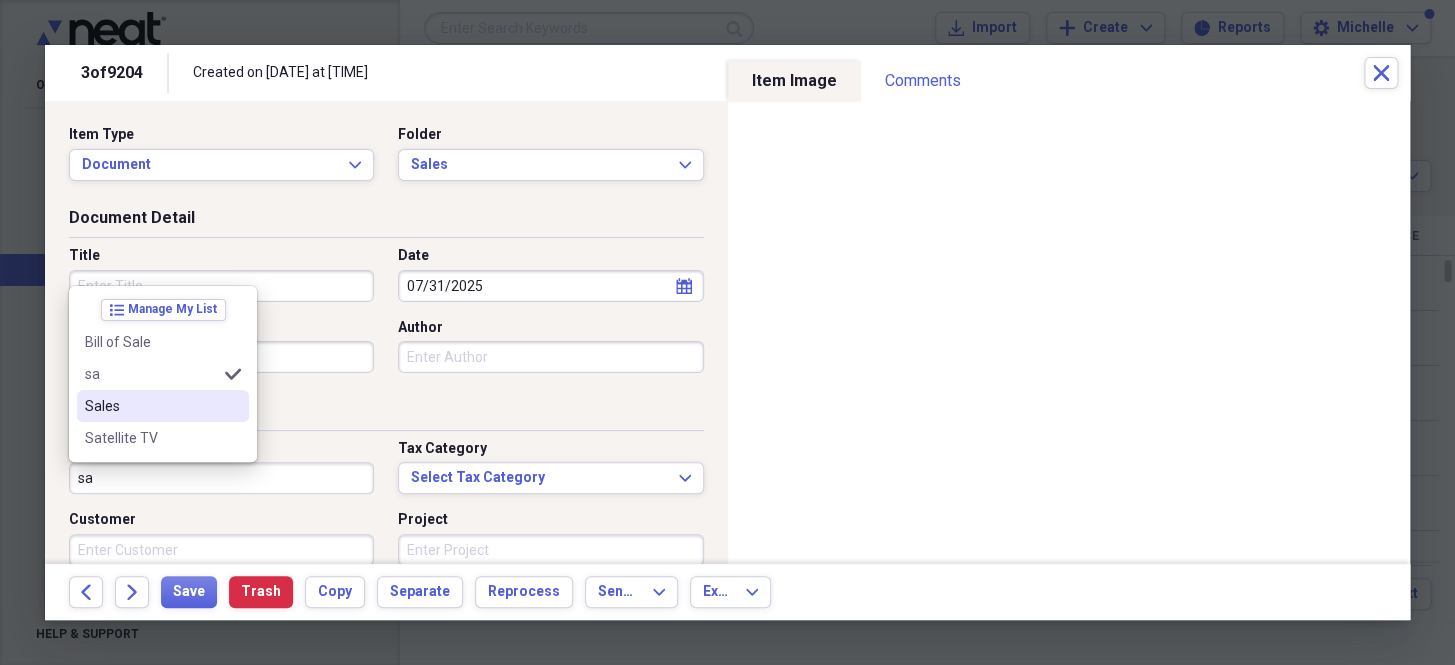 click on "Sales" at bounding box center [151, 406] 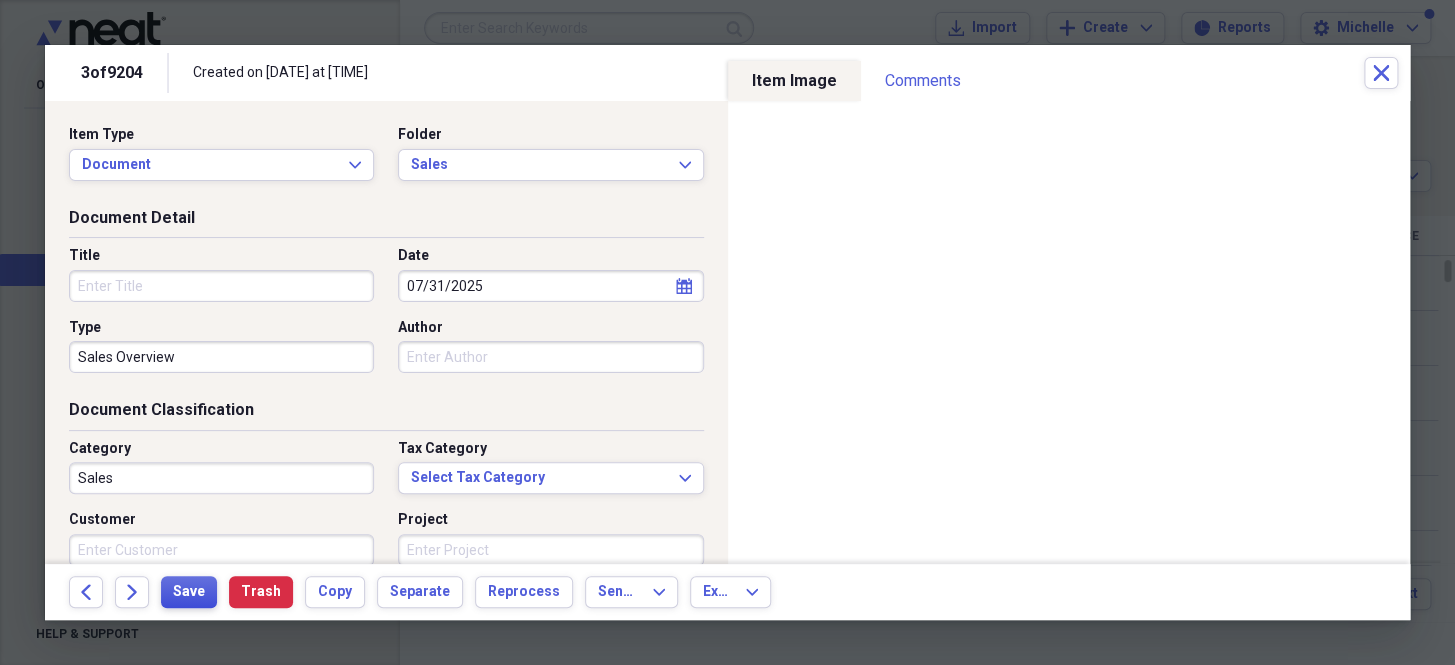 click on "Save" at bounding box center [189, 592] 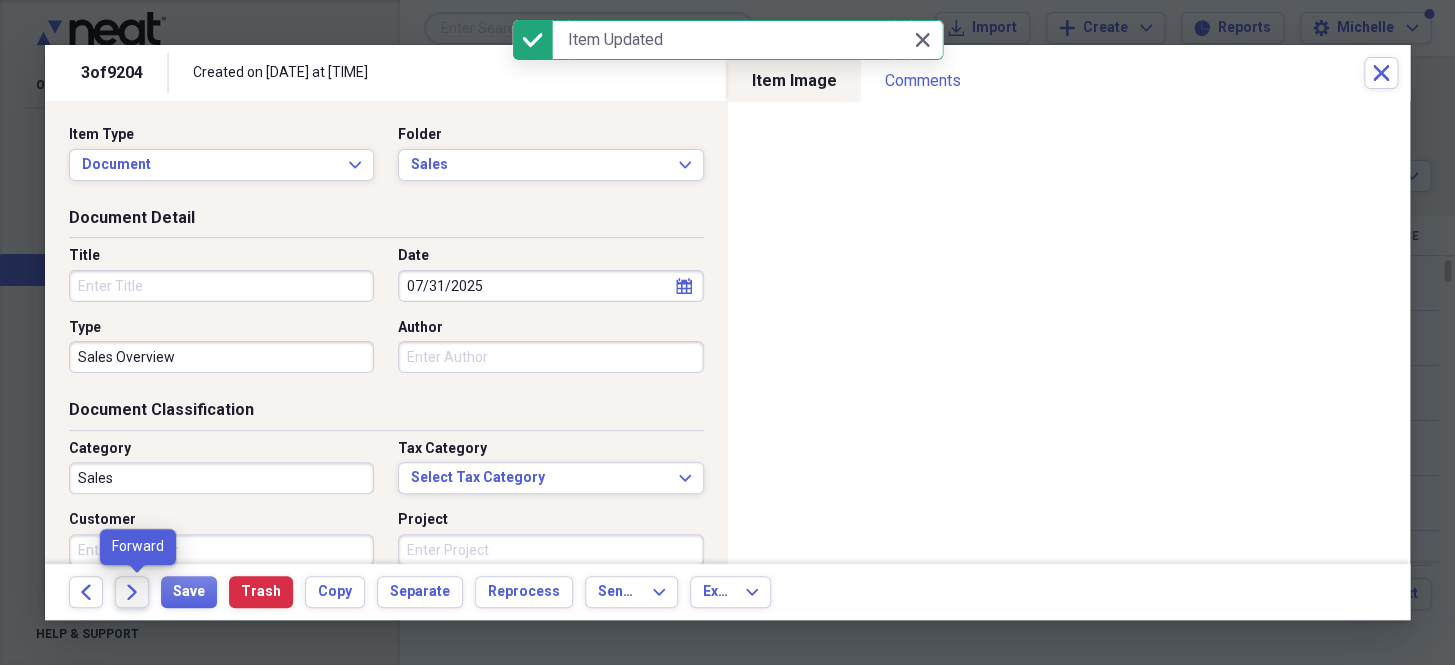 click on "Forward" at bounding box center [132, 592] 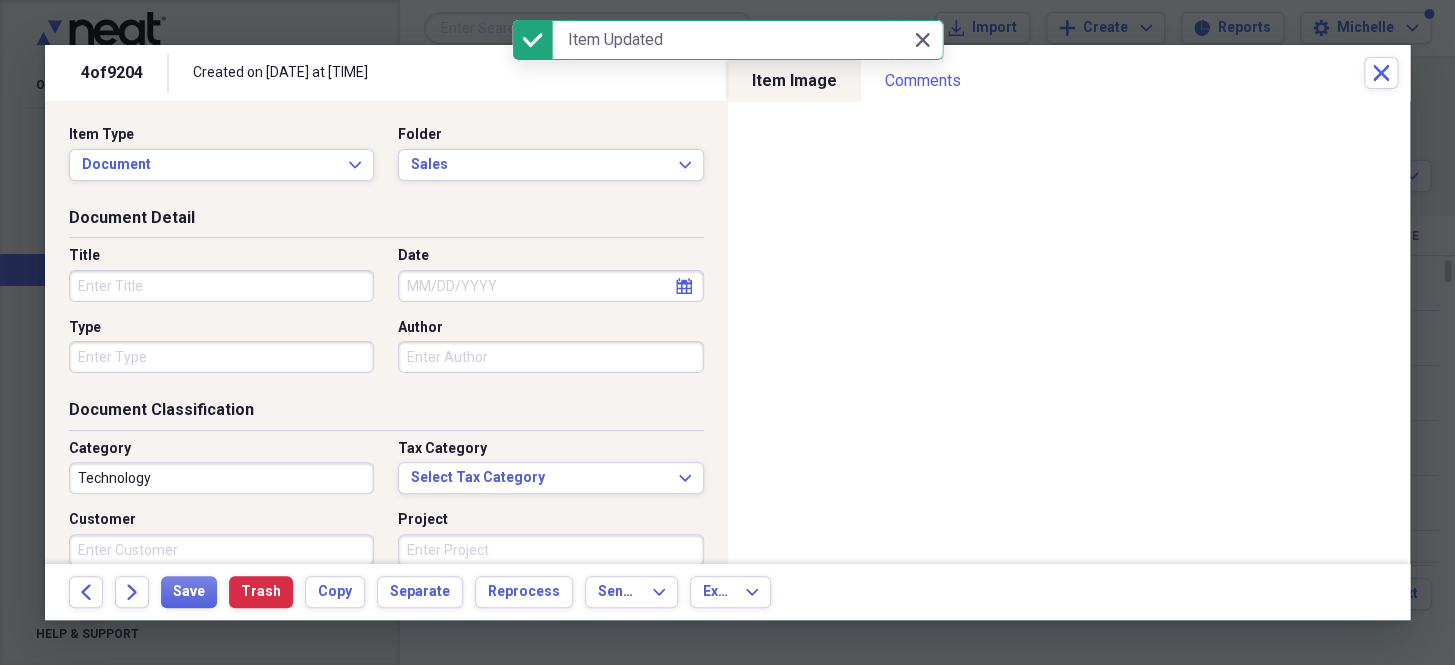 click on "Date" at bounding box center (550, 286) 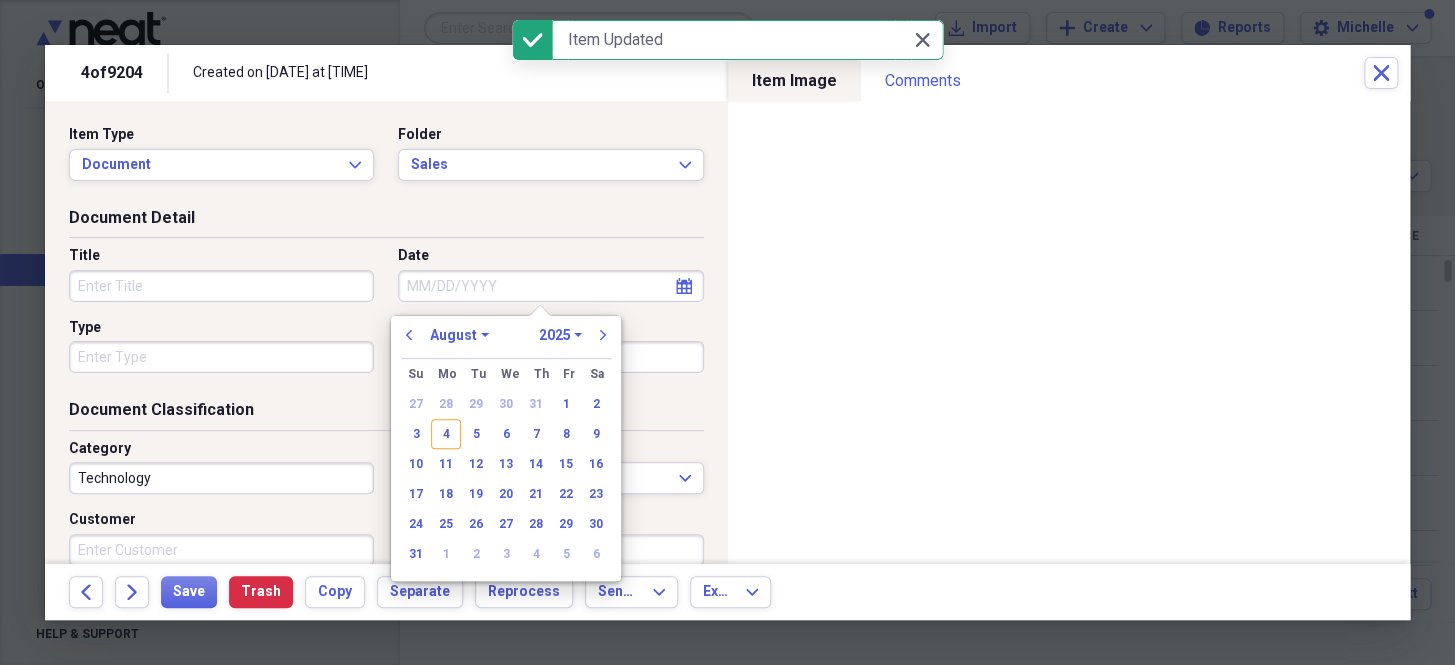 paste on "7/31/25" 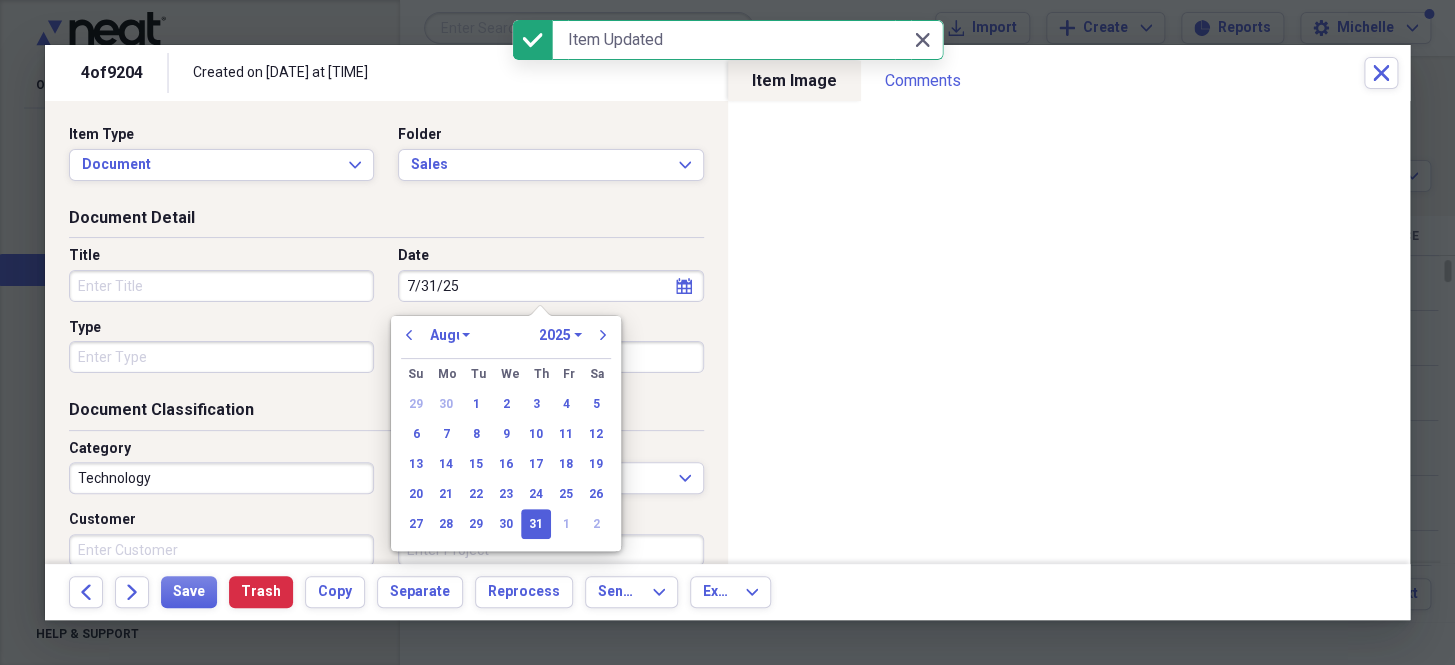select on "6" 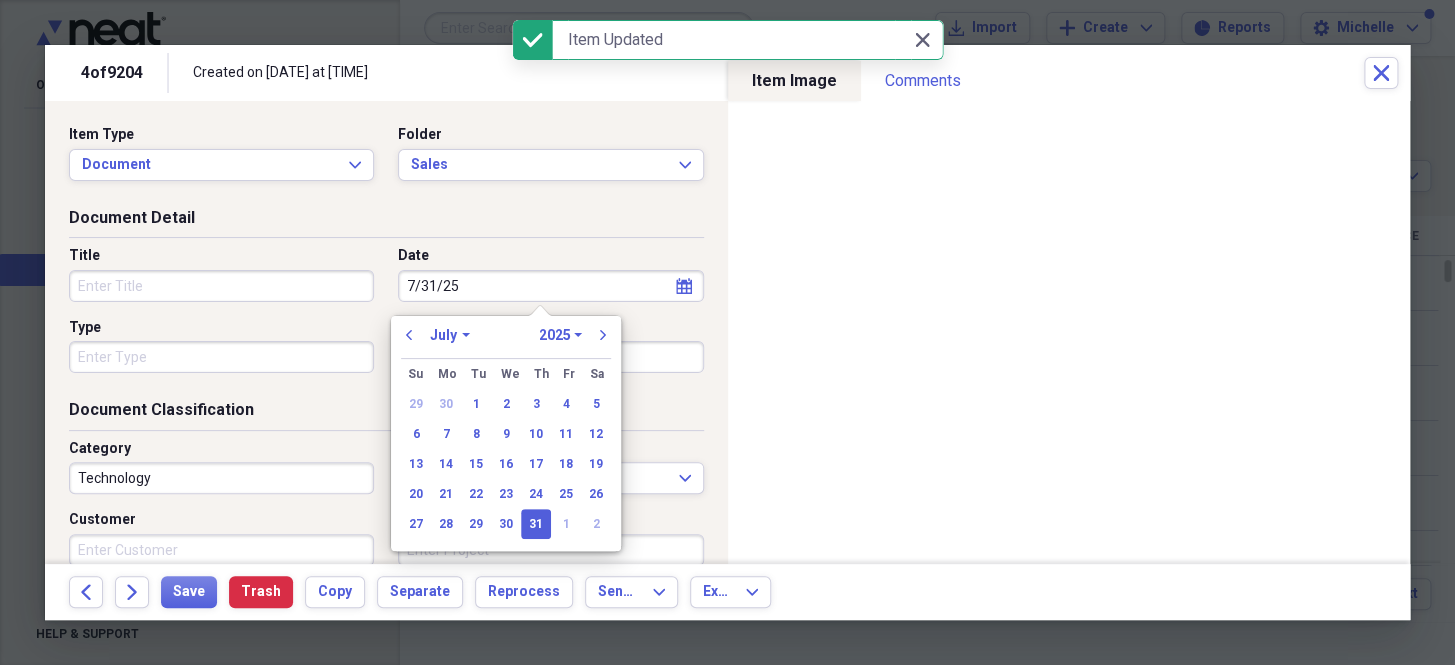 type on "07/31/2025" 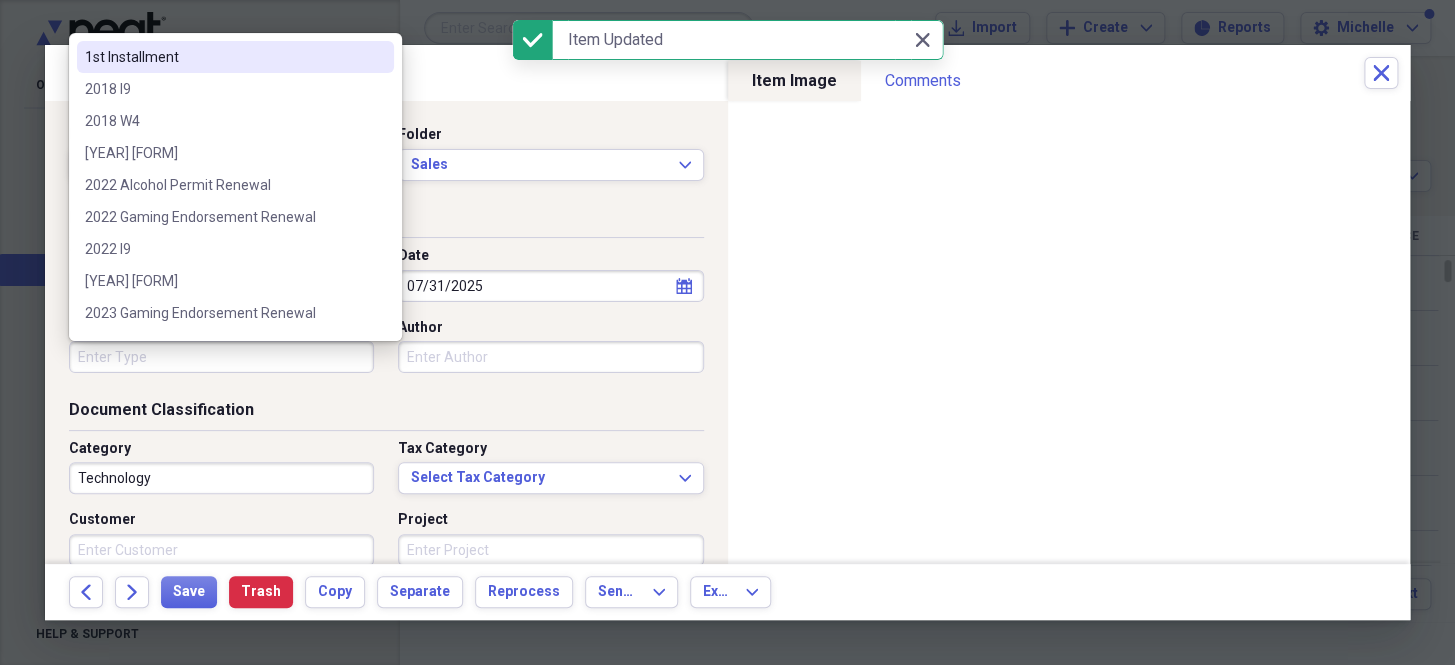 click on "Type" at bounding box center (221, 357) 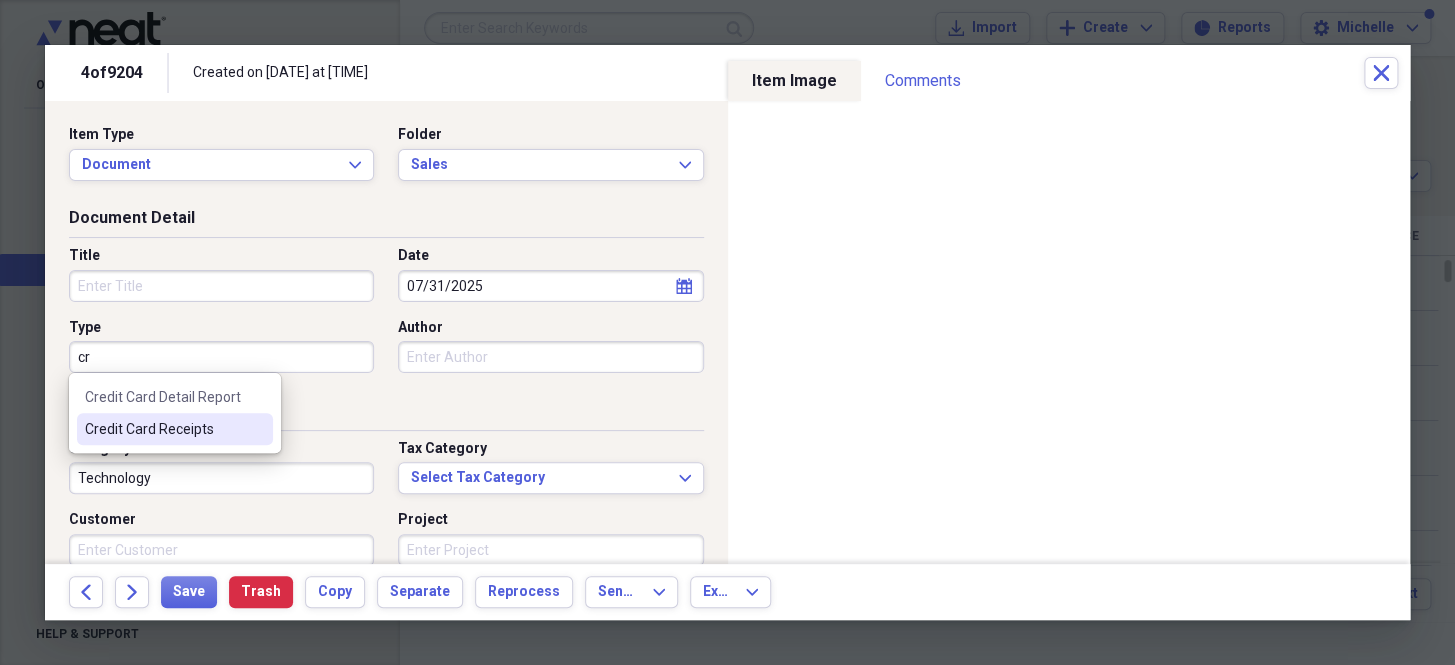 click on "Credit Card Receipts" at bounding box center (163, 429) 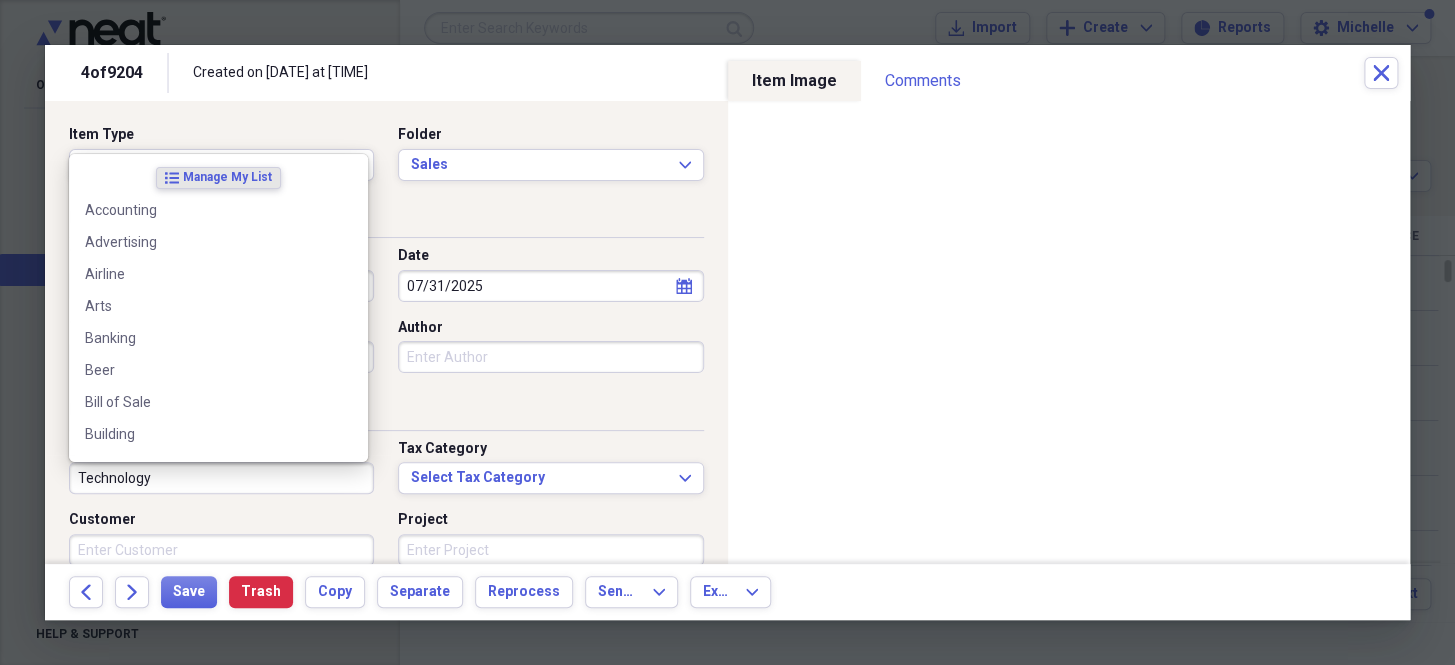 click on "Technology" at bounding box center [221, 478] 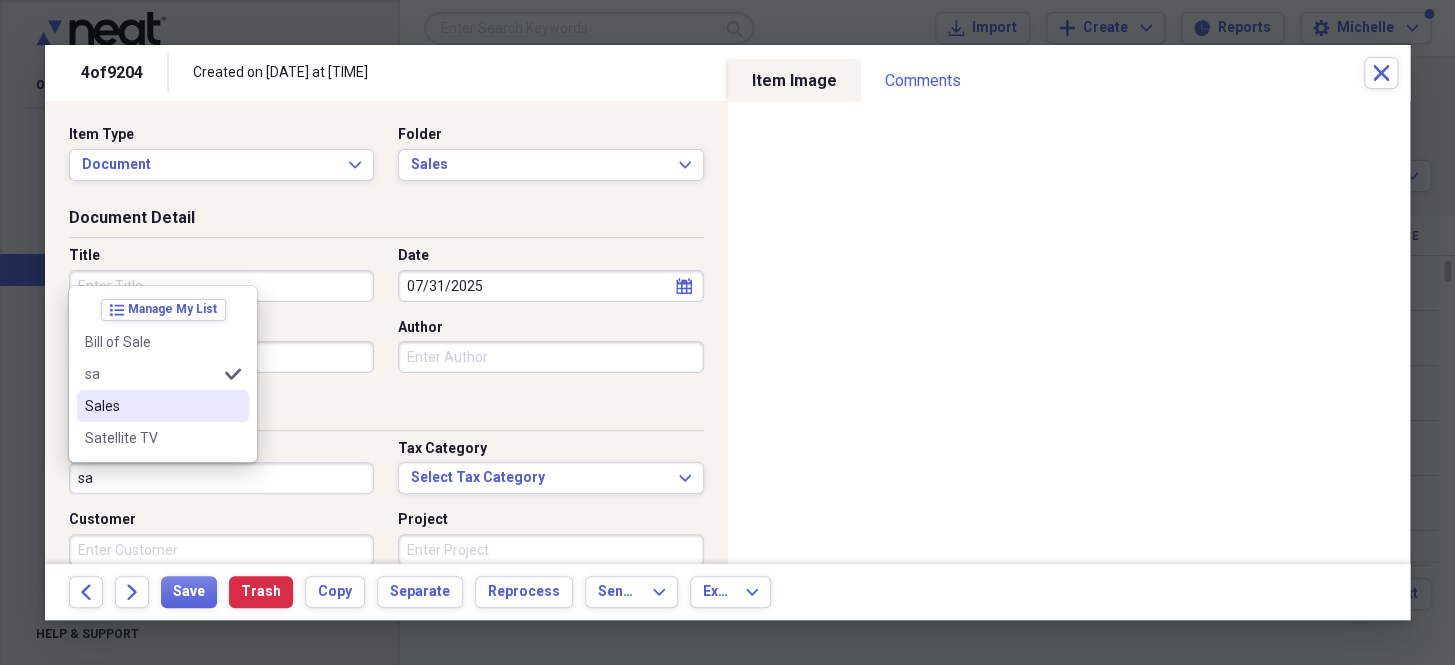 click on "Sales" at bounding box center (163, 406) 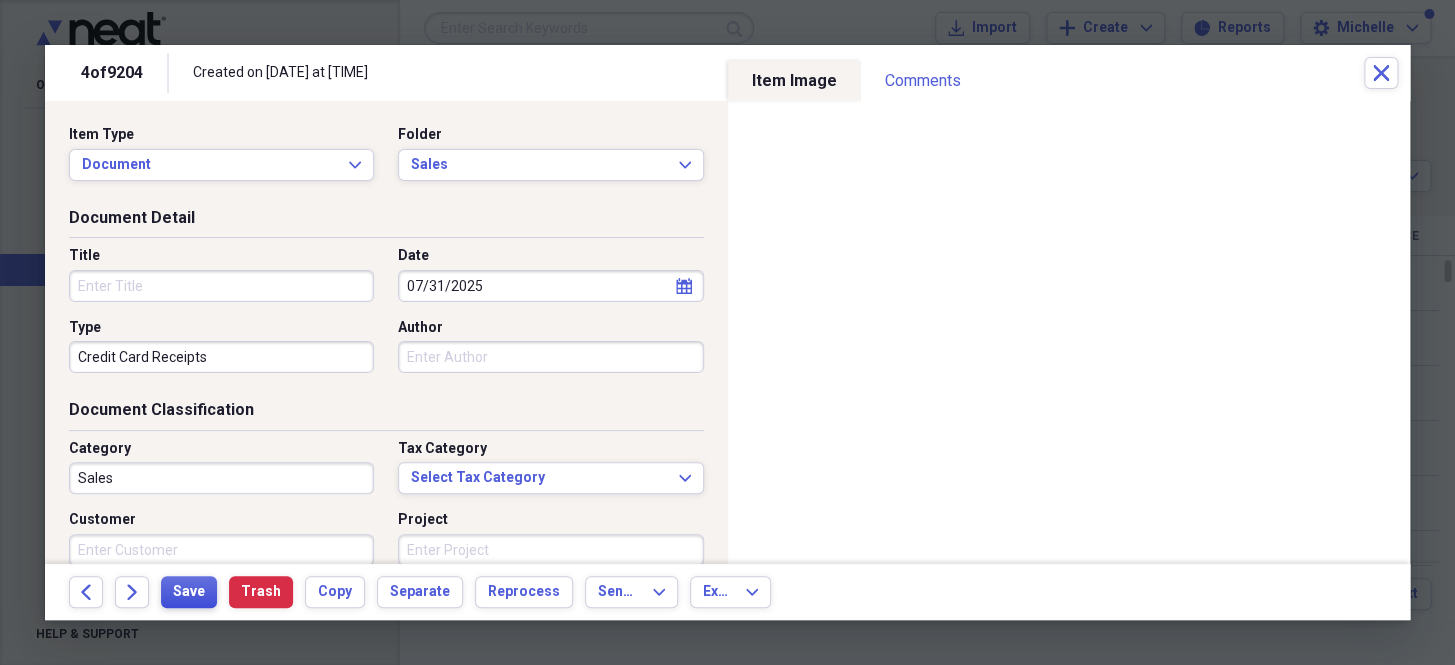 click on "Save" at bounding box center (189, 592) 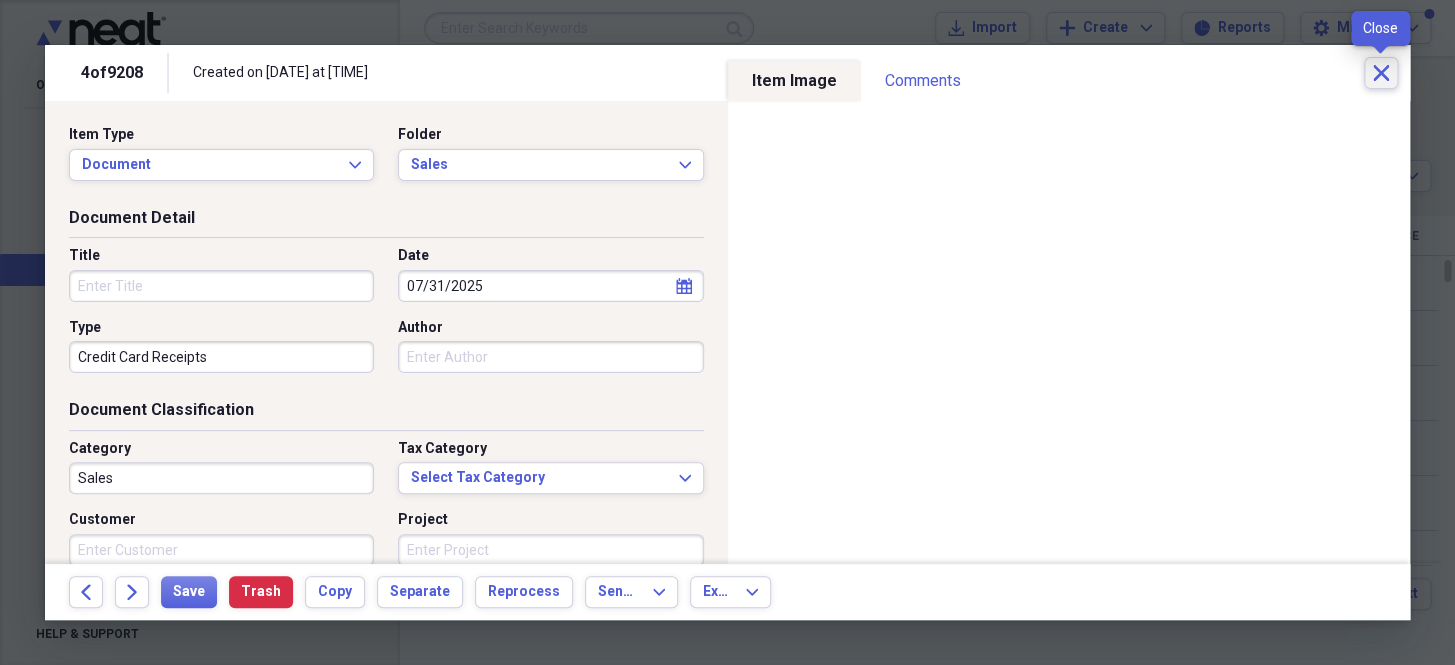 click on "Close" 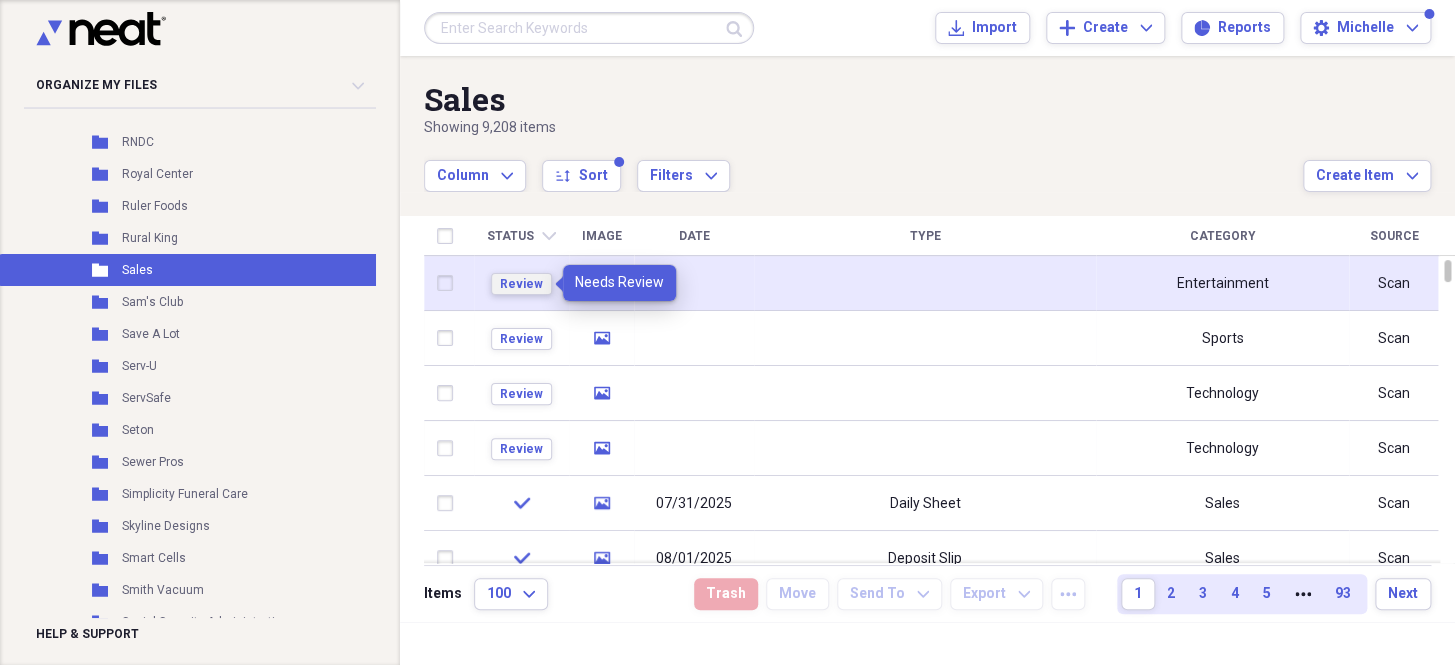 click on "Review" at bounding box center (521, 284) 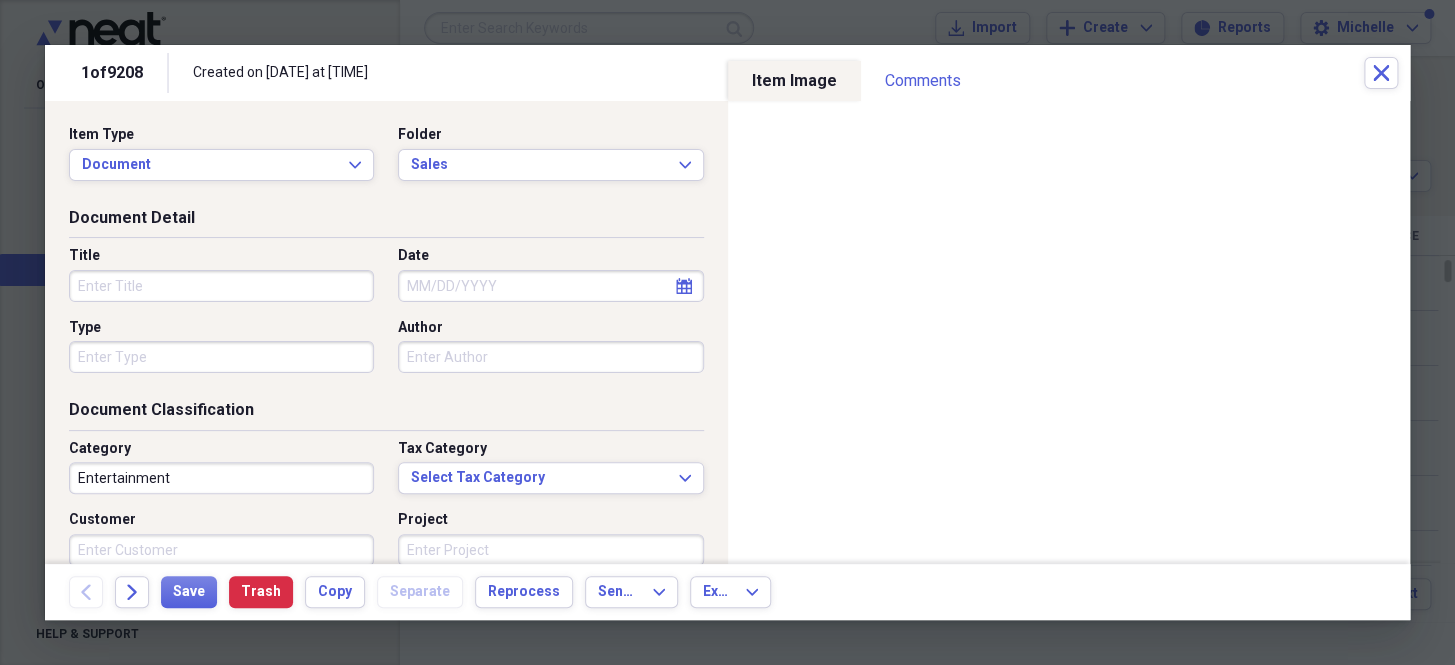 click on "Date" at bounding box center (550, 286) 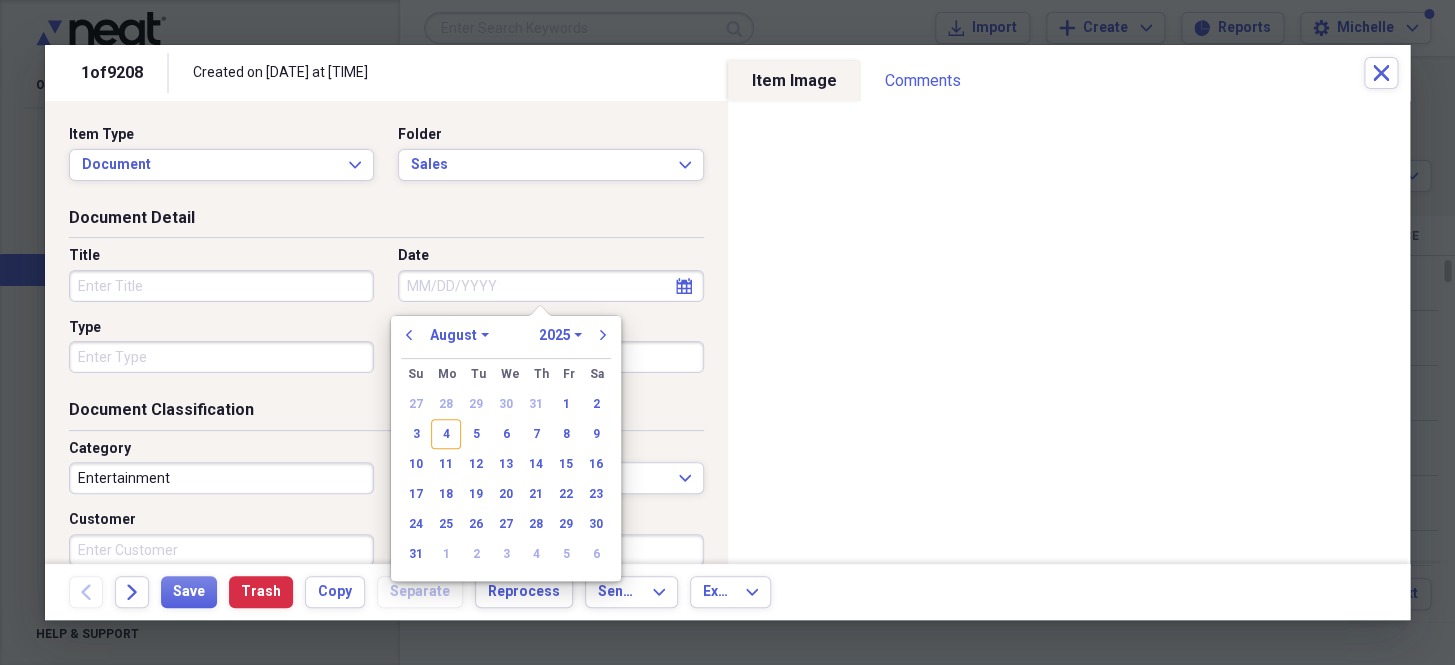 paste on "7/31/25" 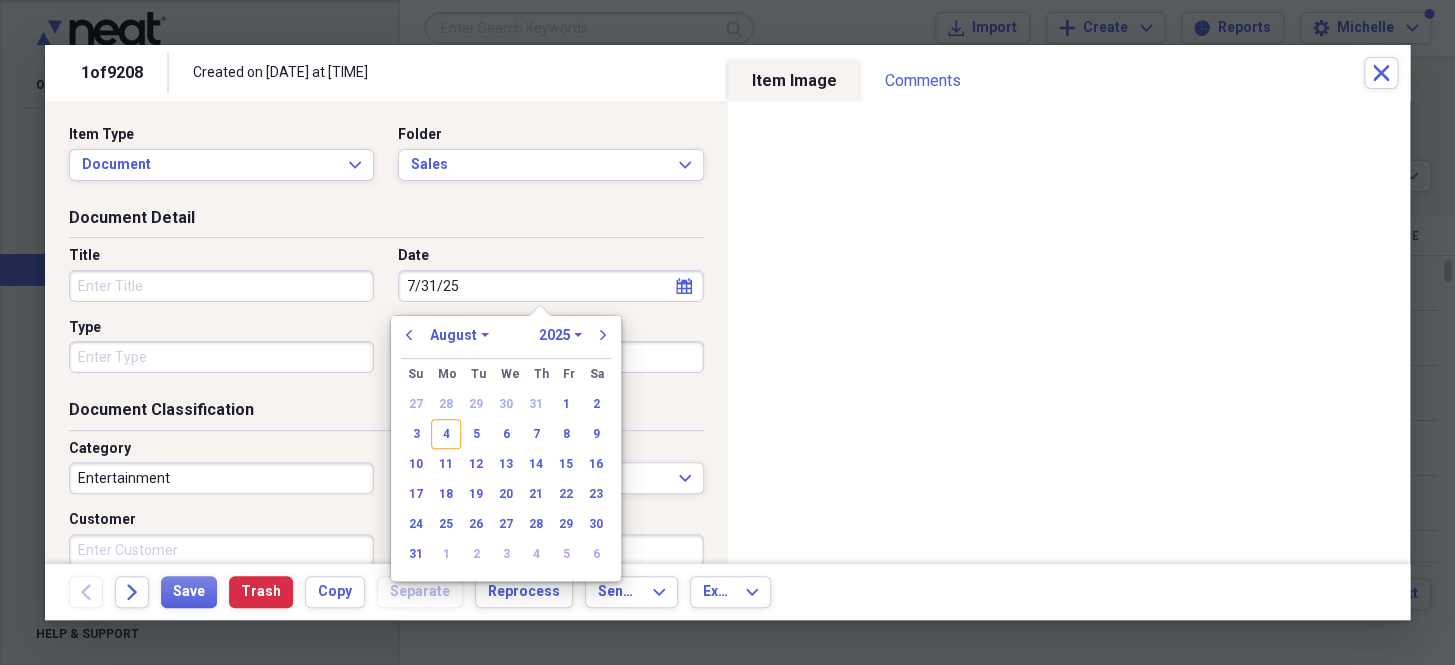 select on "6" 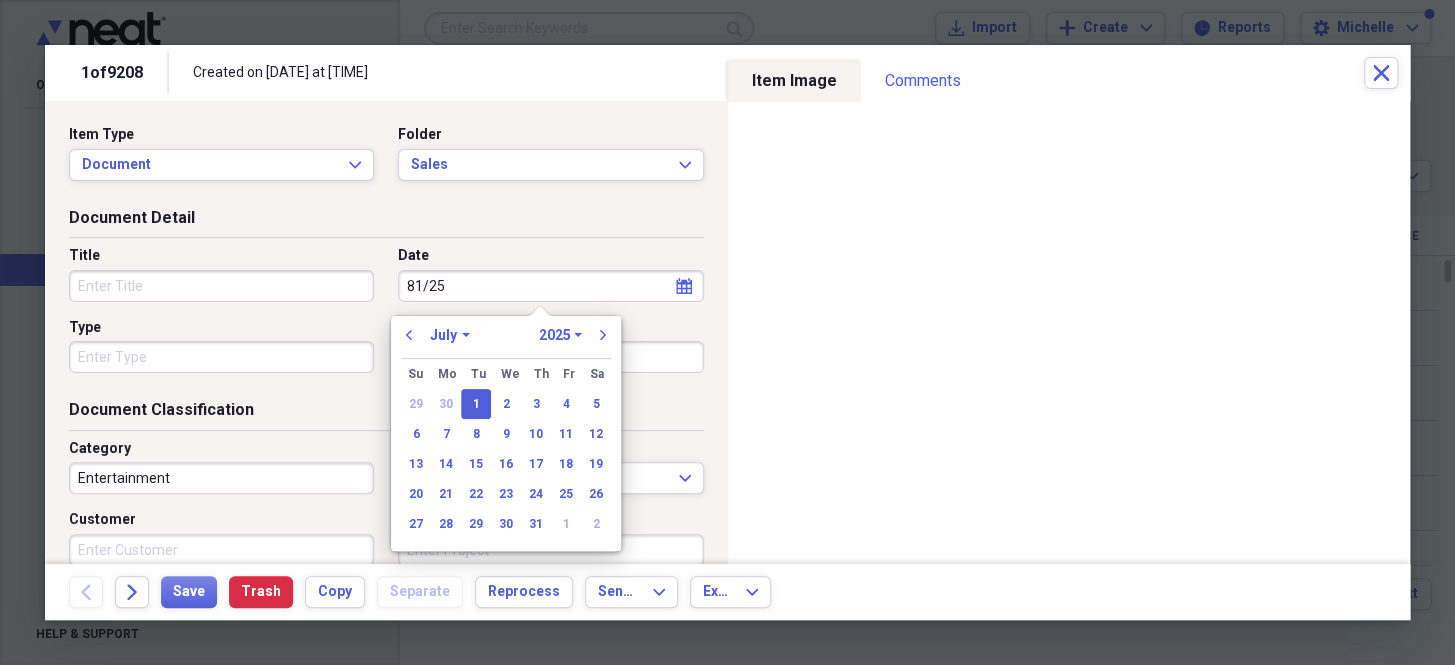 type on "8/1/25" 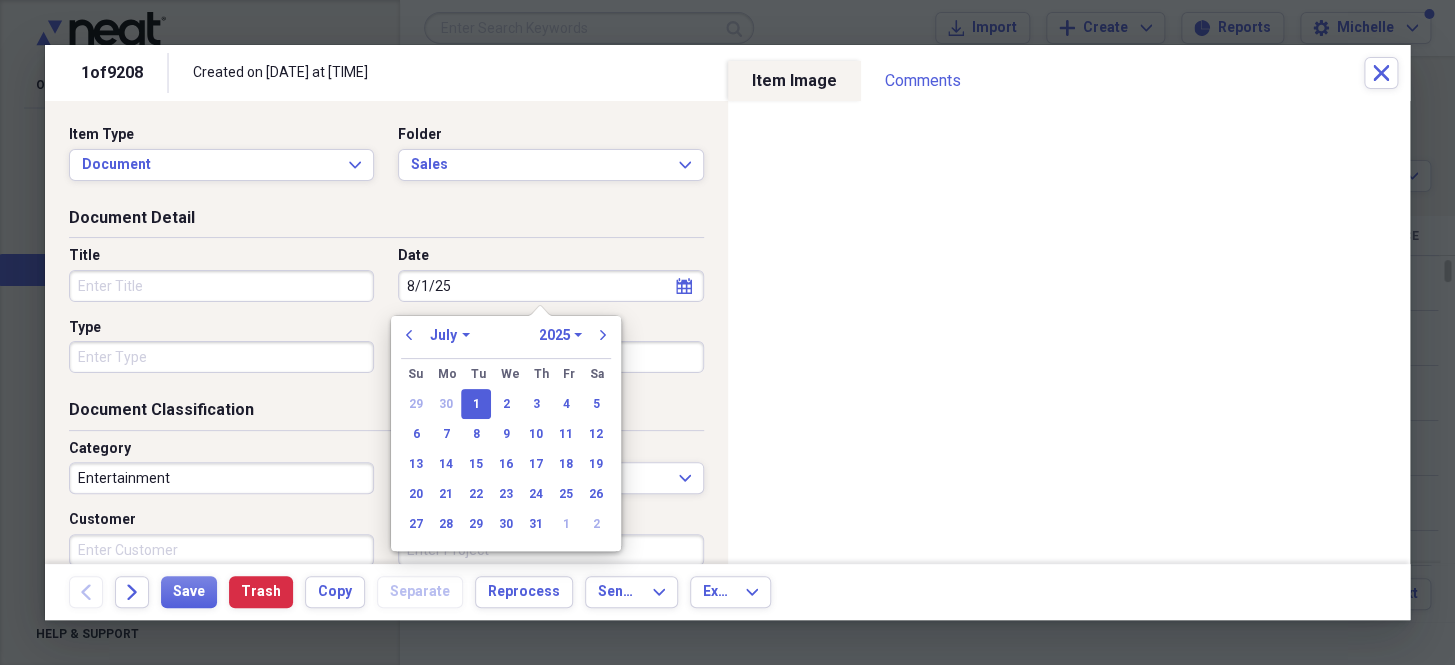 select on "7" 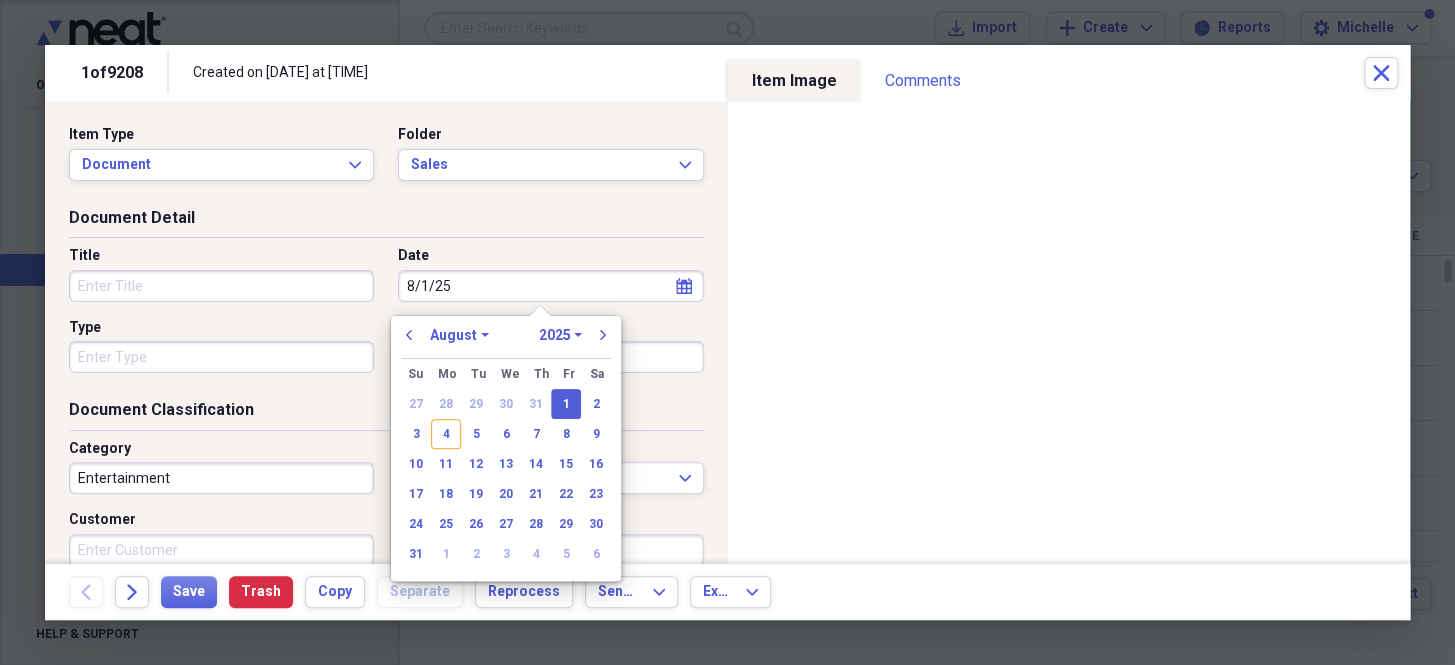 drag, startPoint x: 520, startPoint y: 276, endPoint x: 167, endPoint y: 268, distance: 353.09064 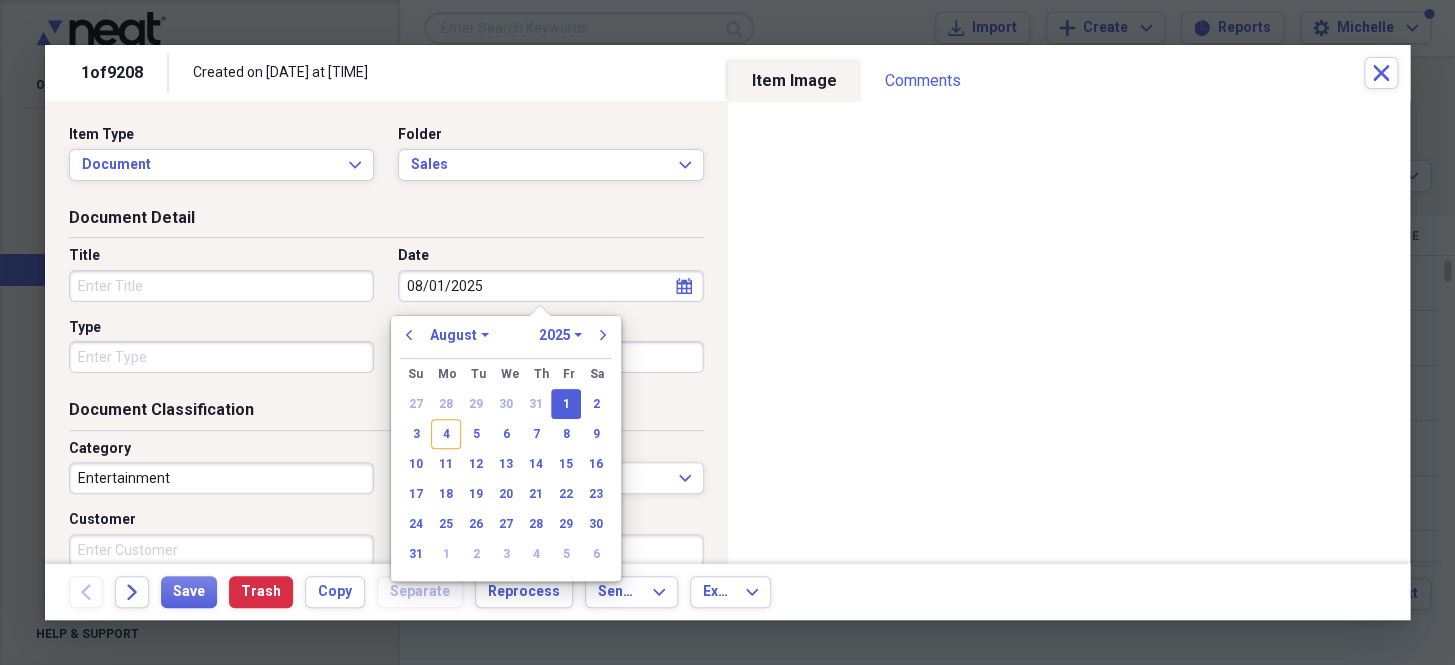 click on "Type" at bounding box center [221, 357] 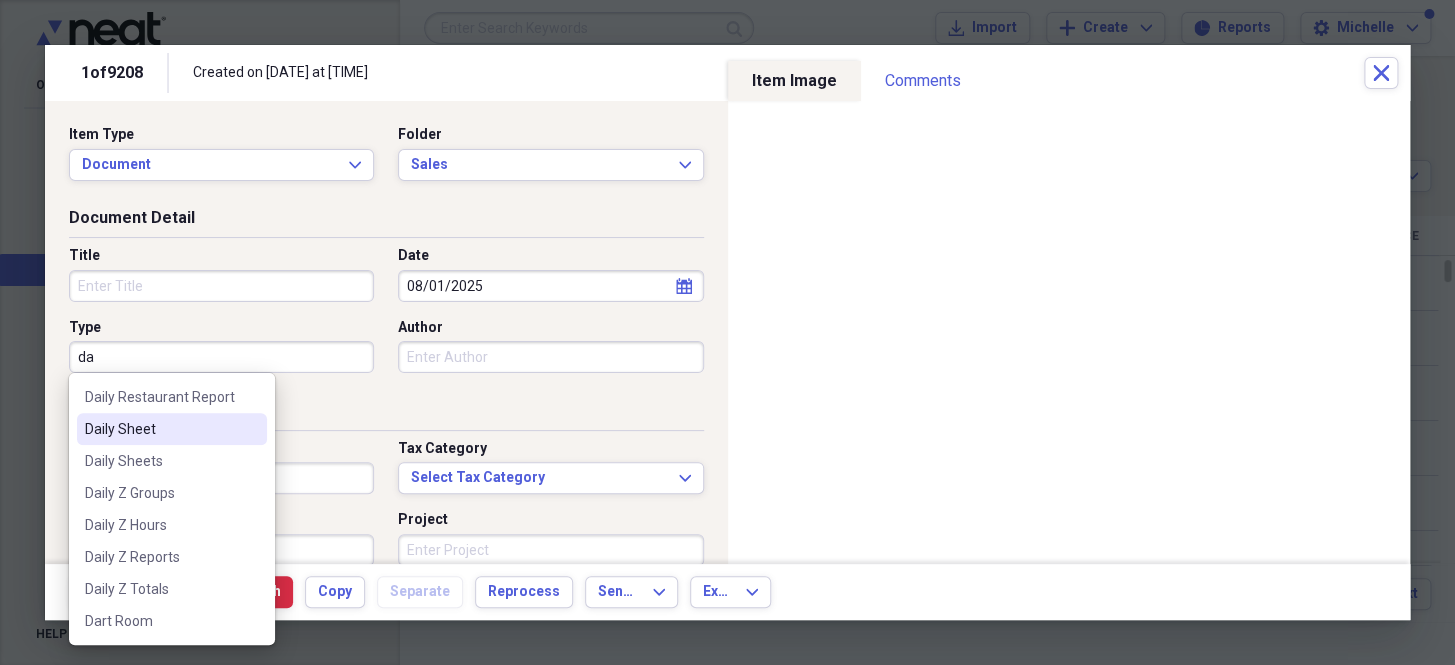 click on "Daily Sheet" at bounding box center (160, 429) 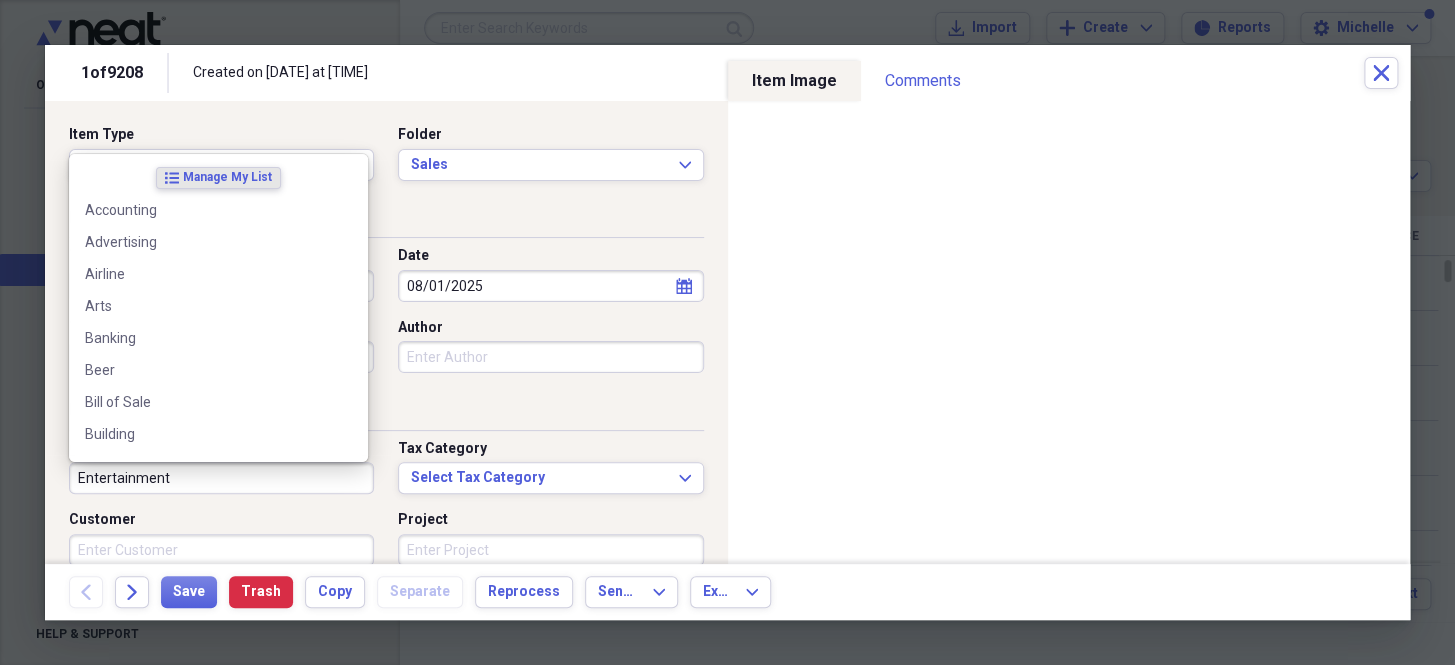 click on "Entertainment" at bounding box center (221, 478) 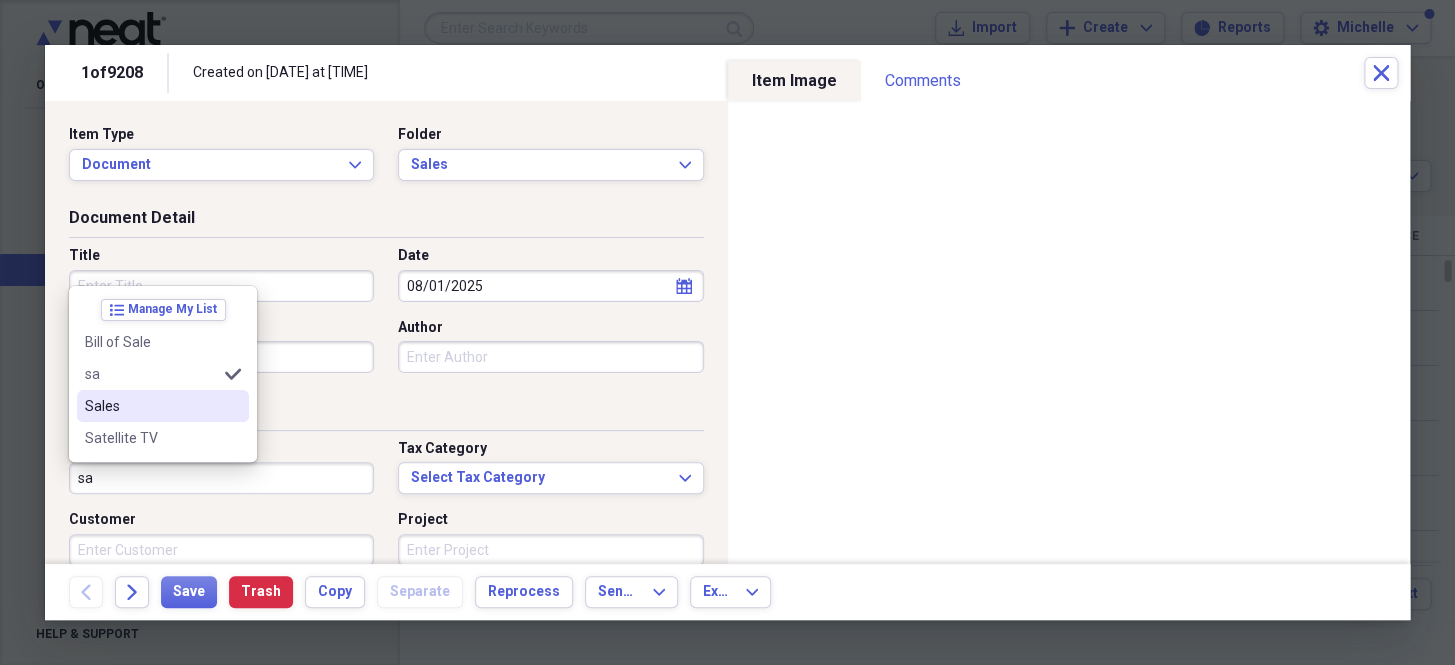 click on "Sales" at bounding box center (151, 406) 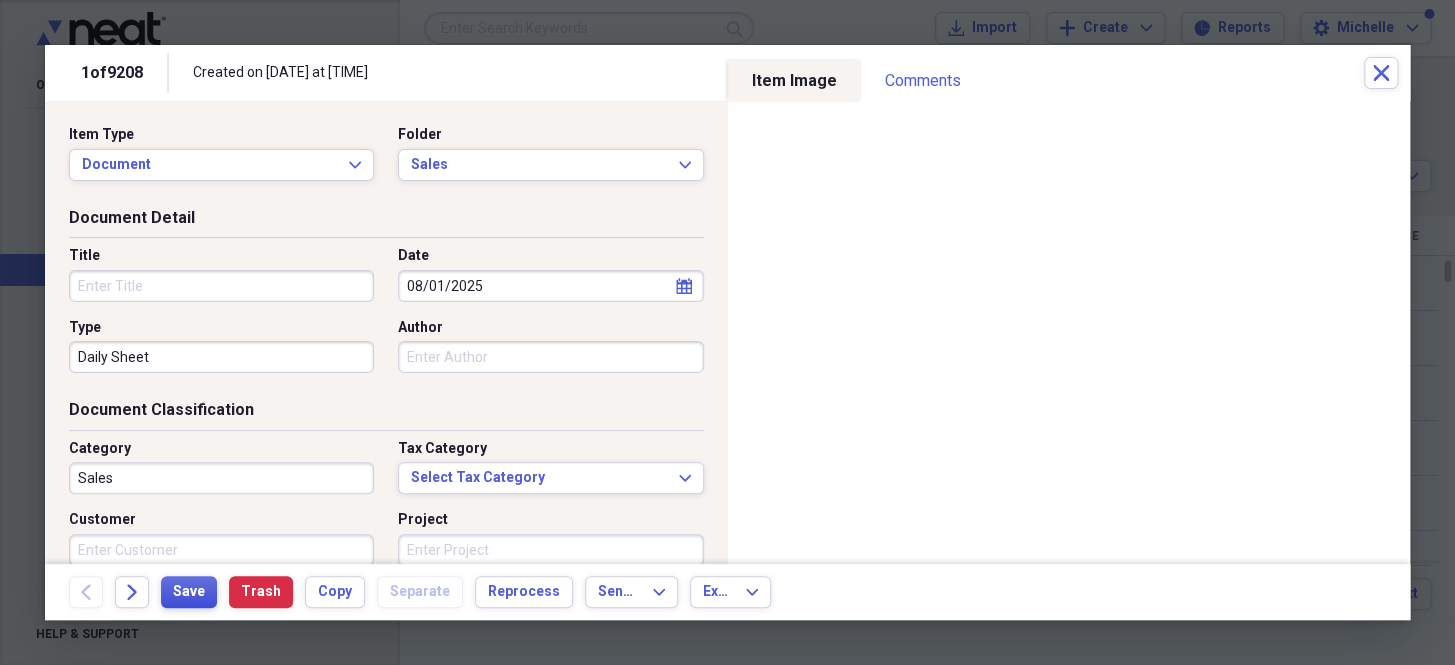 click on "Save" at bounding box center [189, 592] 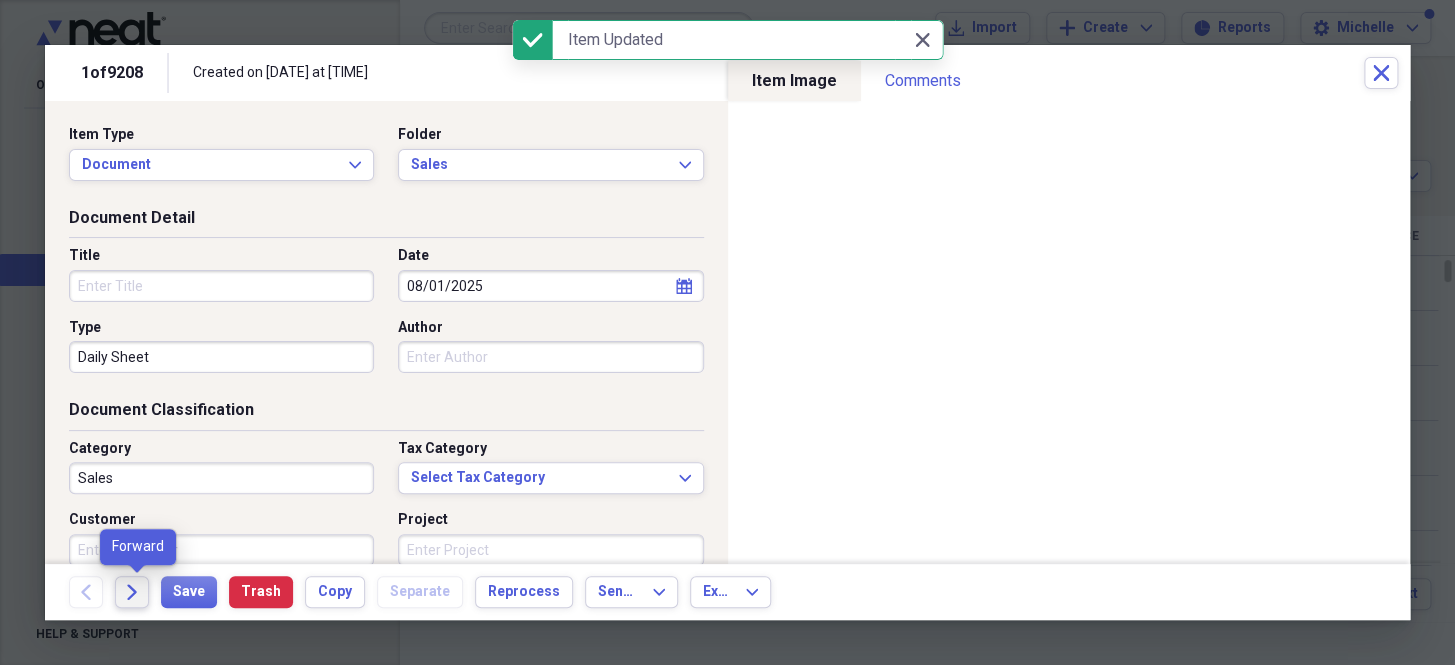 click on "Forward" 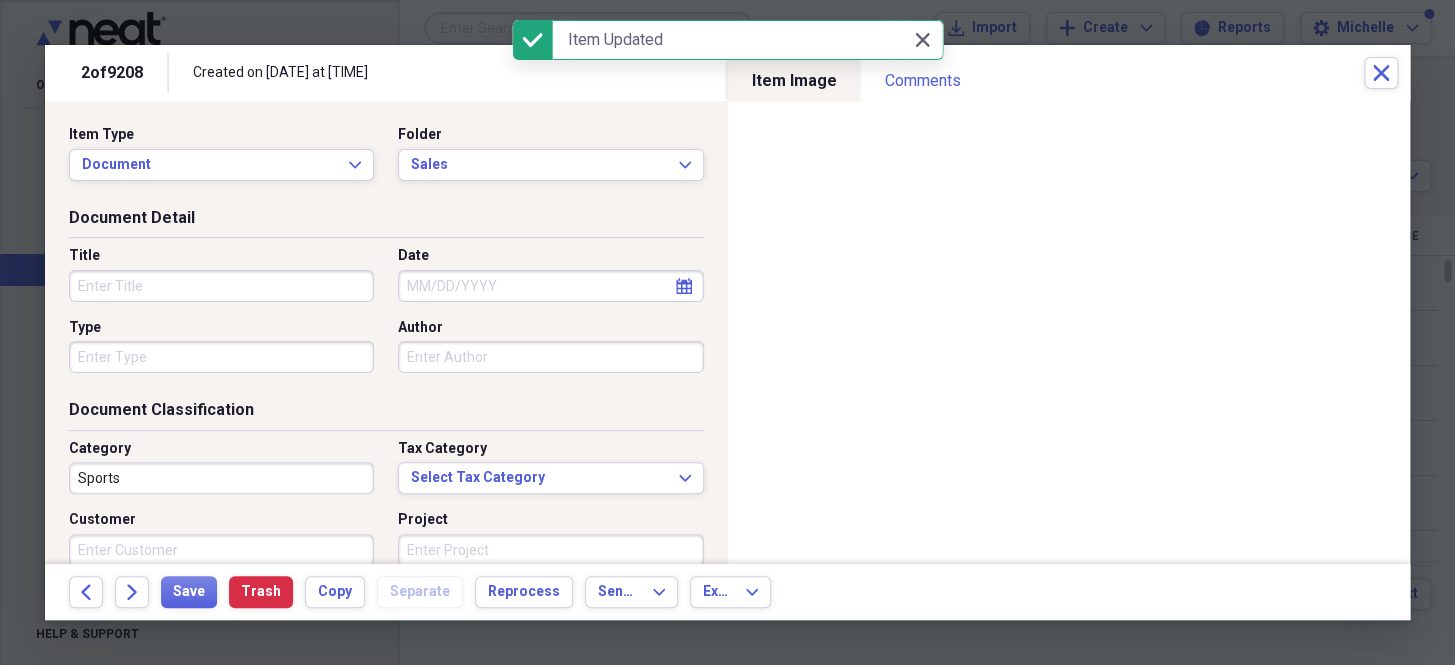click on "Date" at bounding box center [550, 286] 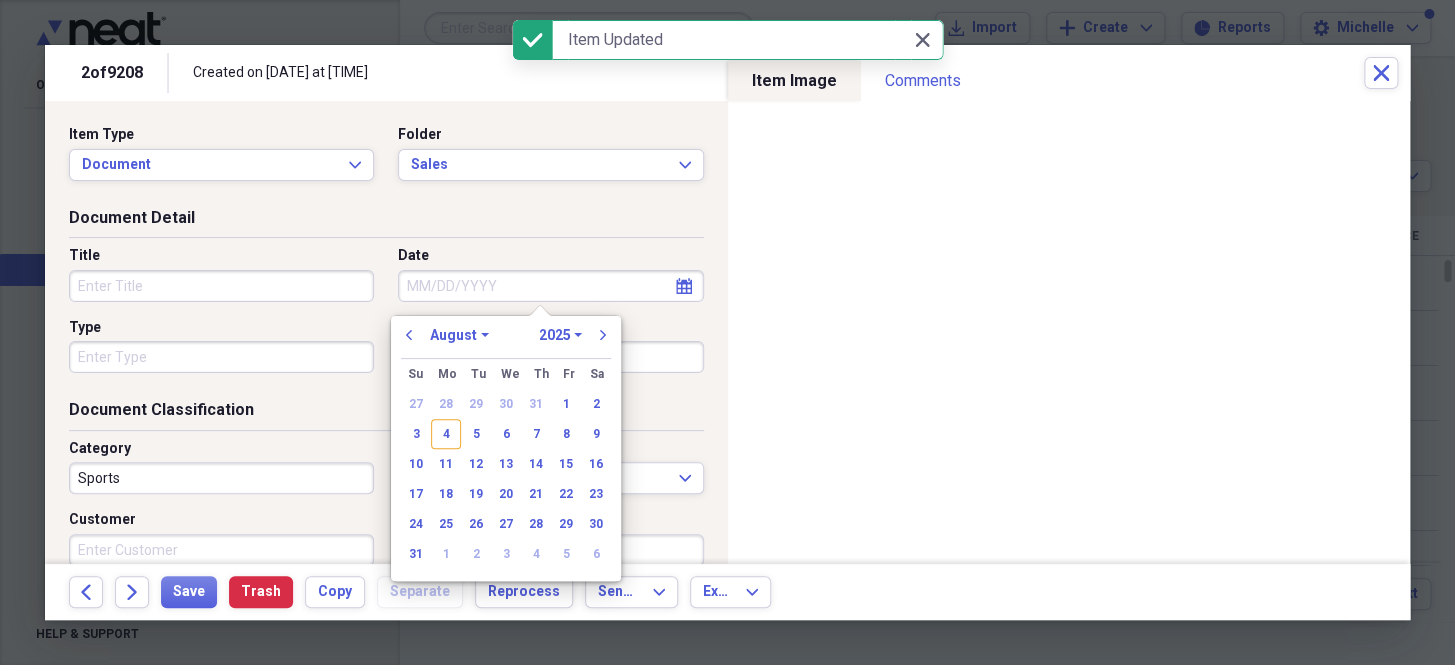 paste on "8/1/25" 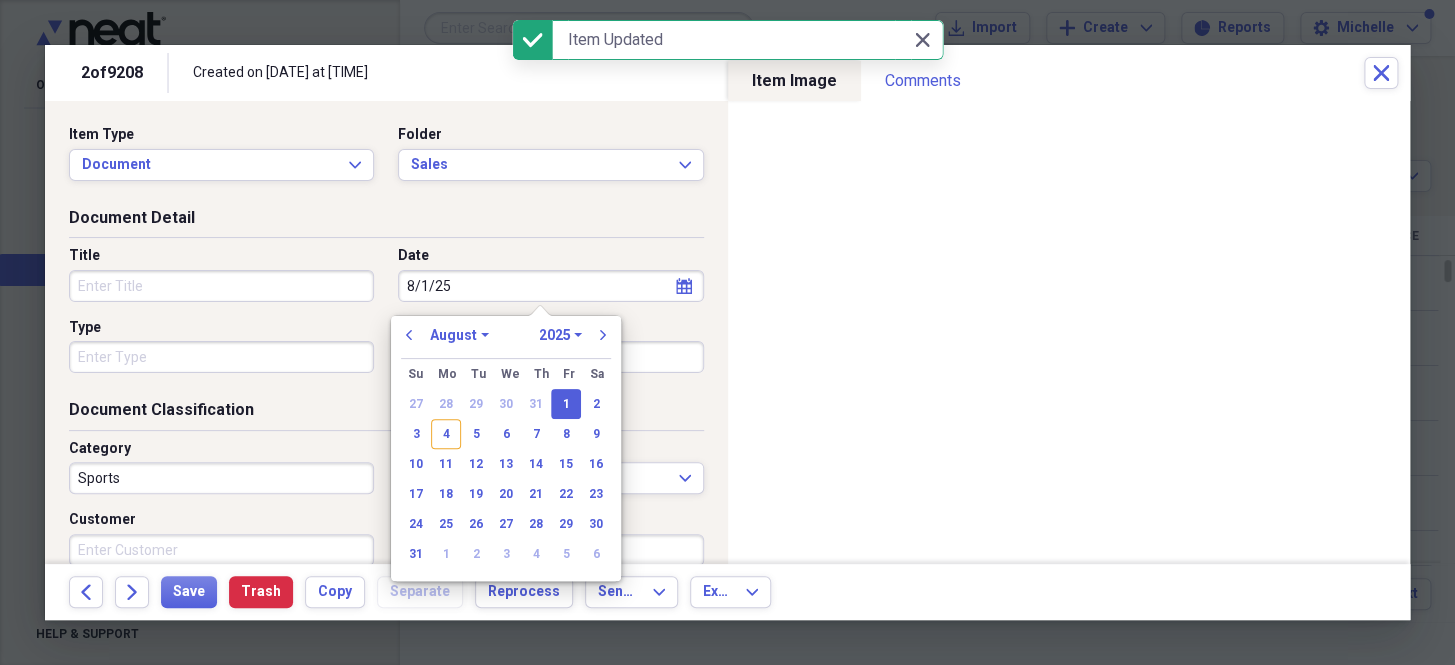 type on "[MONTH]//[YEAR]" 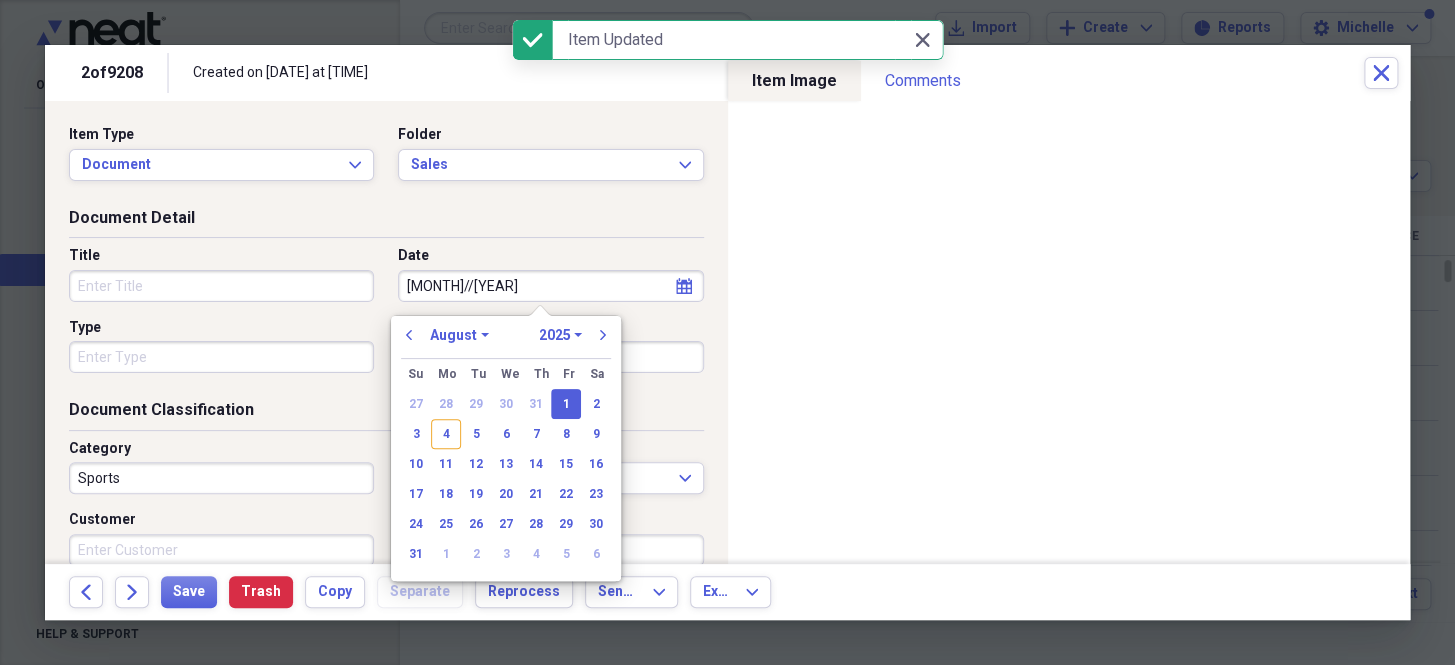 select on "2001" 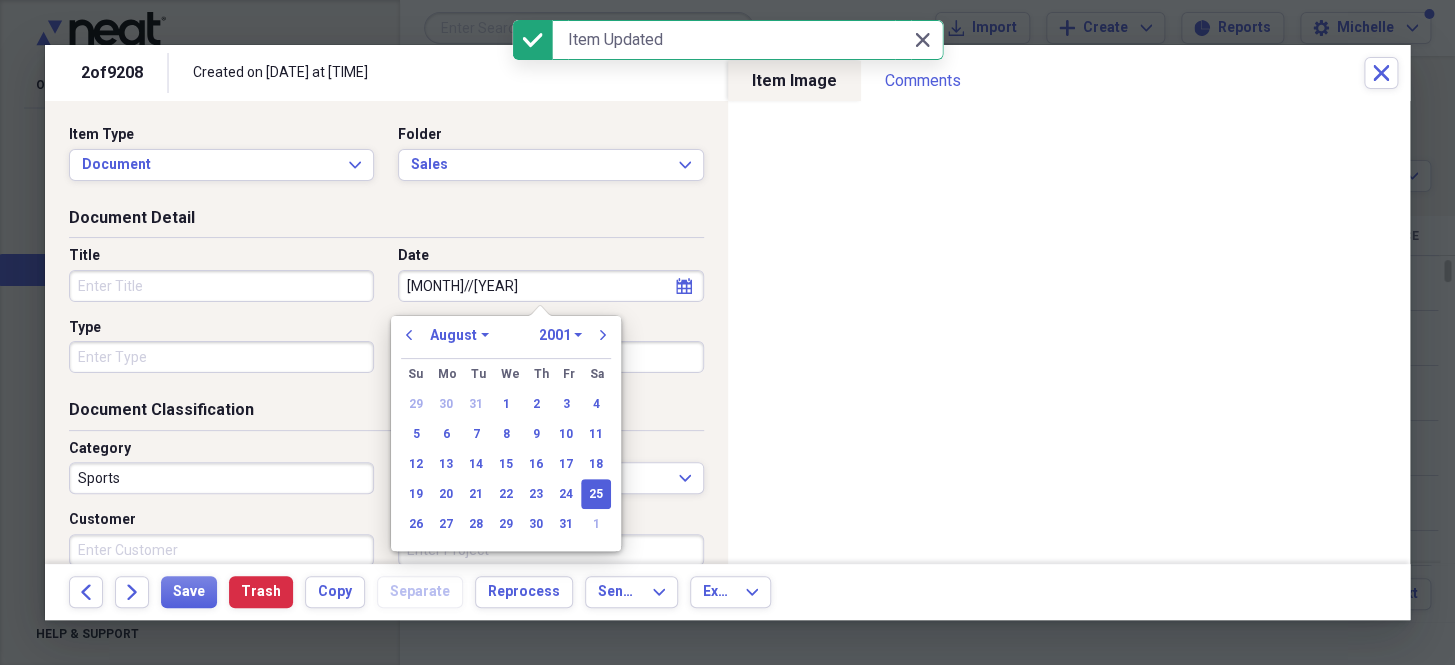 type on "8/4/25" 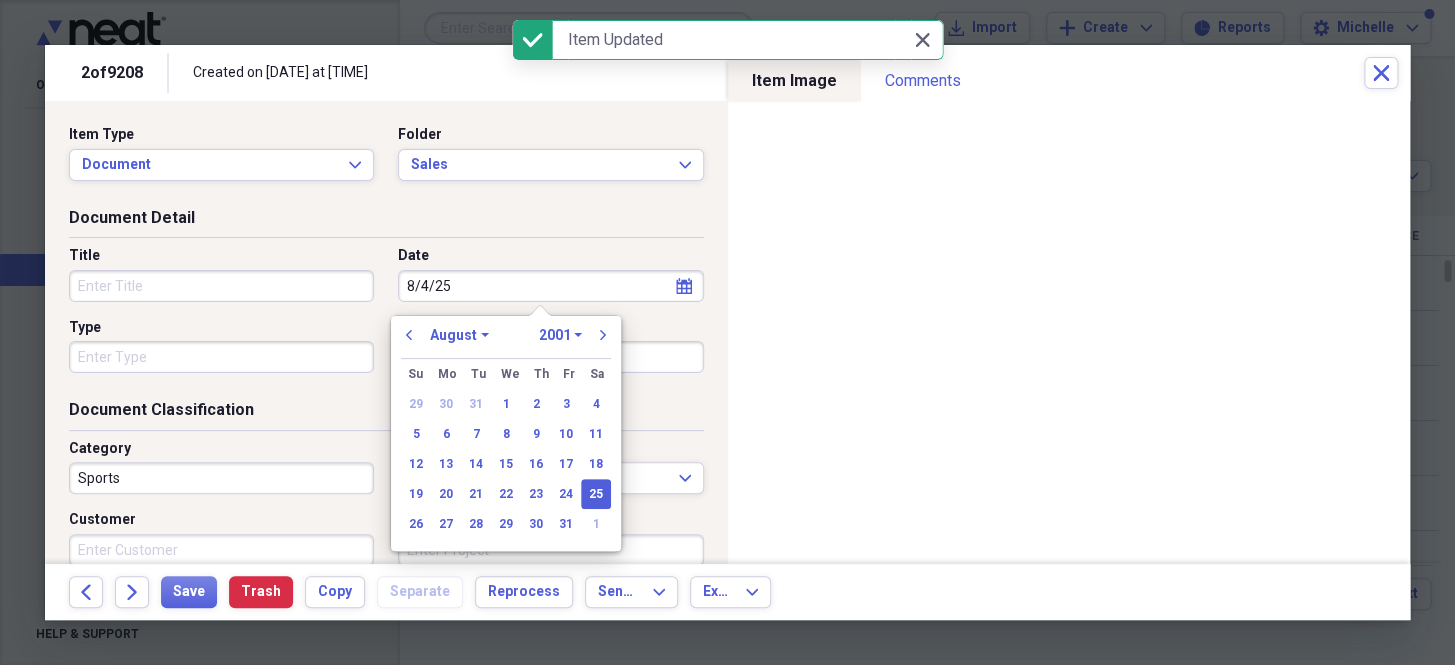 select on "2025" 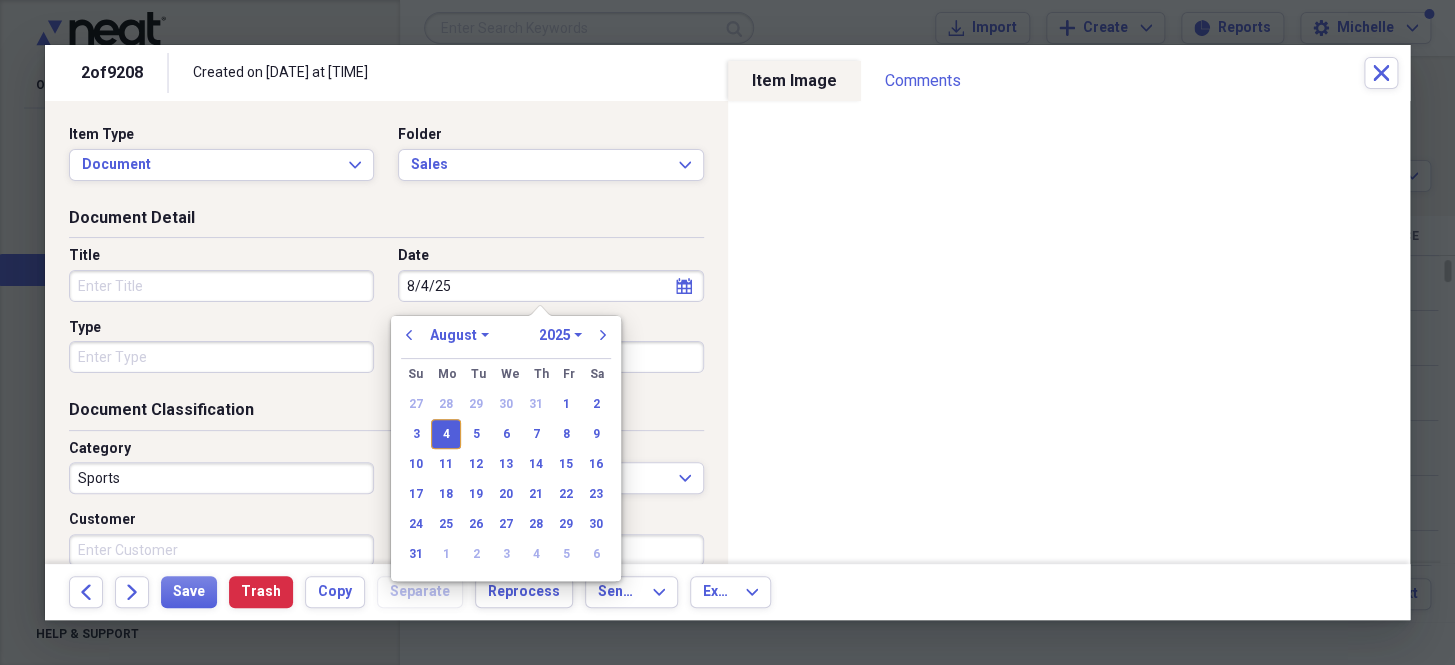 click on "Type" at bounding box center (221, 357) 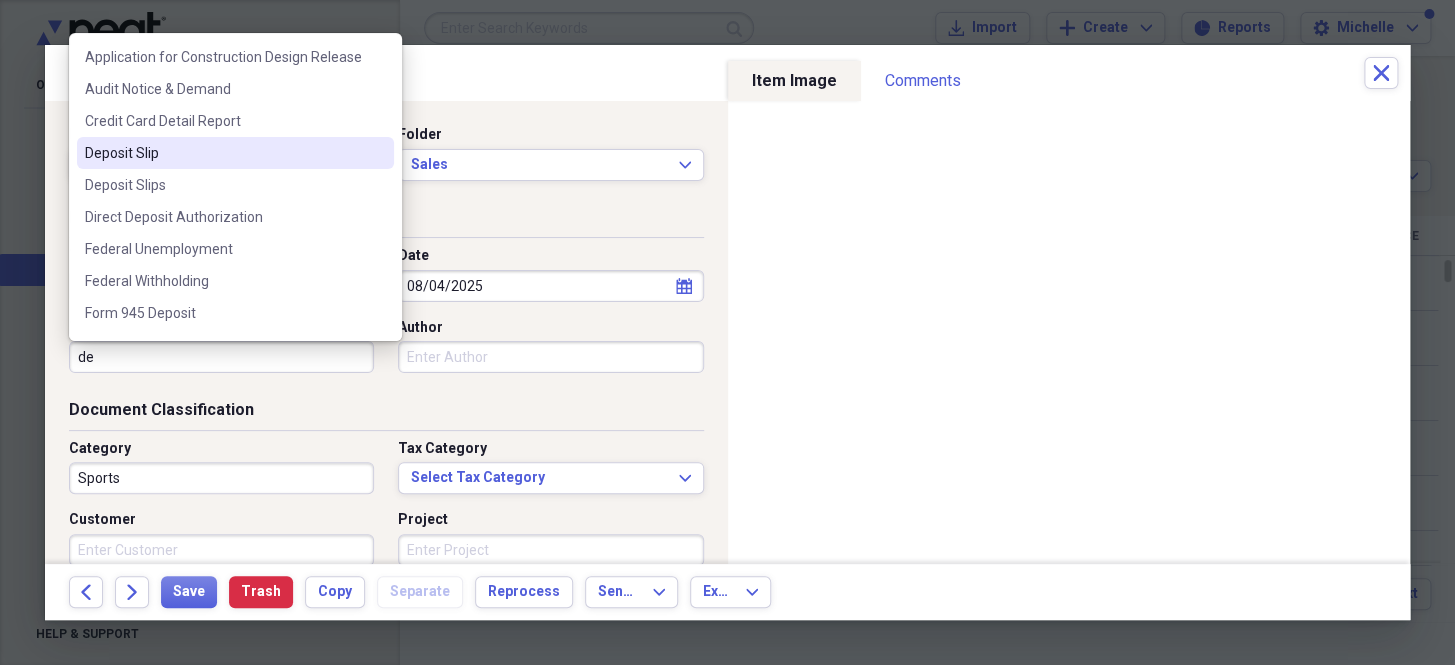 click on "Deposit Slip" at bounding box center [235, 153] 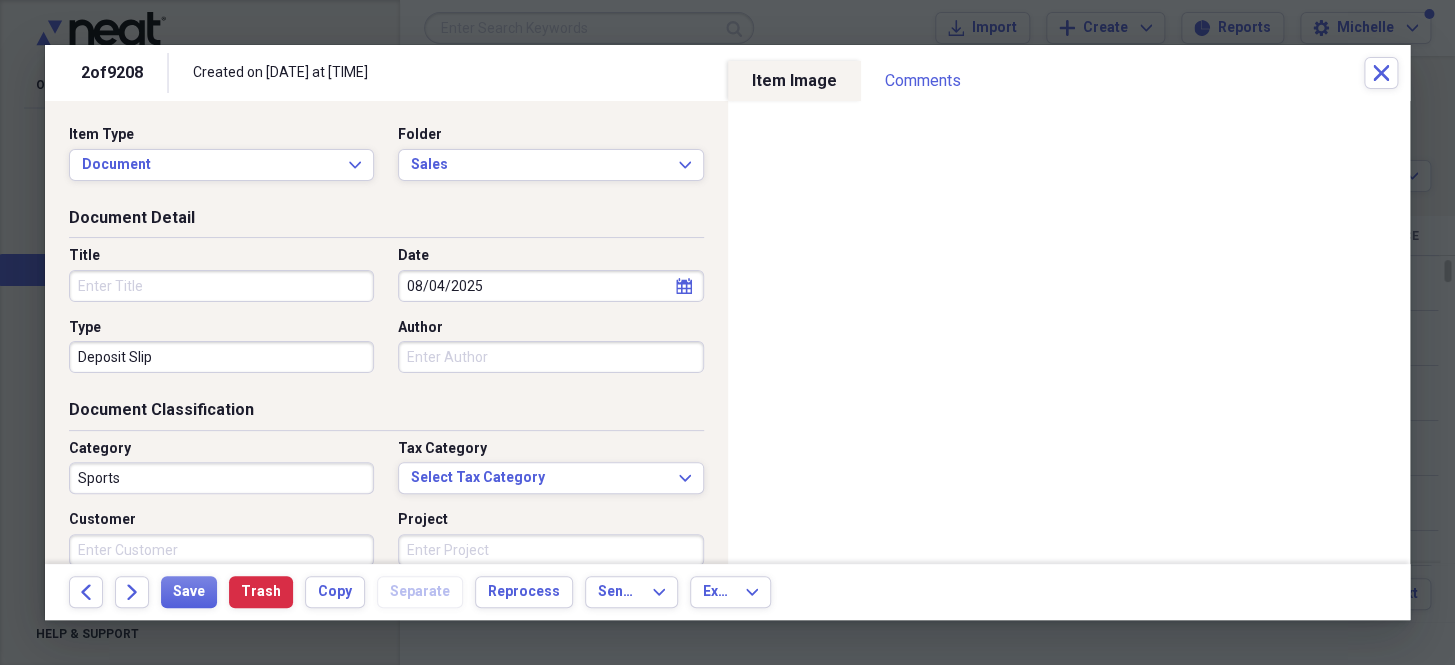 click on "Sports" at bounding box center (221, 478) 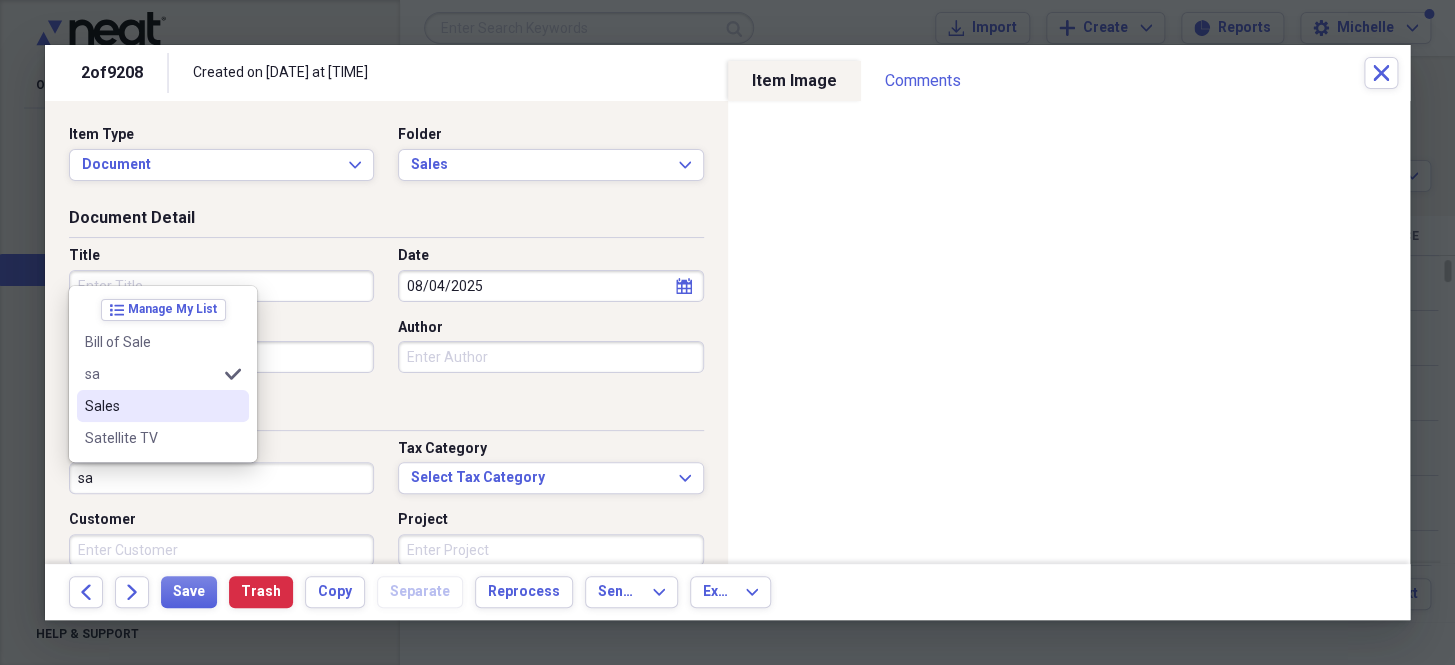 click on "Sales" at bounding box center [151, 406] 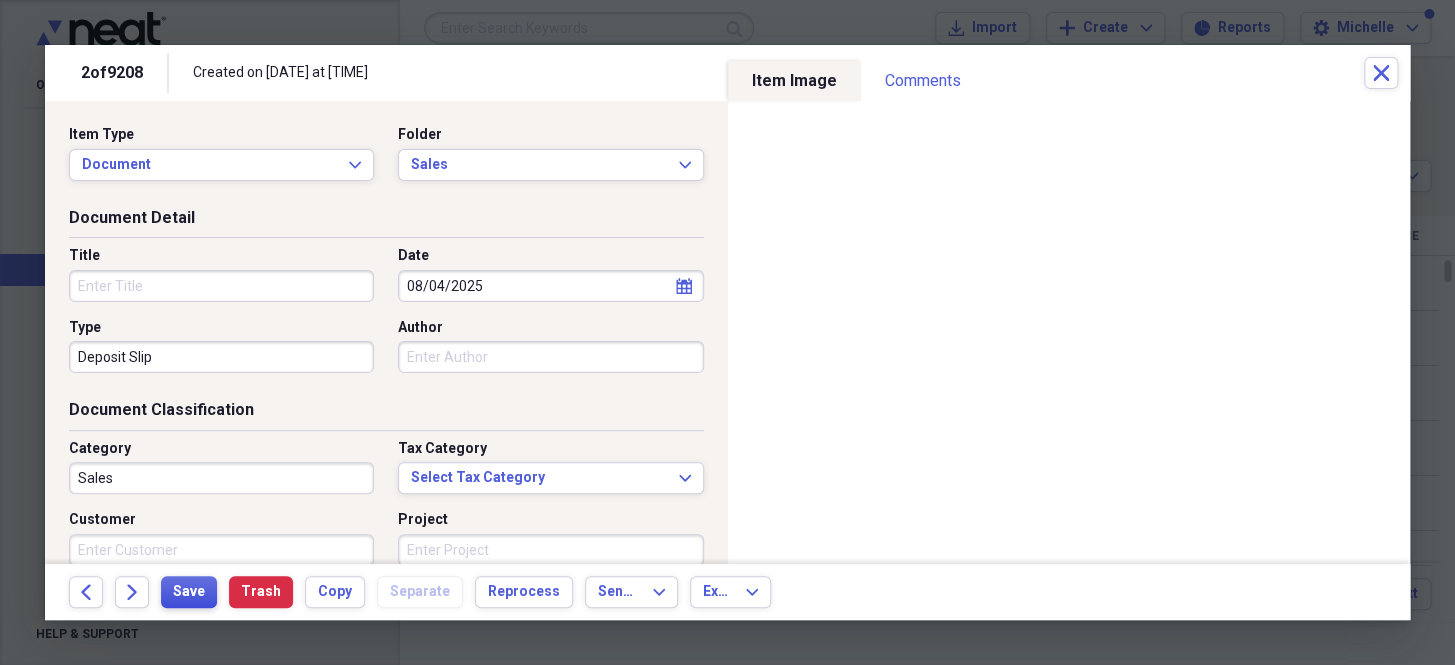 click on "Save" at bounding box center [189, 592] 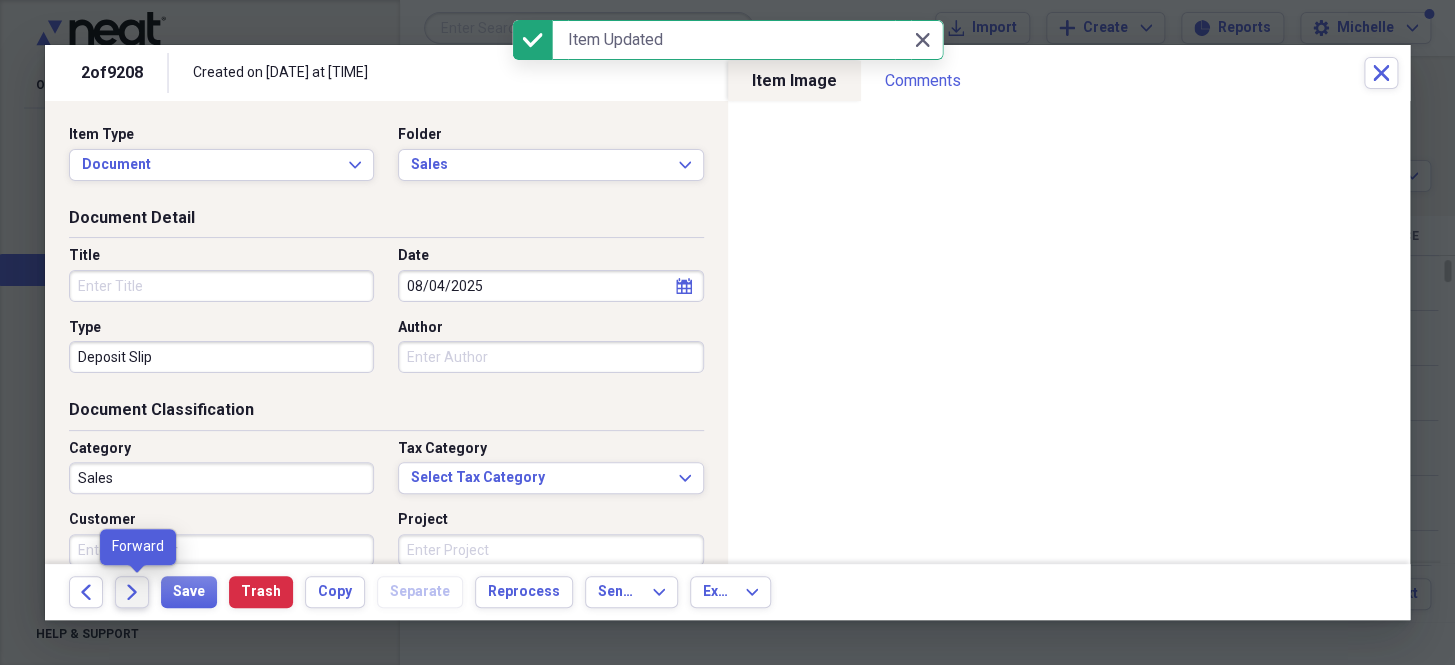 click on "Forward" 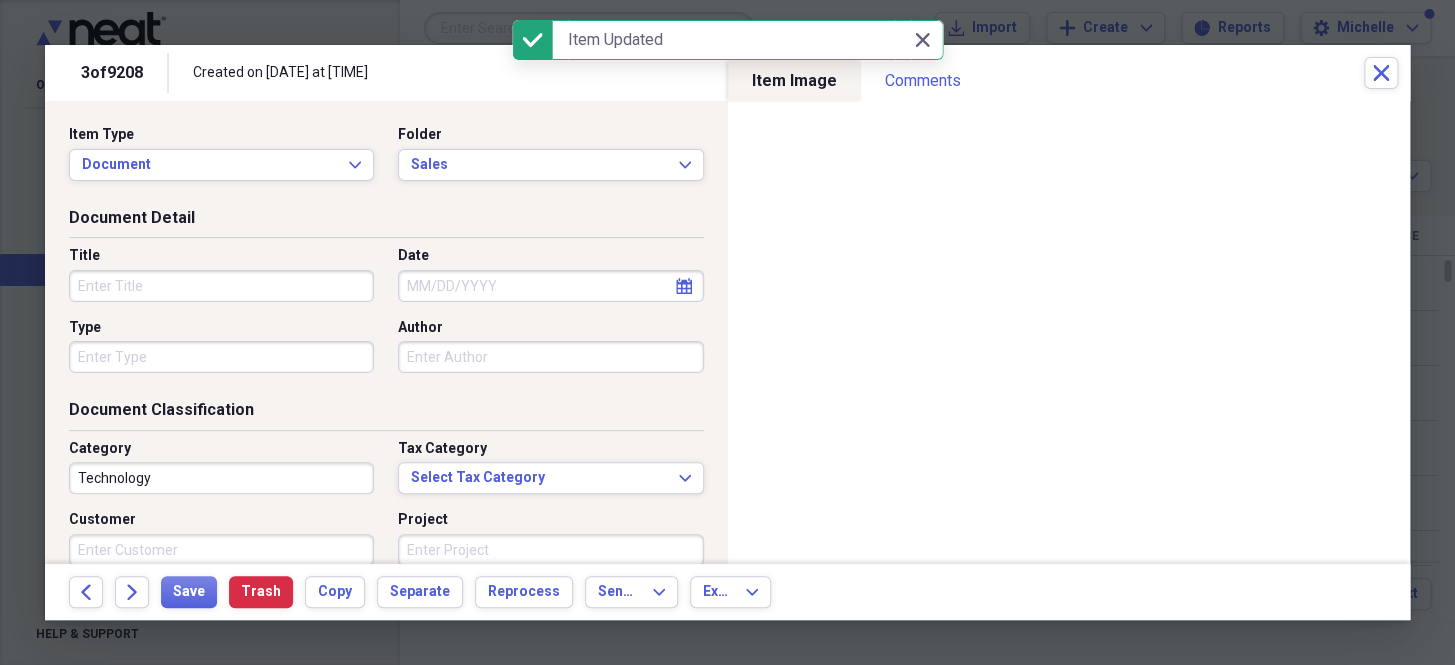 click on "Date" at bounding box center [550, 286] 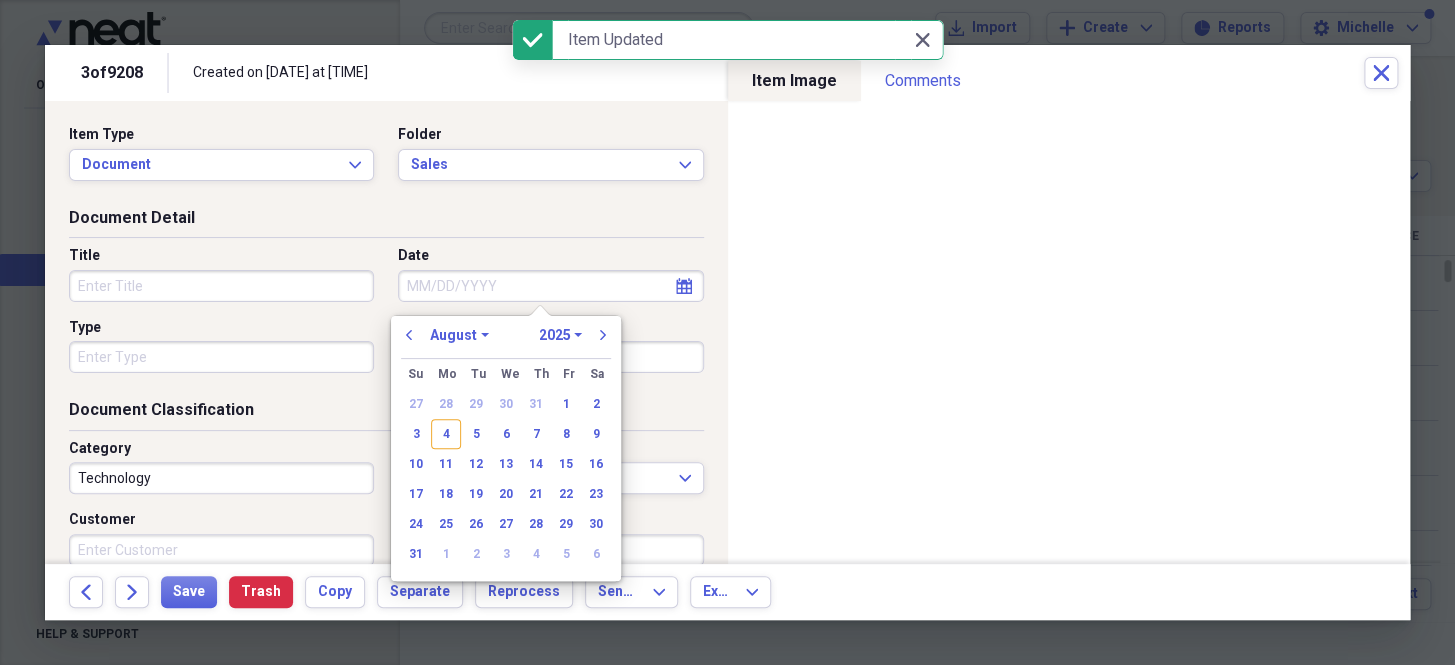 paste on "8/1/25" 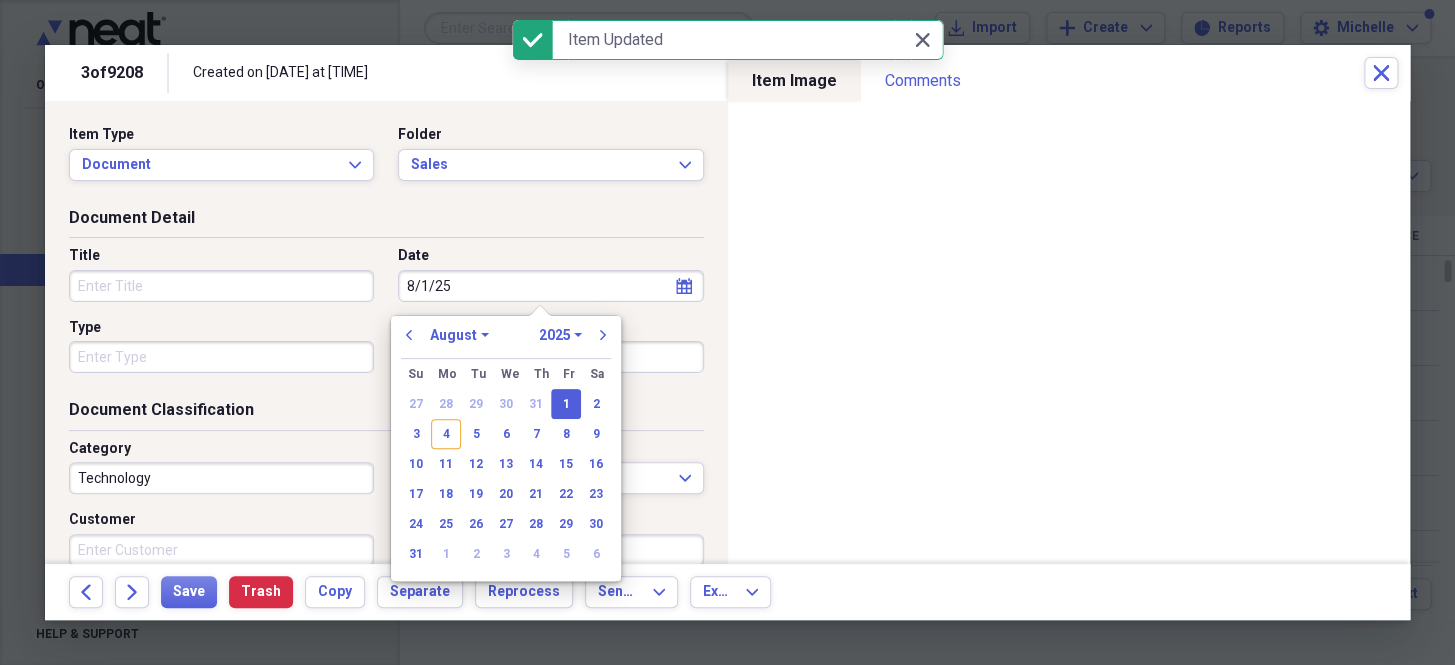 type on "08/01/2025" 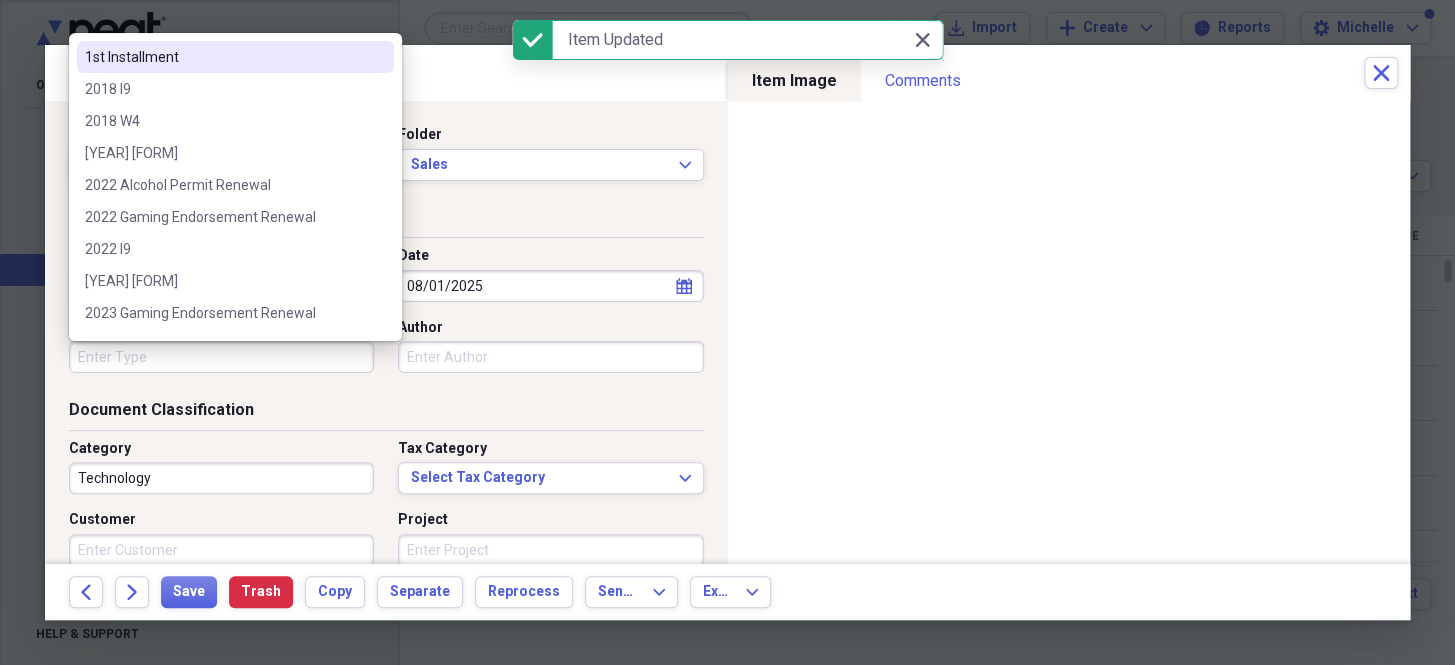 click on "Type" at bounding box center (221, 357) 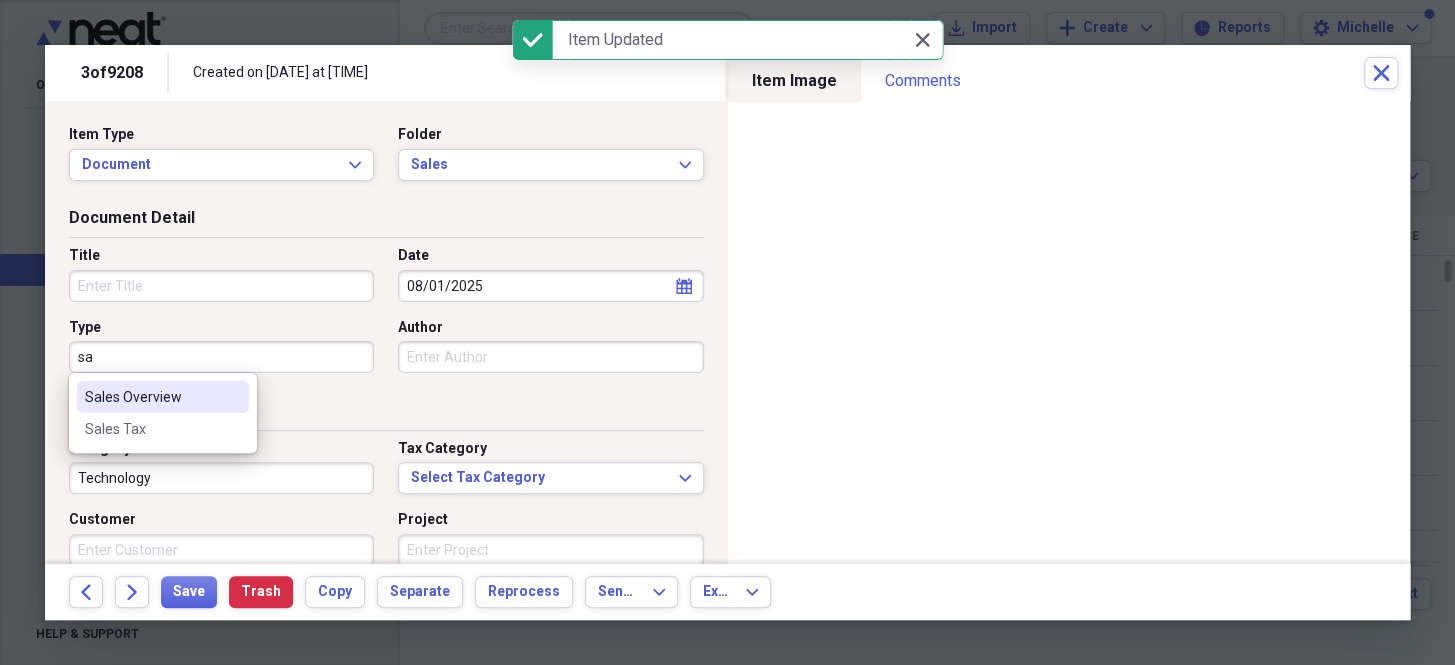 drag, startPoint x: 110, startPoint y: 391, endPoint x: 129, endPoint y: 436, distance: 48.8467 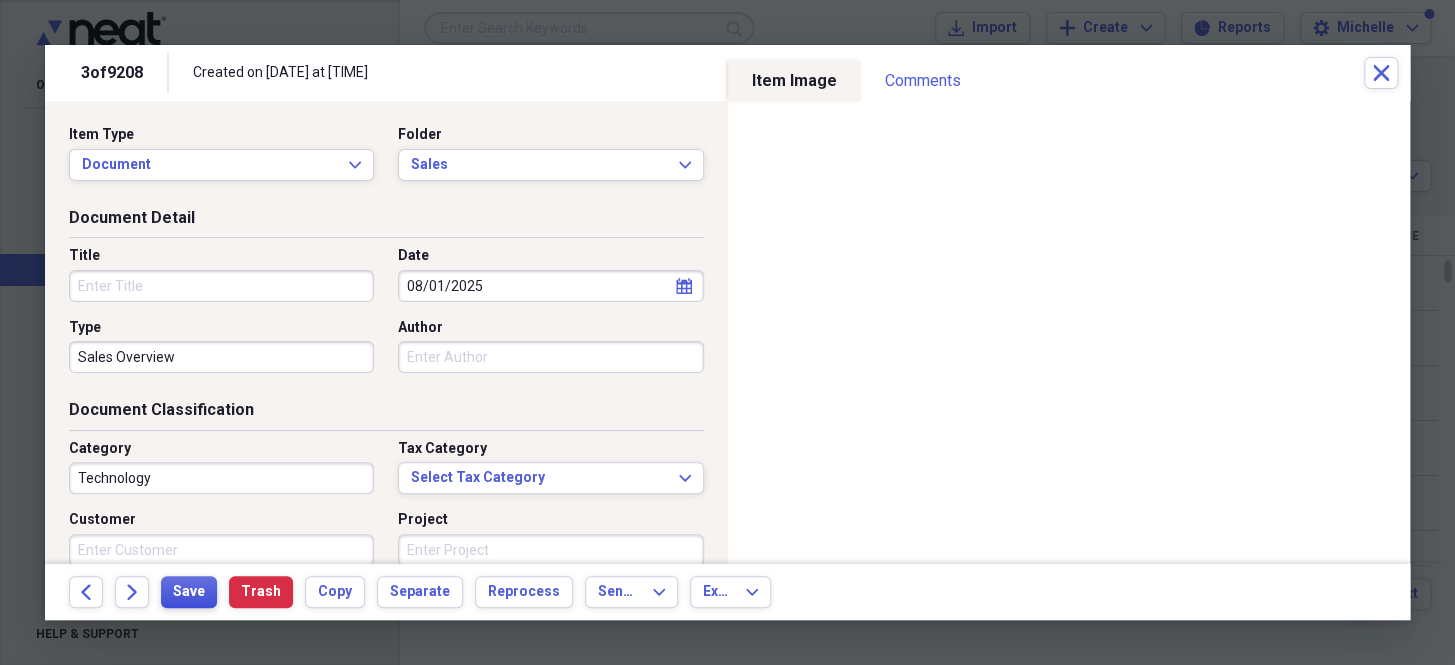 click on "Save" at bounding box center (189, 592) 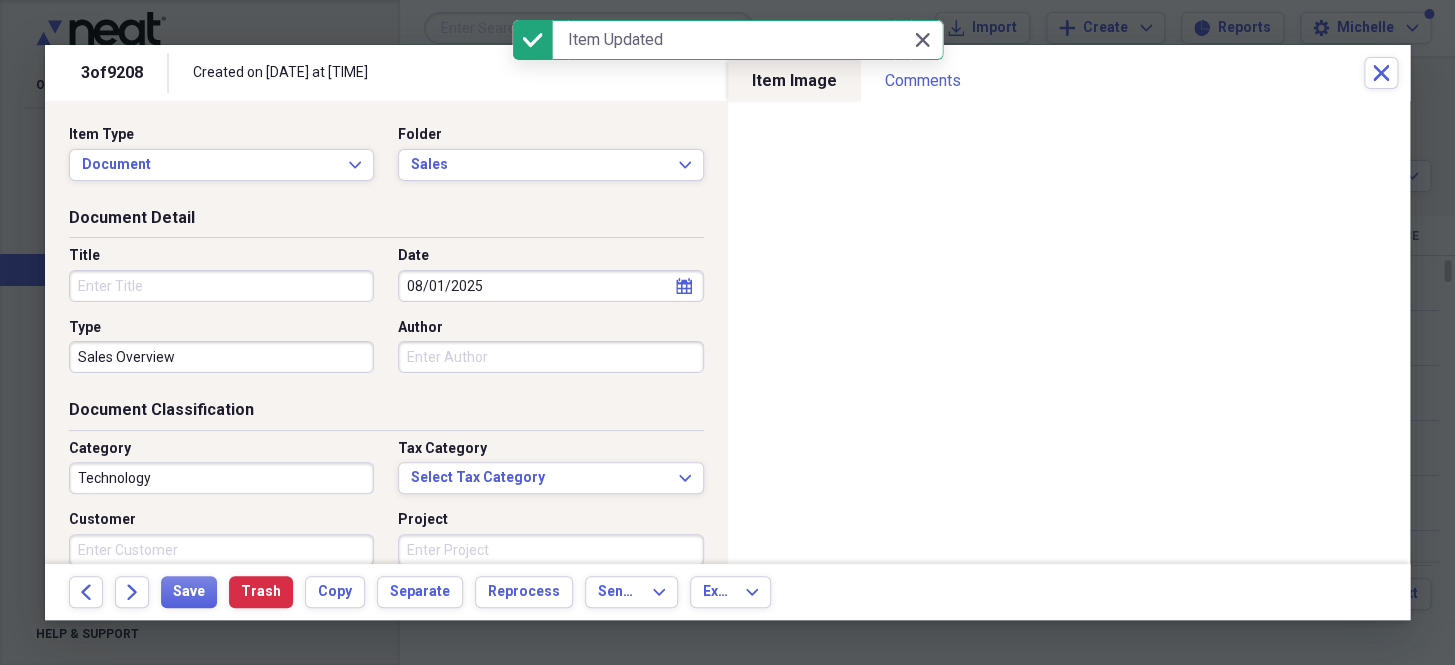 click on "Technology" at bounding box center [221, 478] 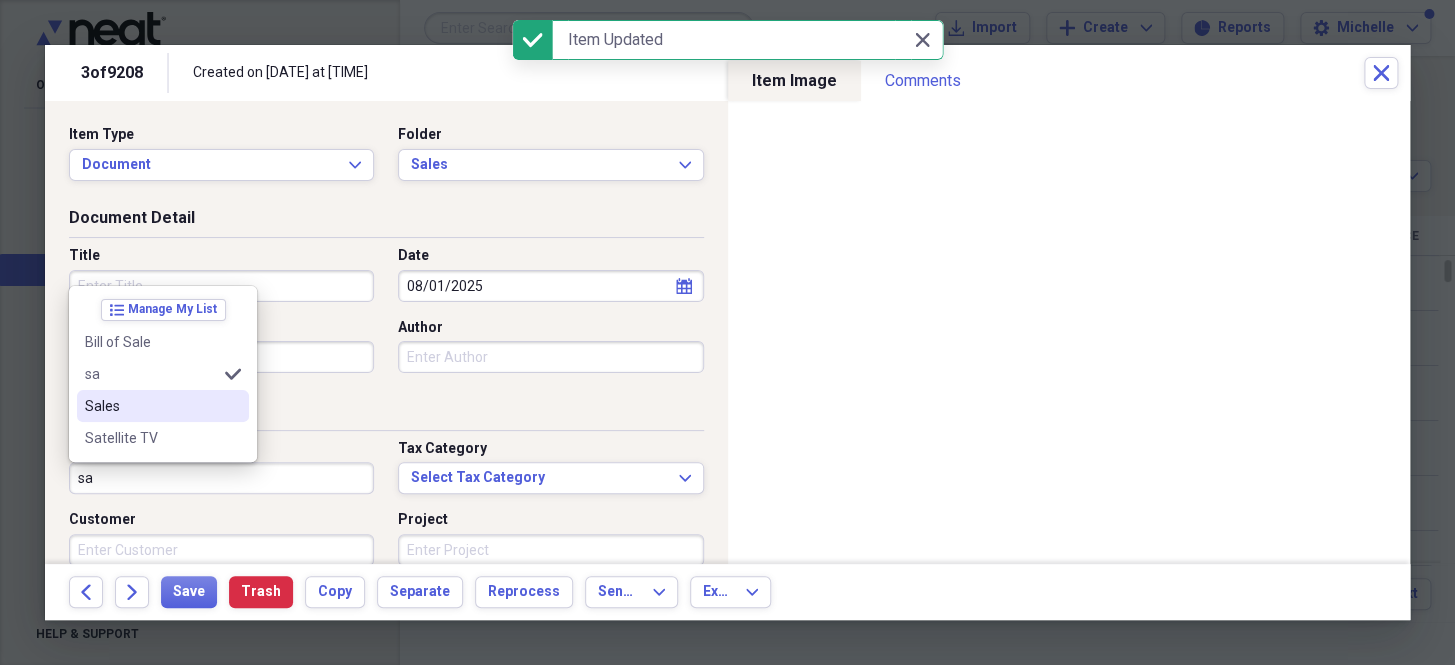 click on "Sales" at bounding box center [151, 406] 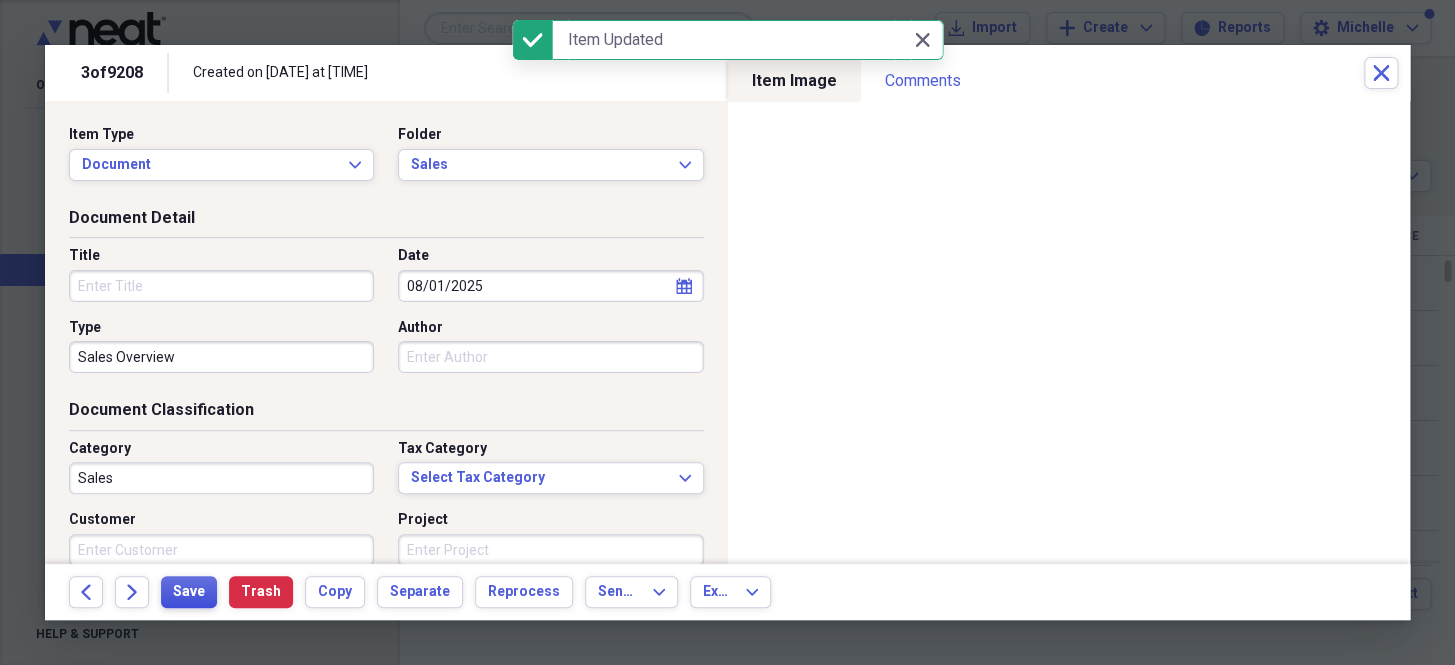 click on "Save" at bounding box center (189, 592) 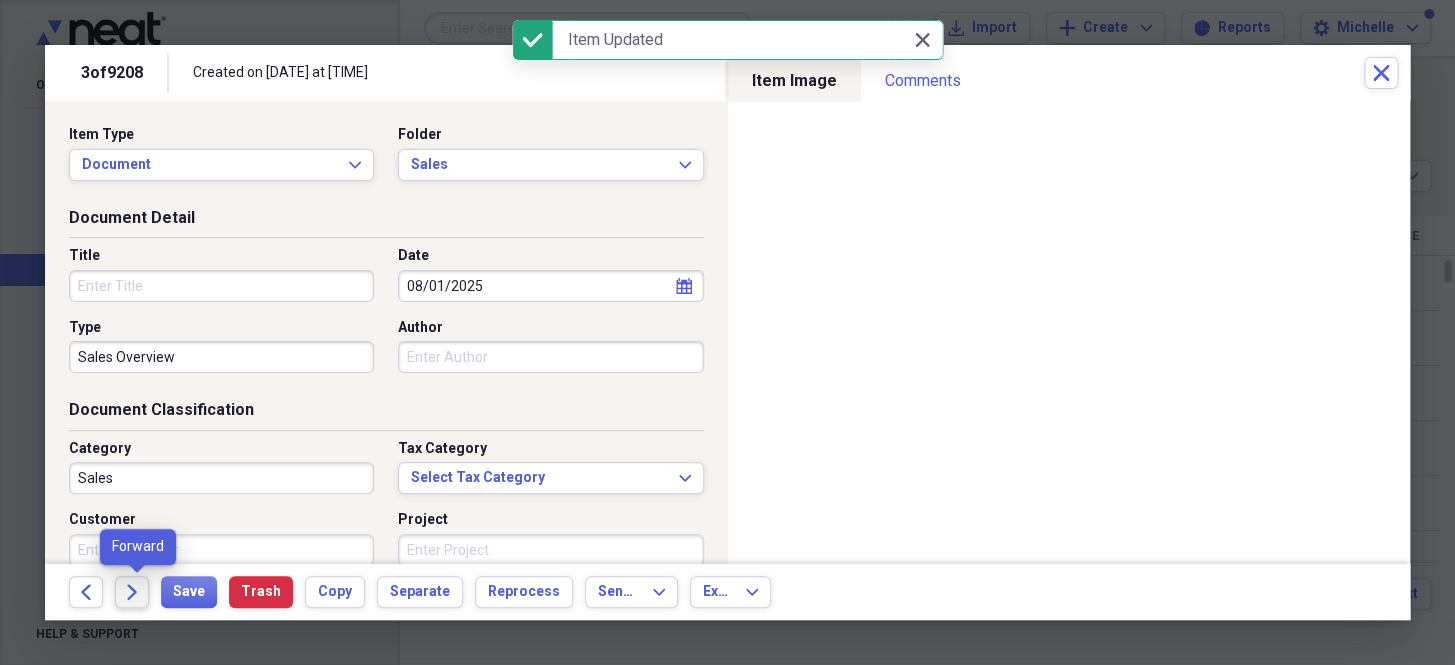 click on "Forward" at bounding box center [132, 592] 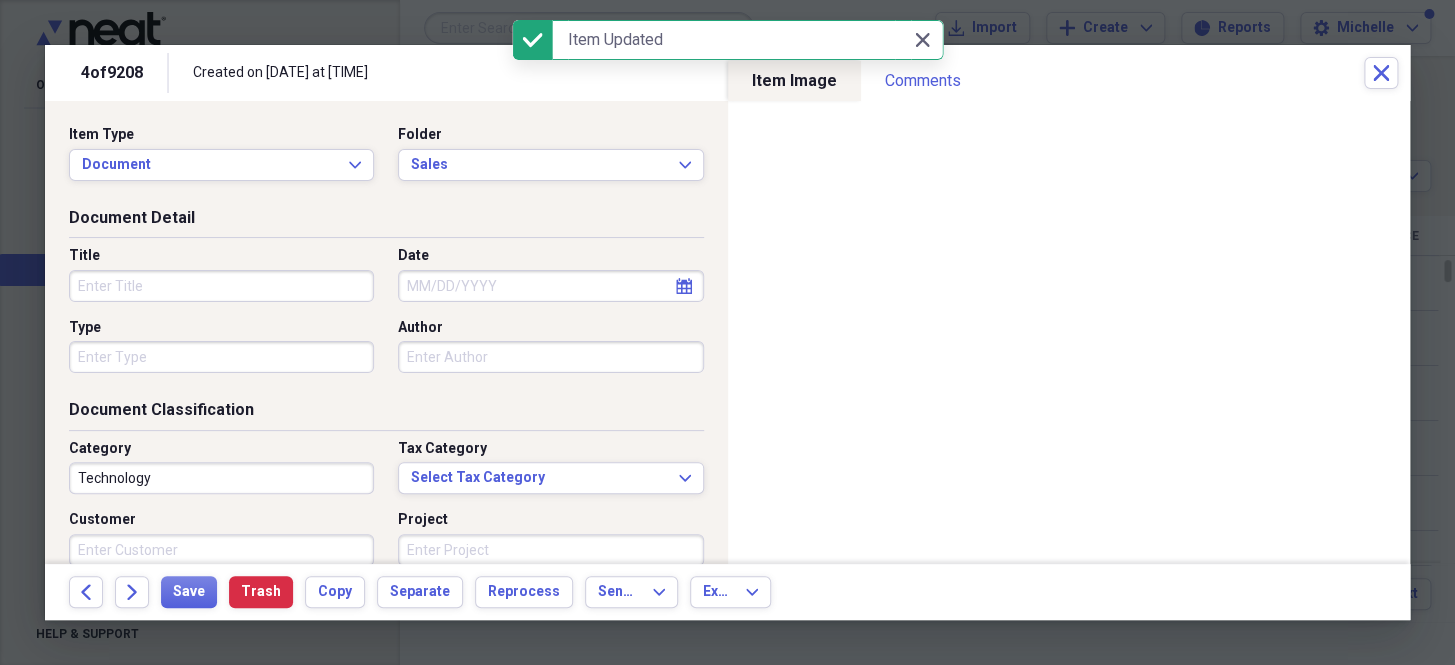 click on "Date" at bounding box center (550, 286) 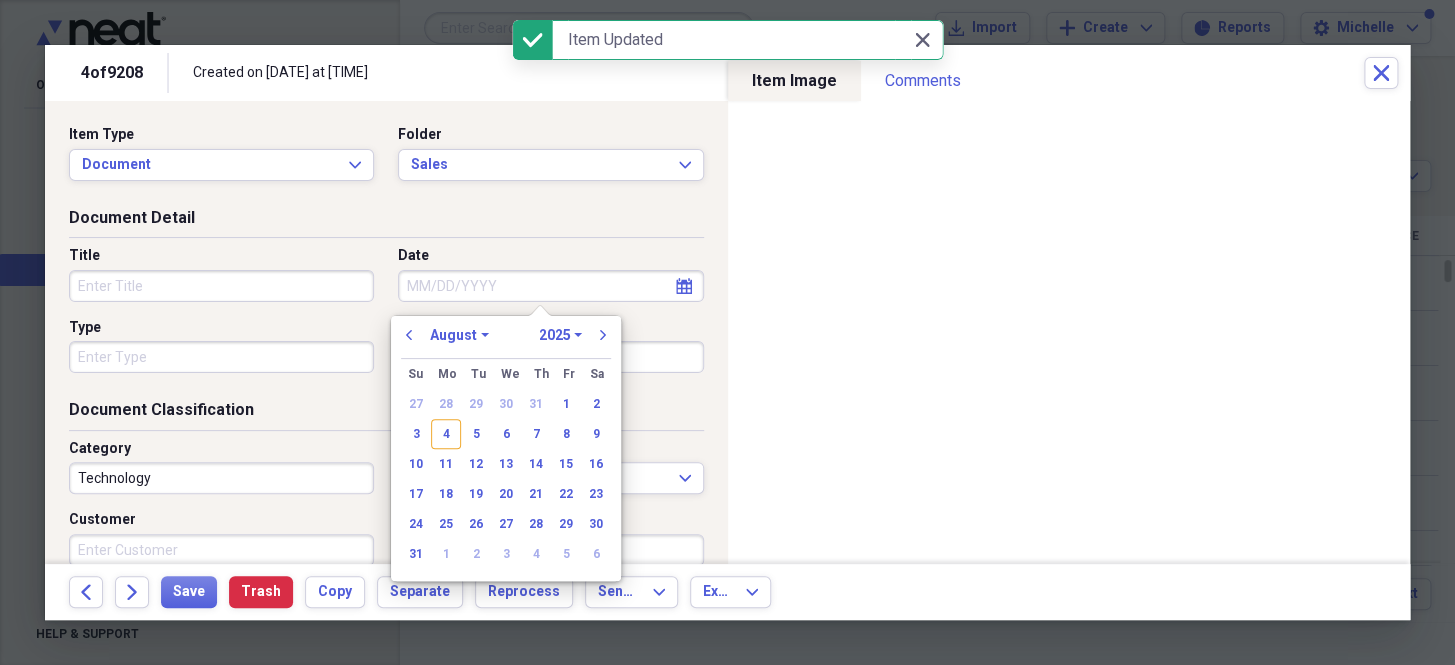 paste on "8/1/25" 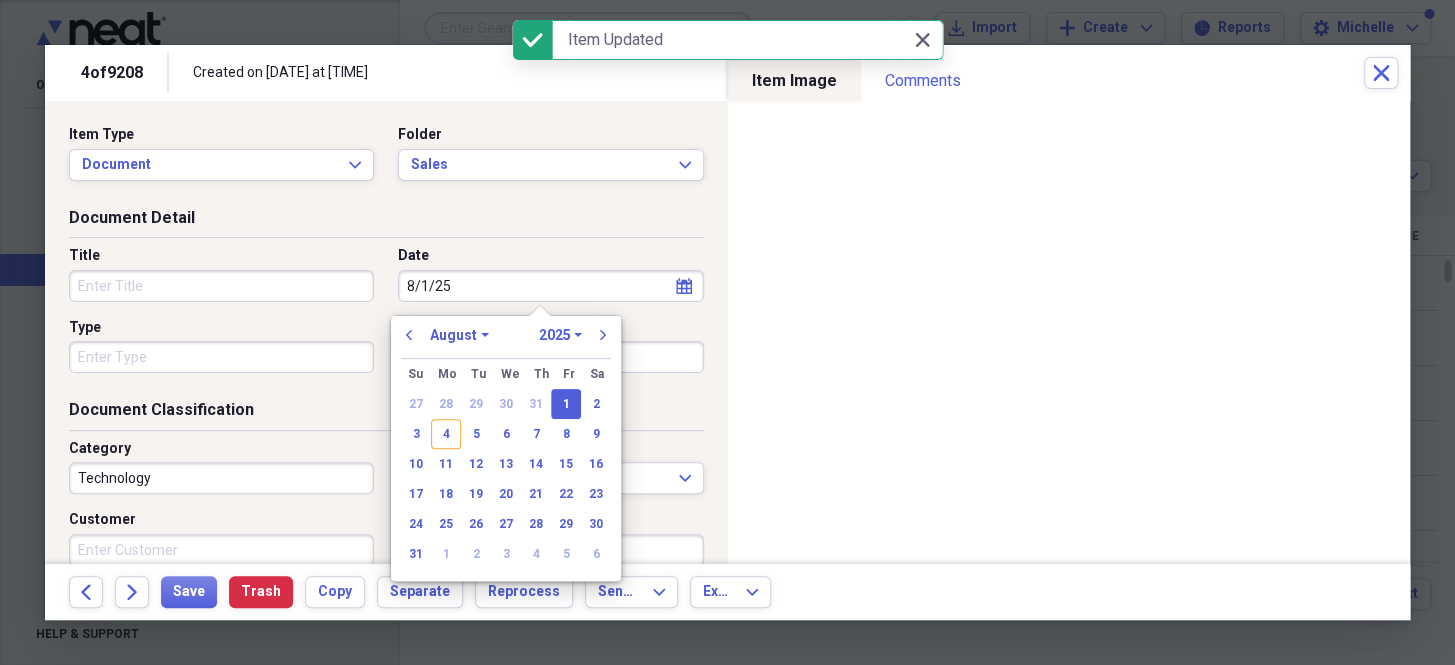 type on "08/01/2025" 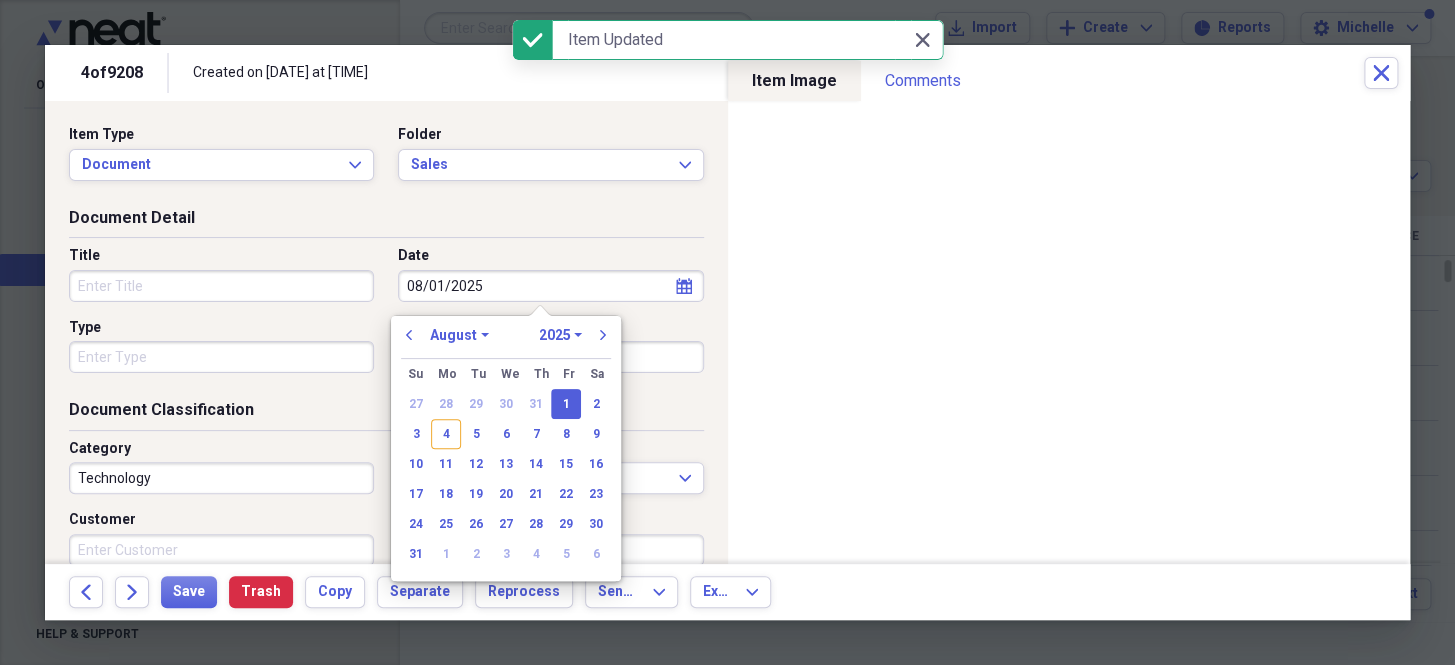 click on "Type" at bounding box center [221, 357] 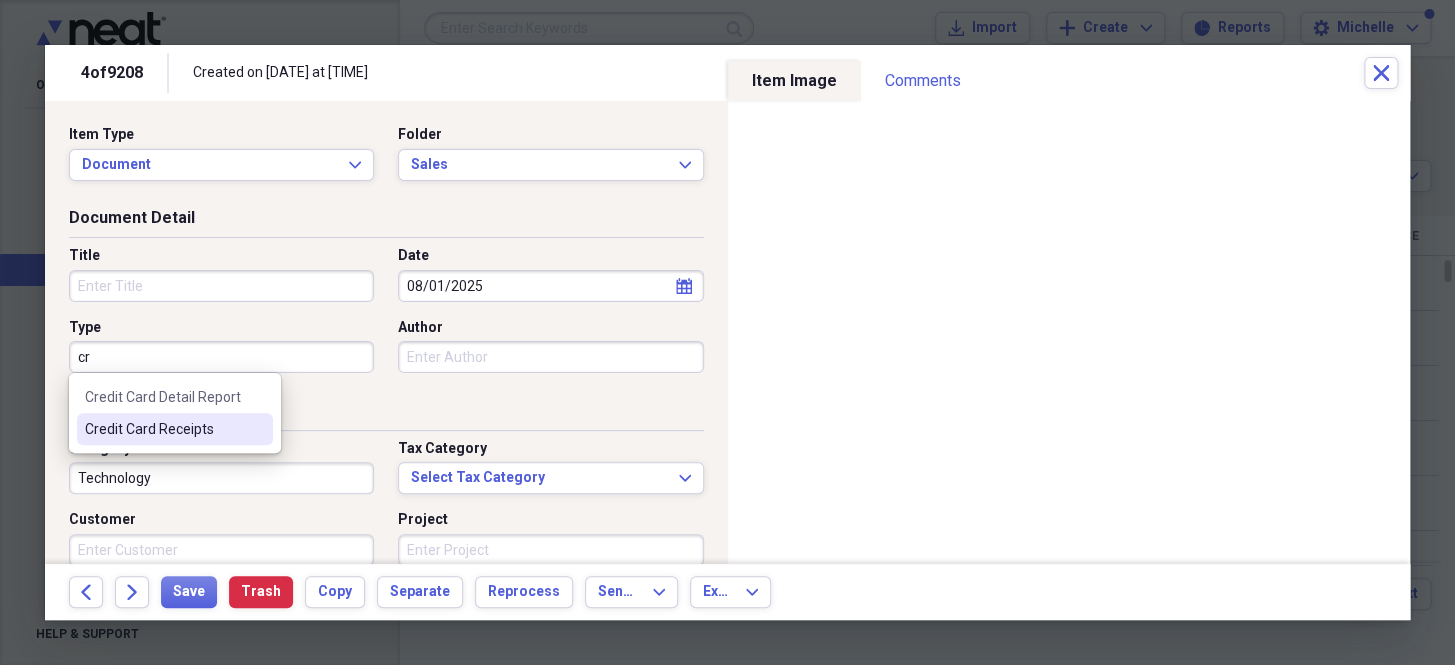 click on "Credit Card Receipts" at bounding box center [163, 429] 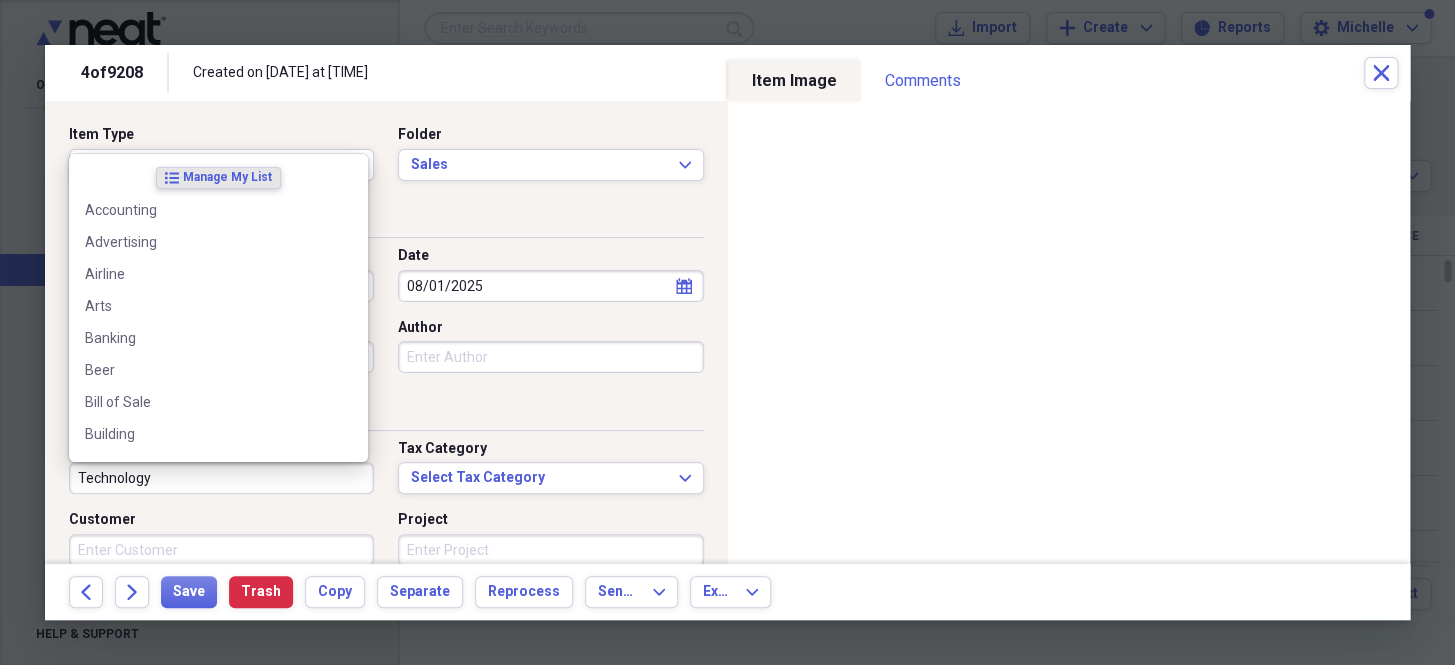 click on "Technology" at bounding box center [221, 478] 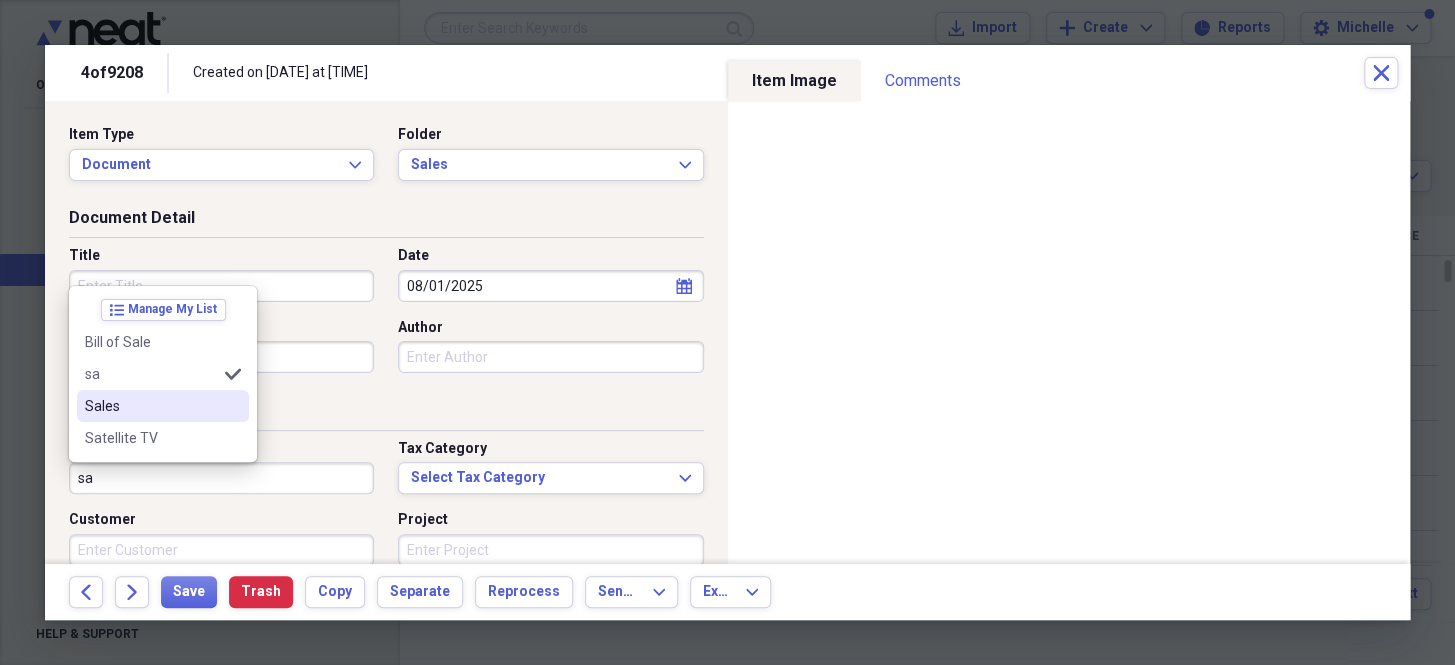 click on "Sales" at bounding box center [151, 406] 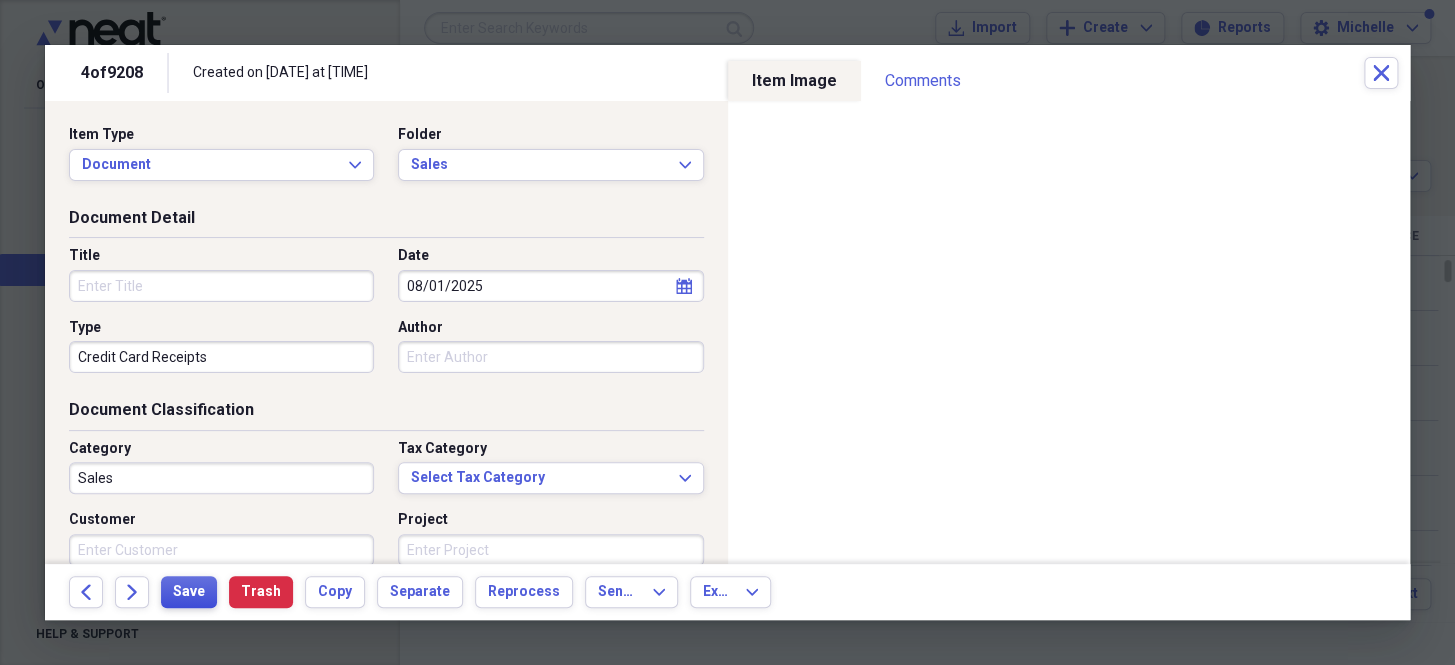 click on "Save" at bounding box center (189, 592) 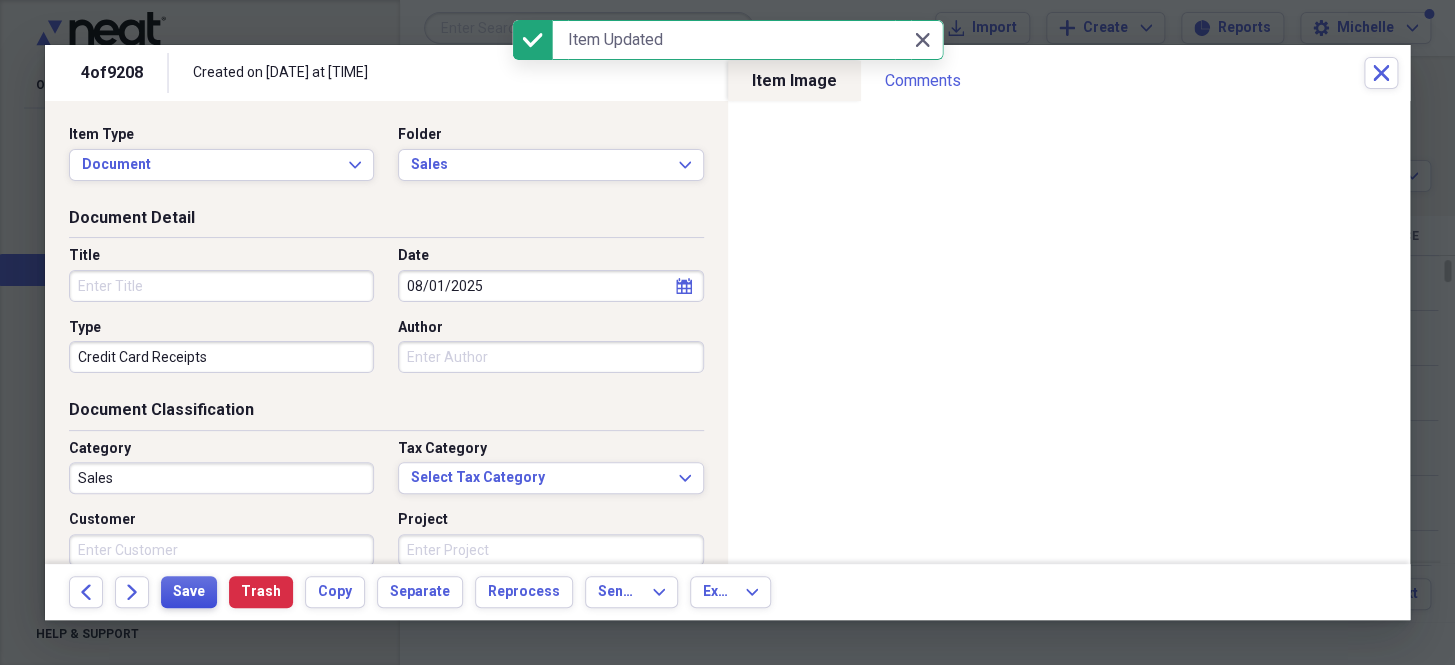 type 